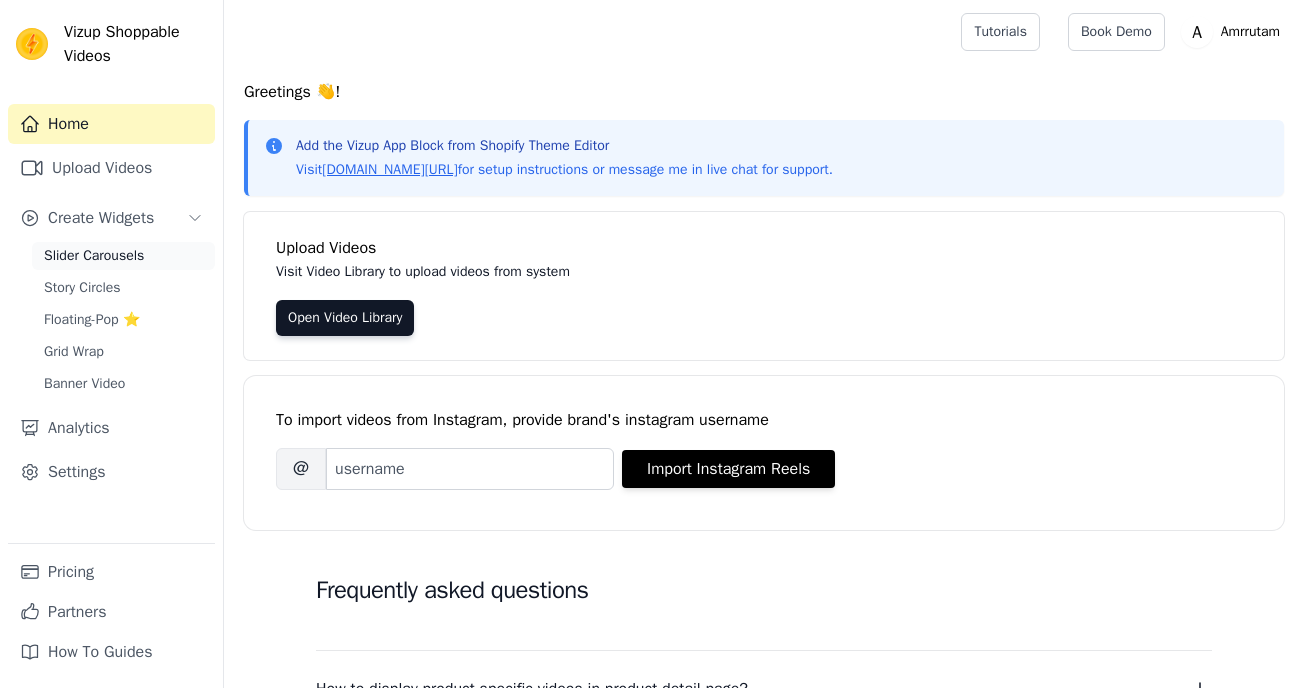 scroll, scrollTop: 0, scrollLeft: 0, axis: both 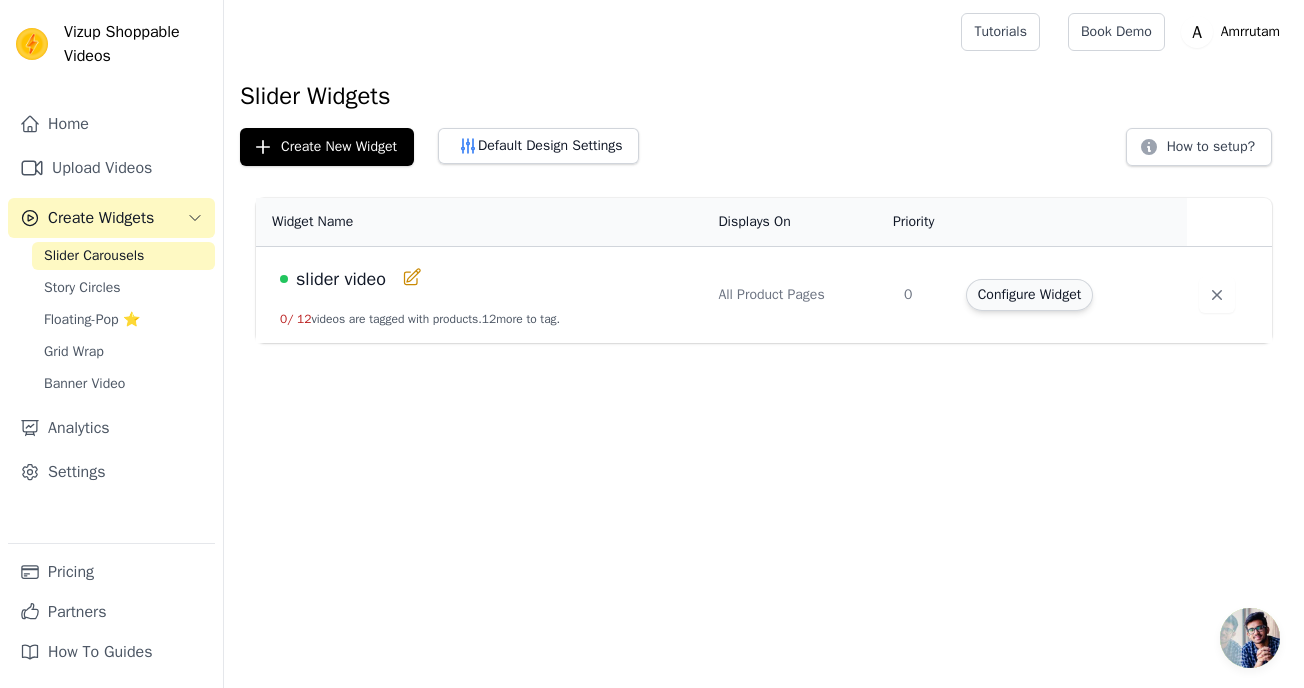 click on "Configure Widget" at bounding box center (1029, 295) 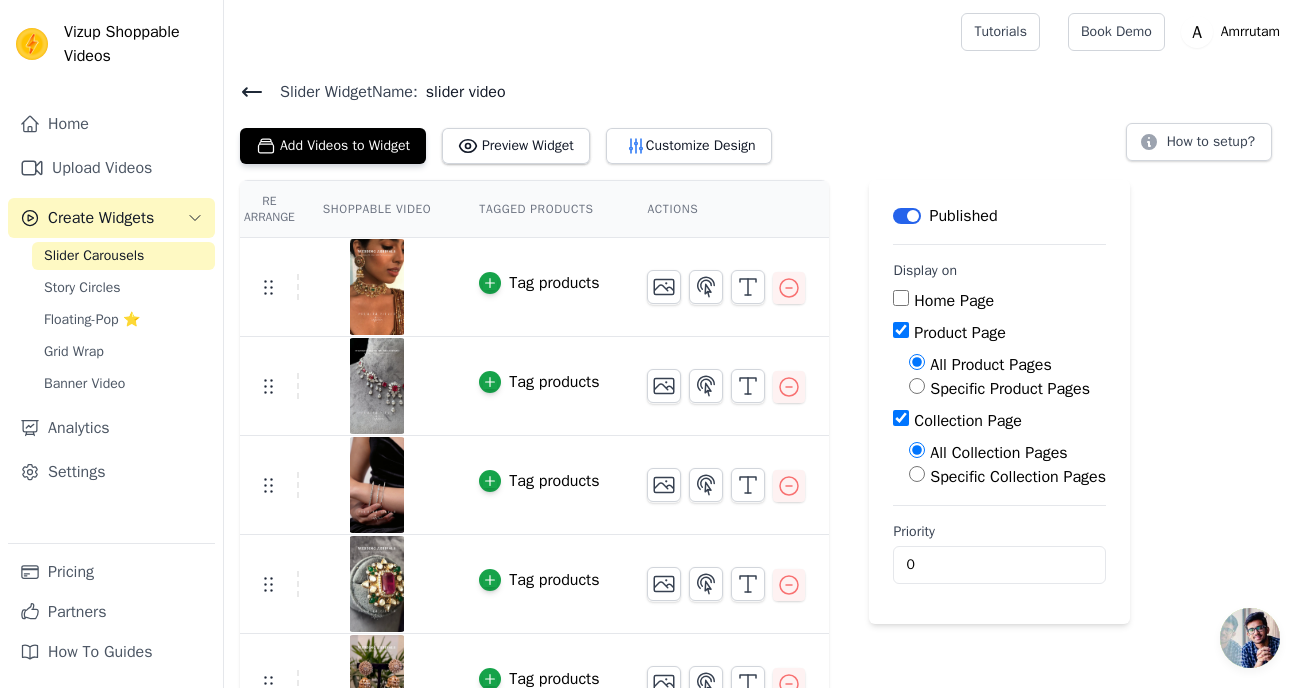 click on "Tag products" at bounding box center (539, 287) 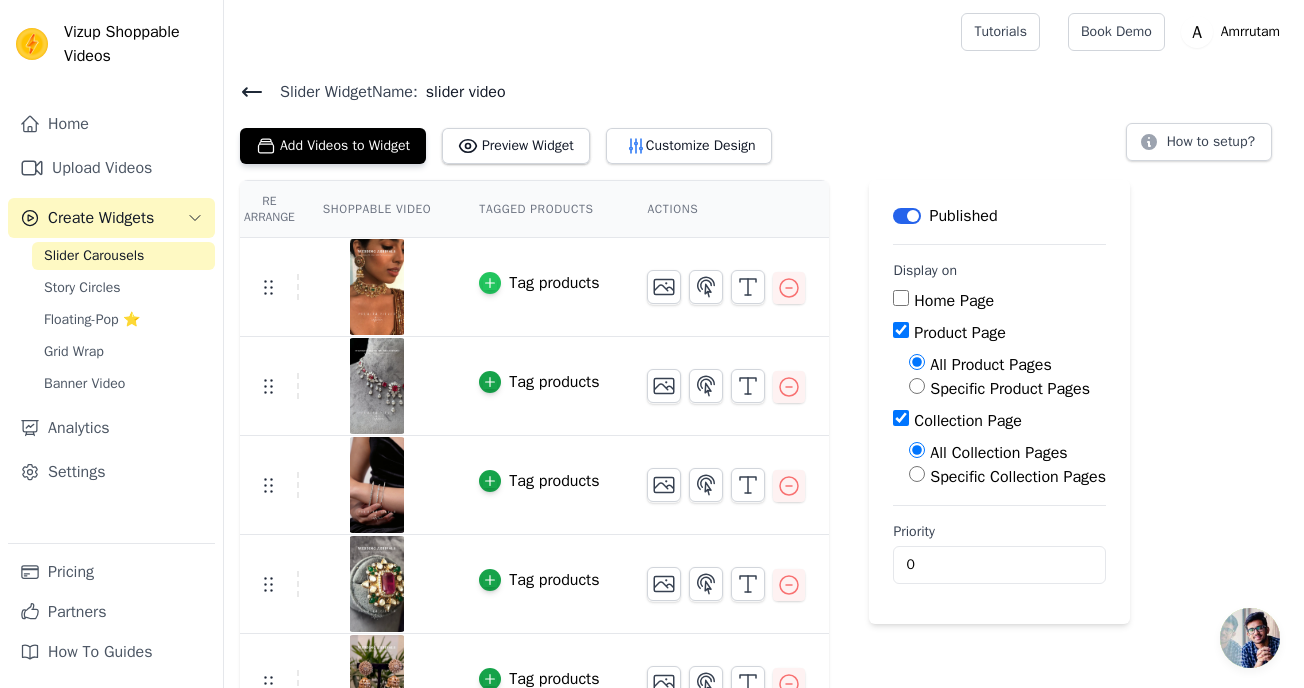 click 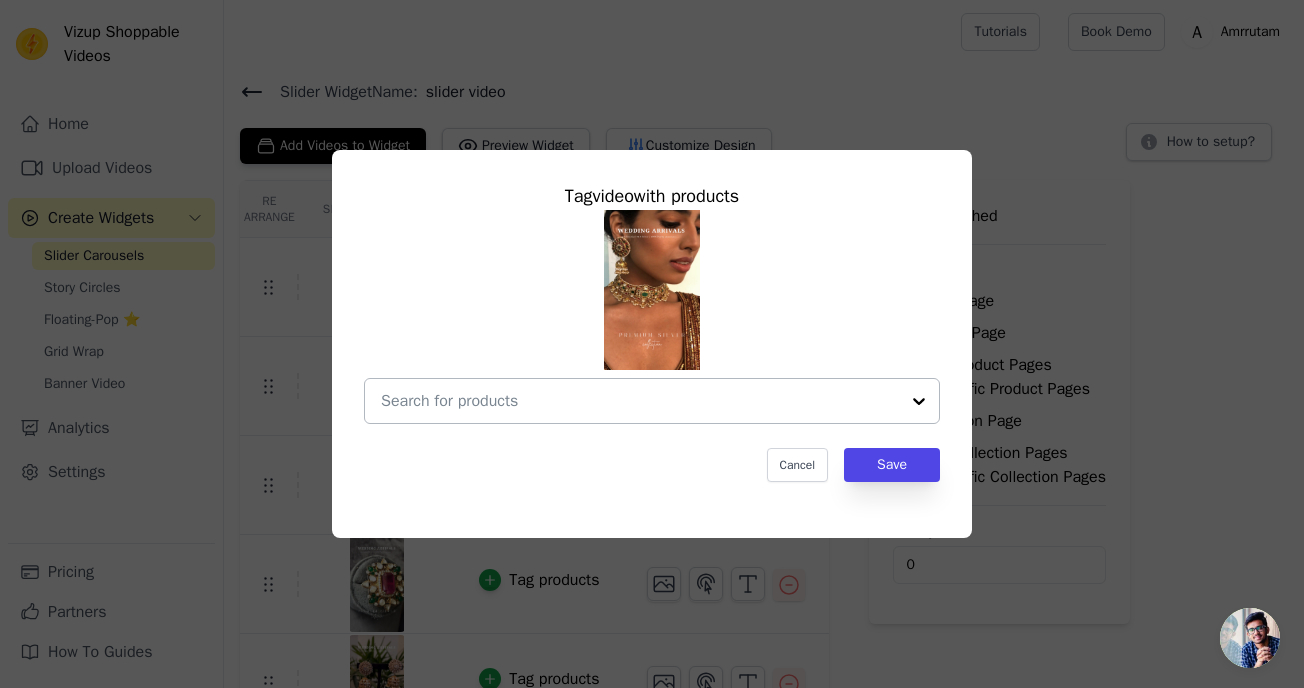click at bounding box center [640, 401] 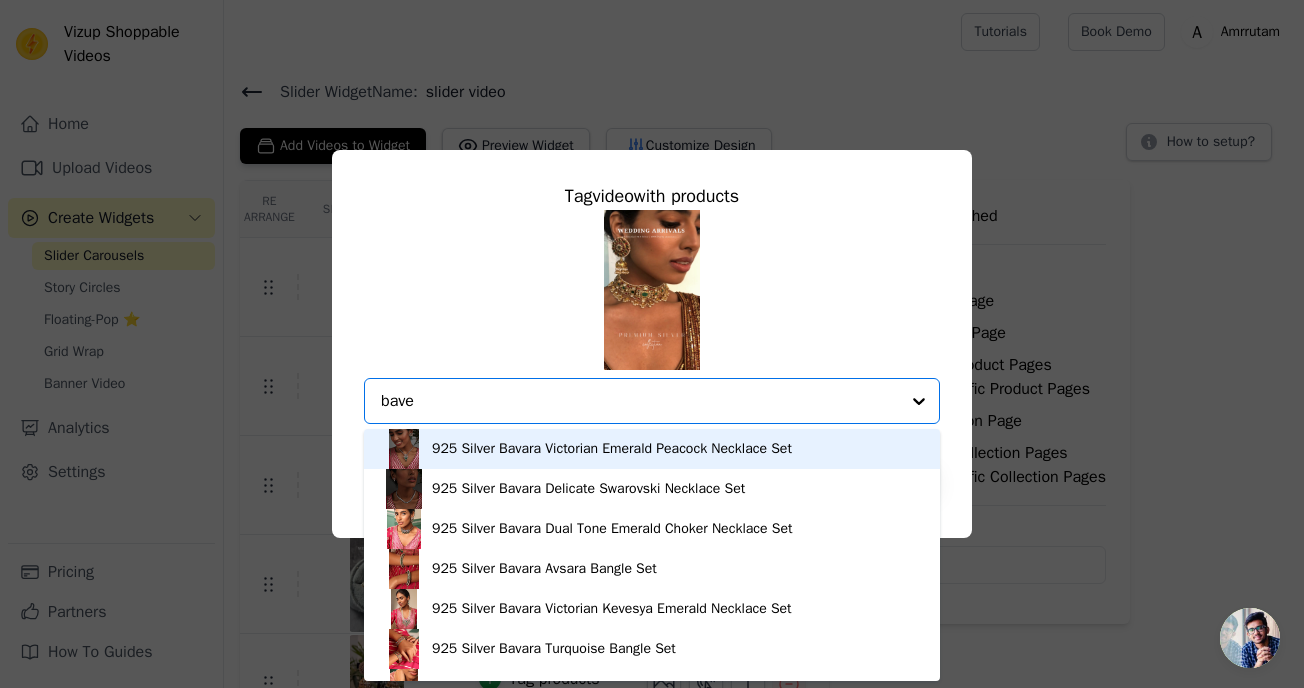 scroll, scrollTop: 0, scrollLeft: 0, axis: both 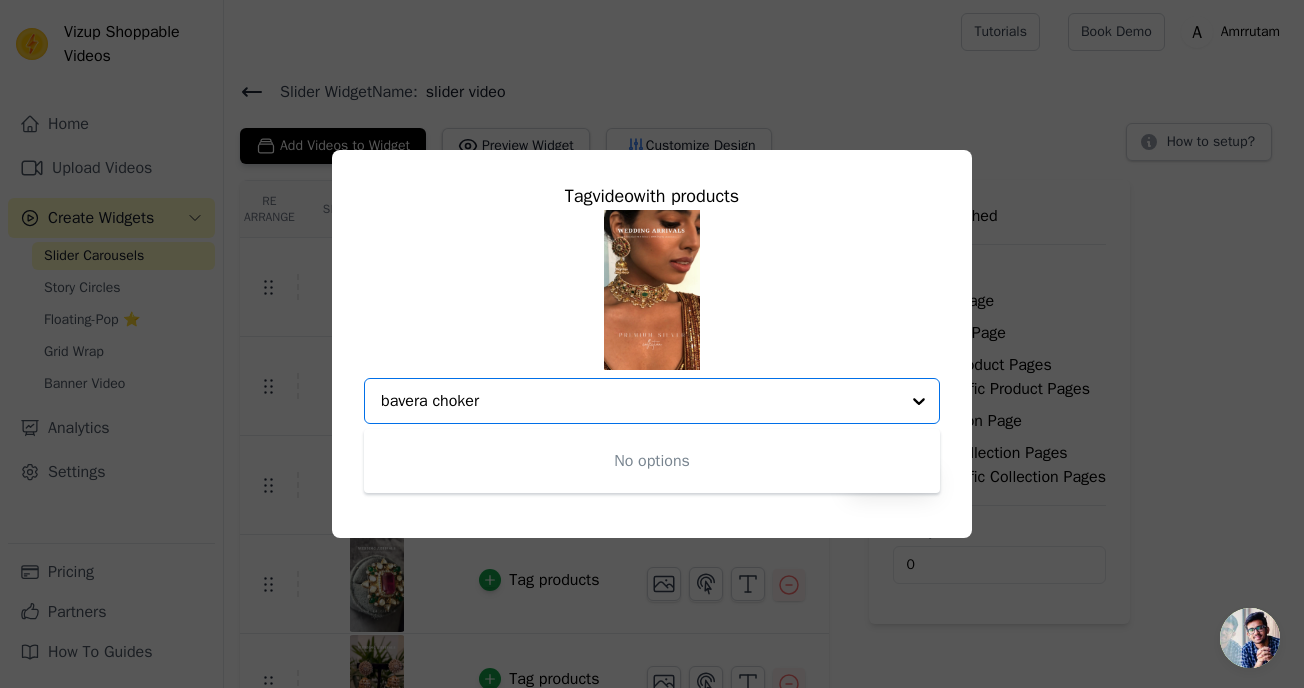 click on "bavera choker" at bounding box center [640, 401] 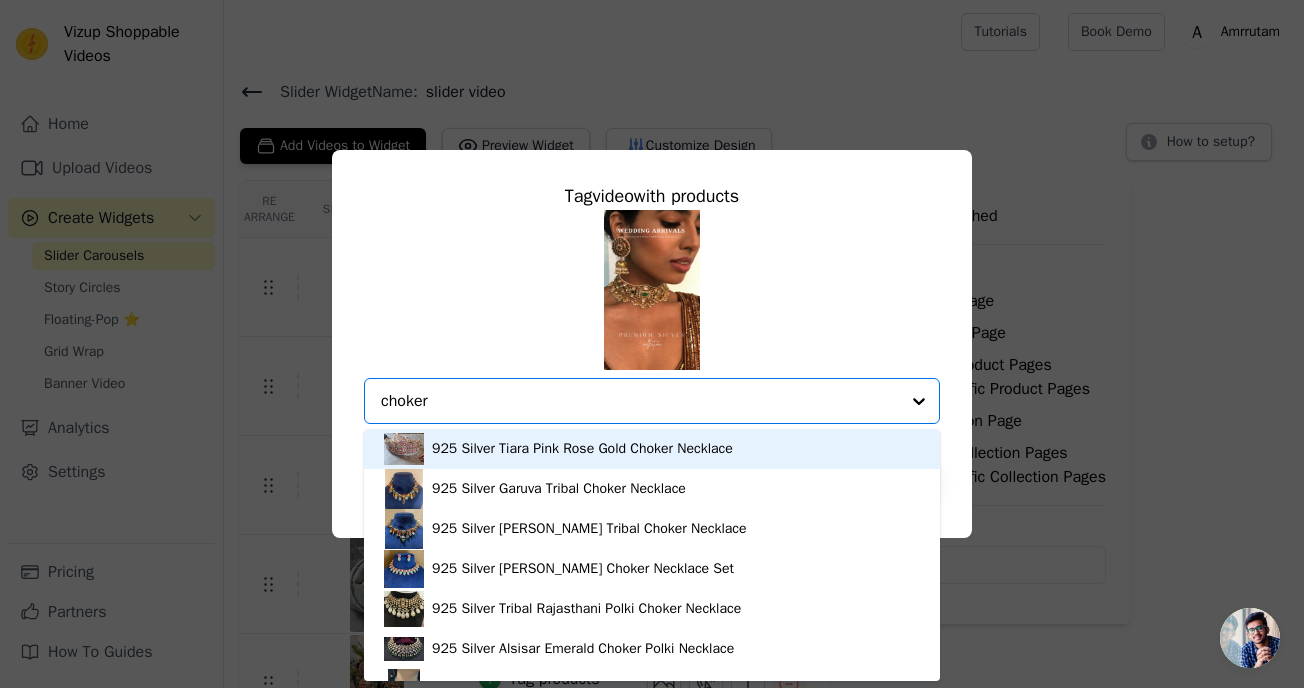 type on "choker" 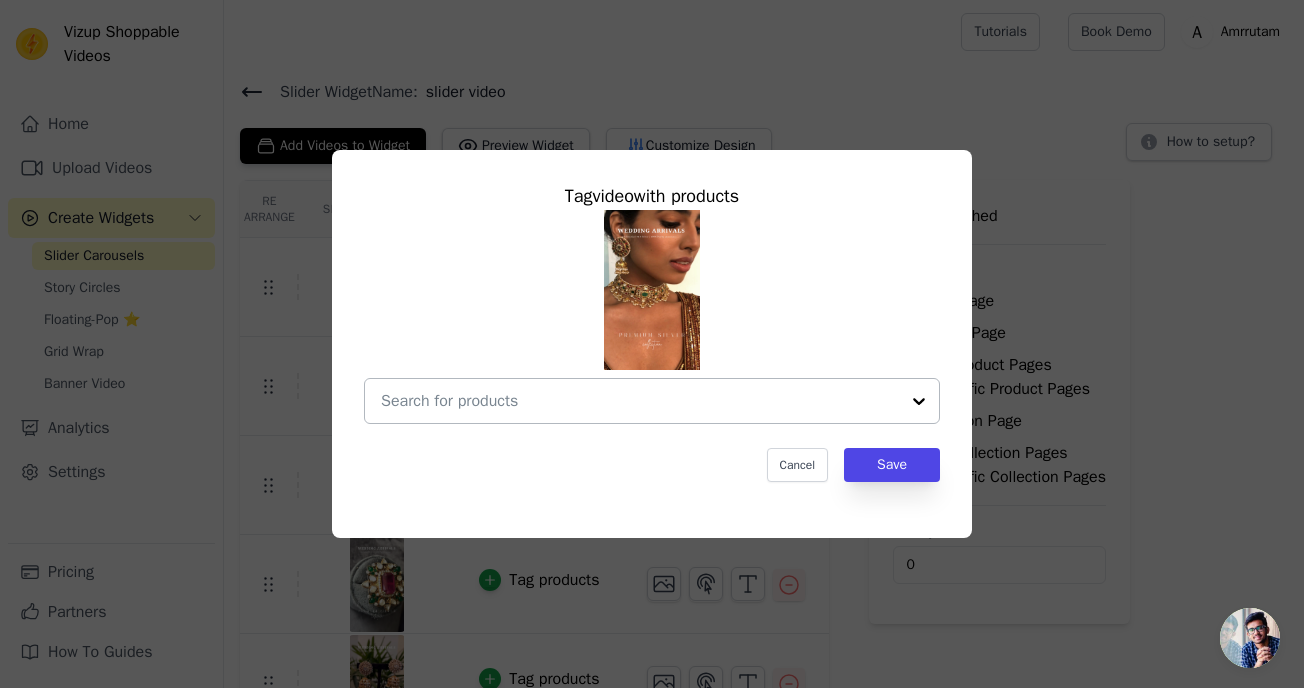 click at bounding box center (640, 401) 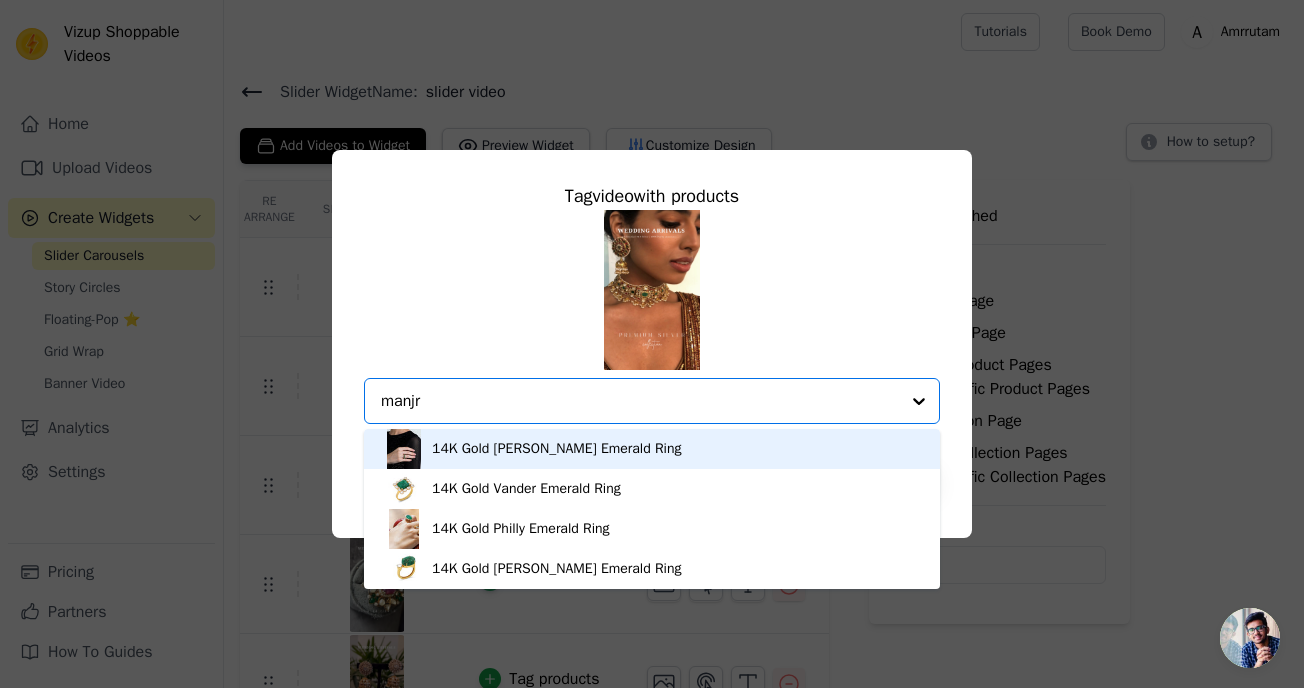 type on "manjr" 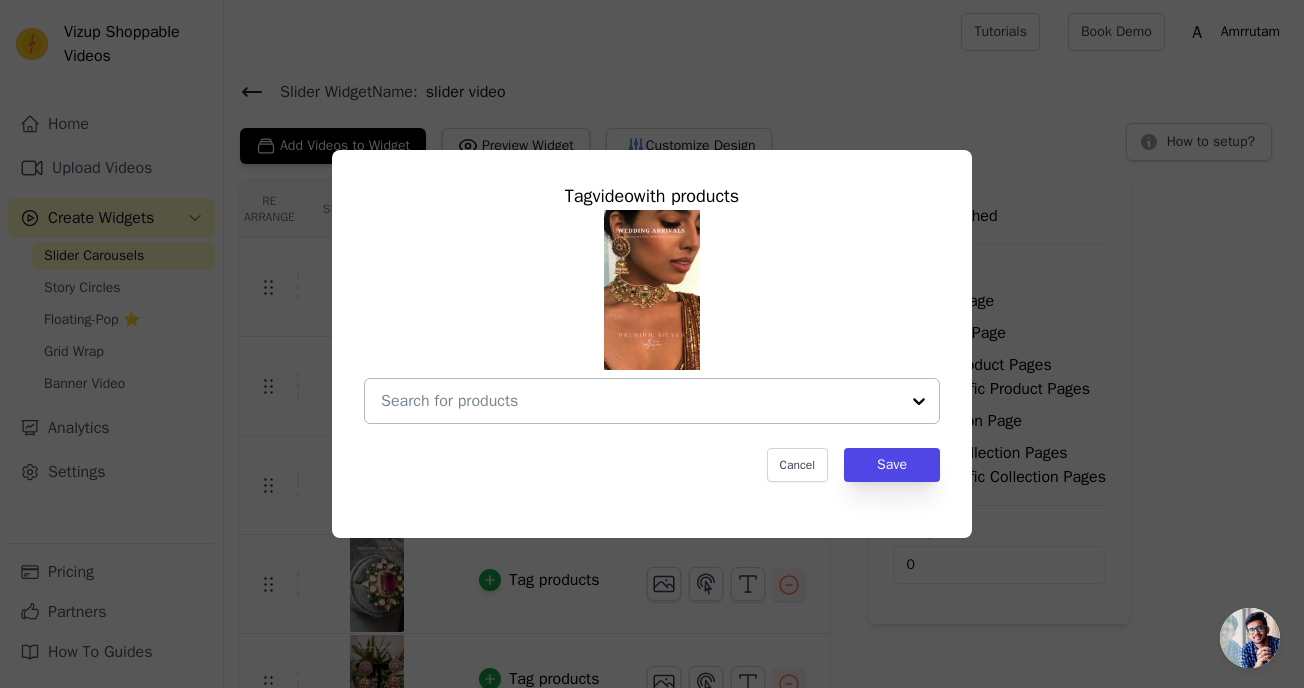 click at bounding box center (640, 401) 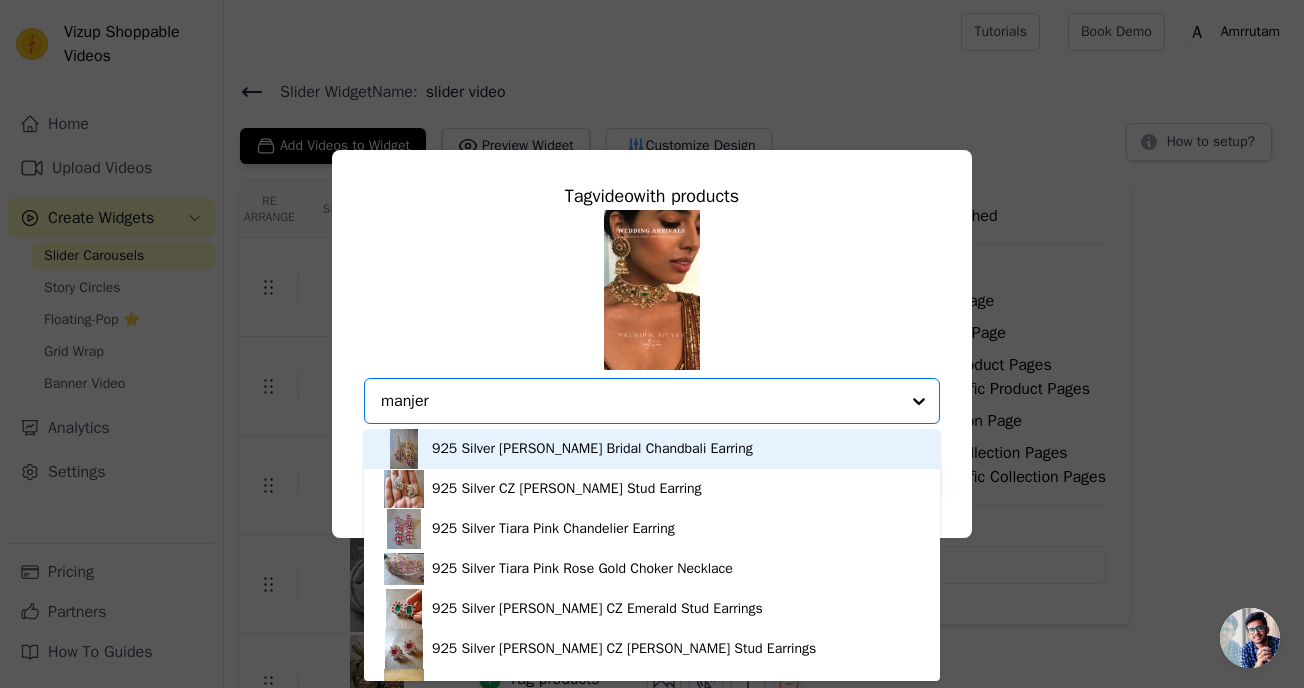 type on "manjeri" 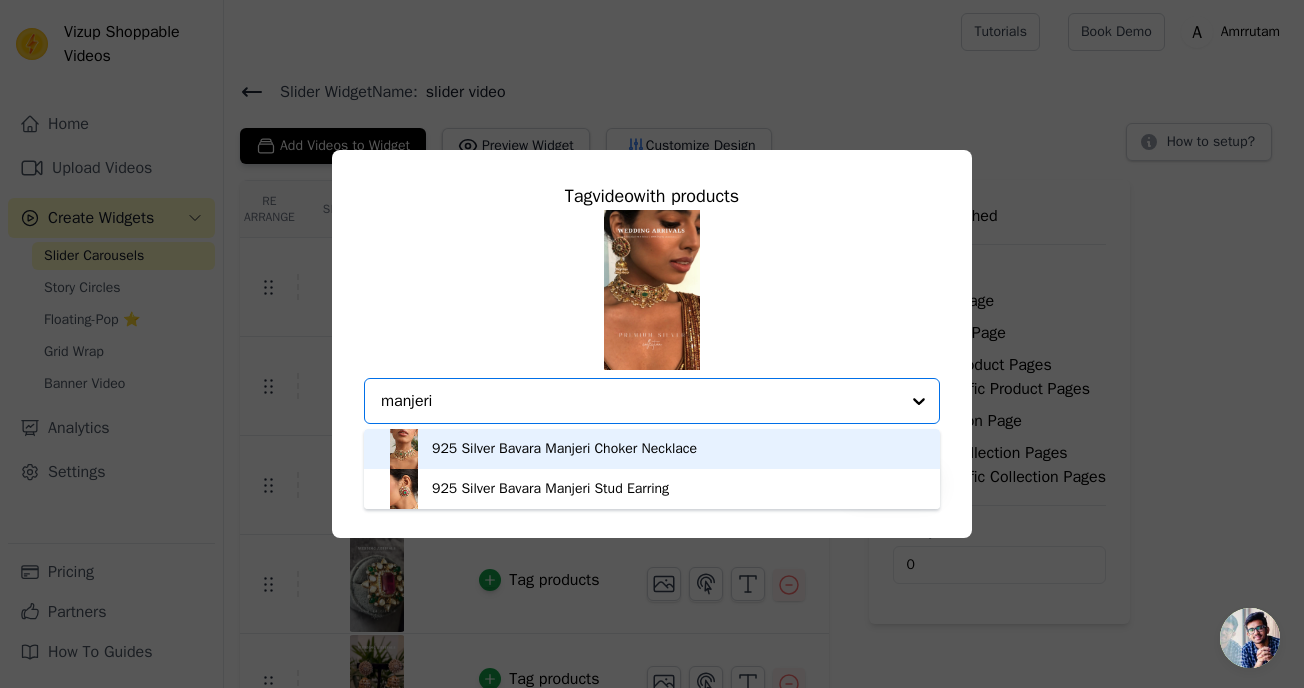 click on "925 Silver Bavara Manjeri Choker Necklace" at bounding box center (564, 449) 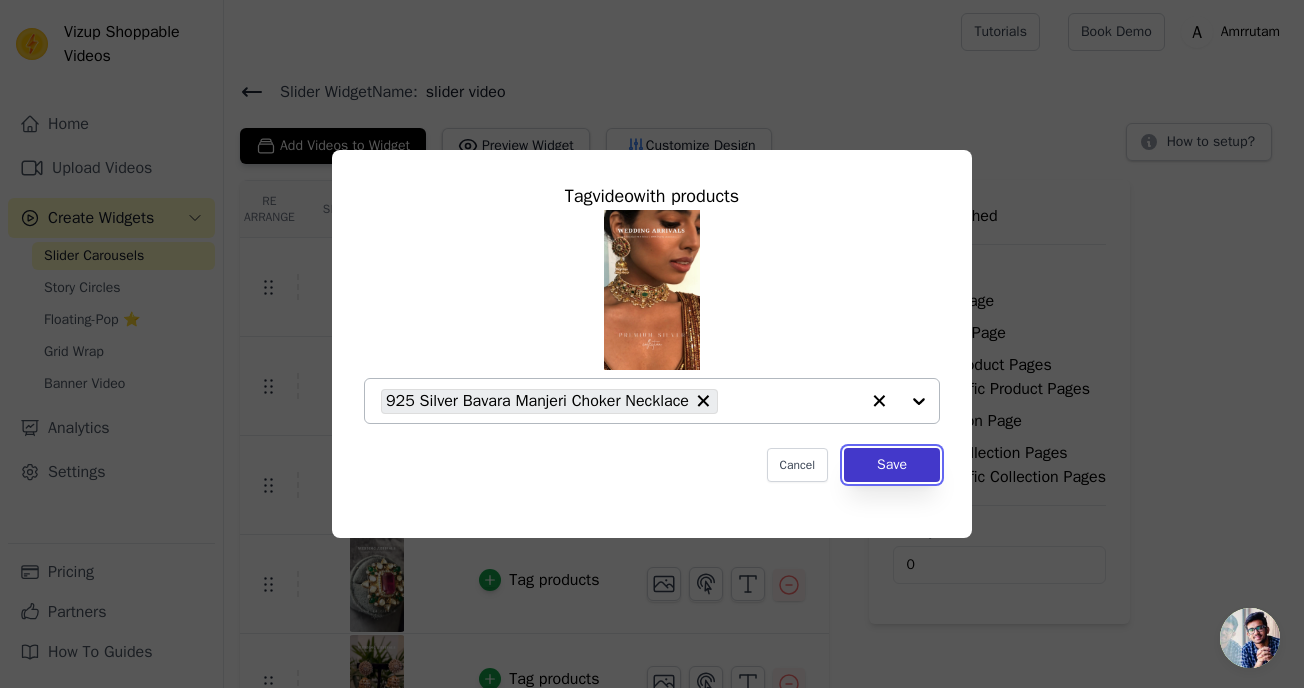 click on "Save" at bounding box center [892, 465] 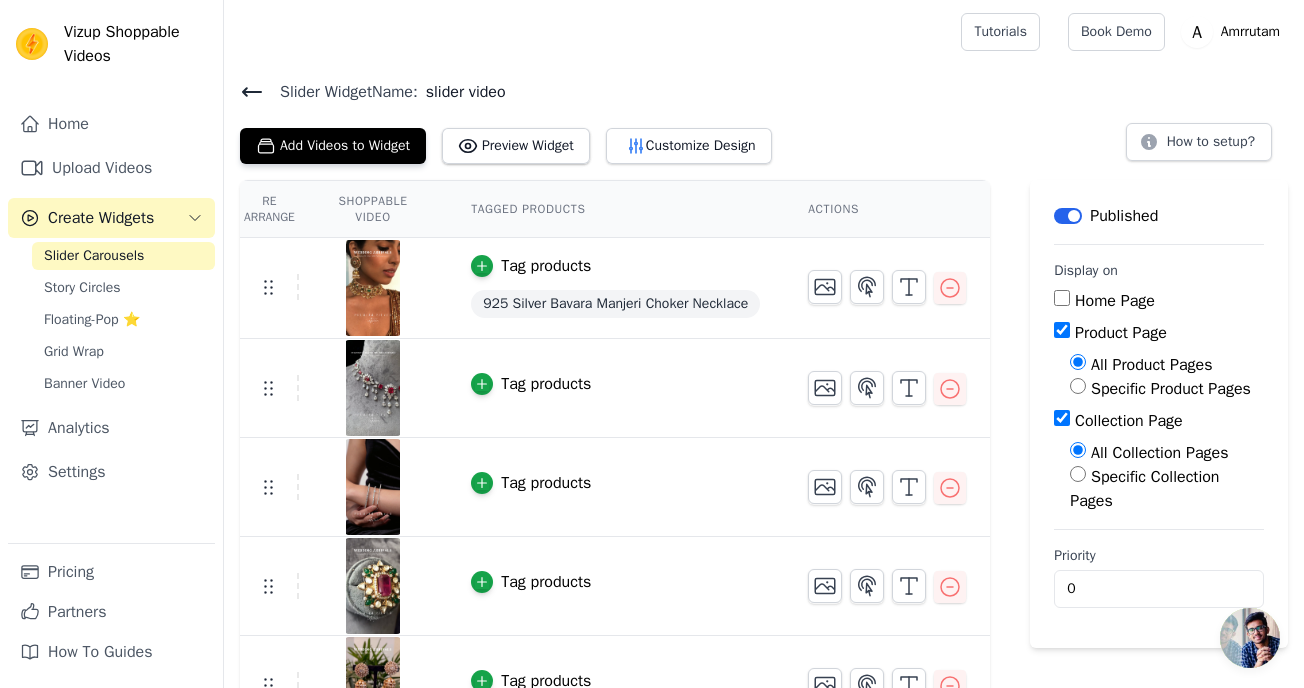 click on "Tag products" at bounding box center [546, 384] 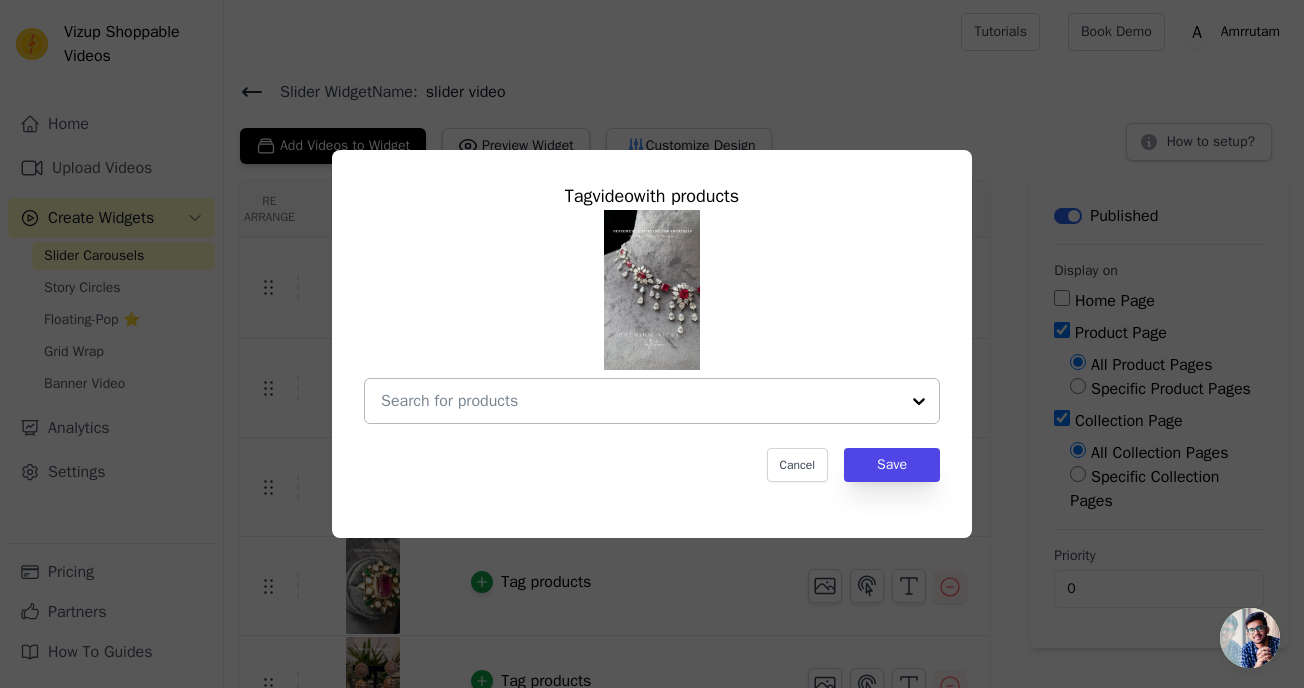 click at bounding box center (640, 401) 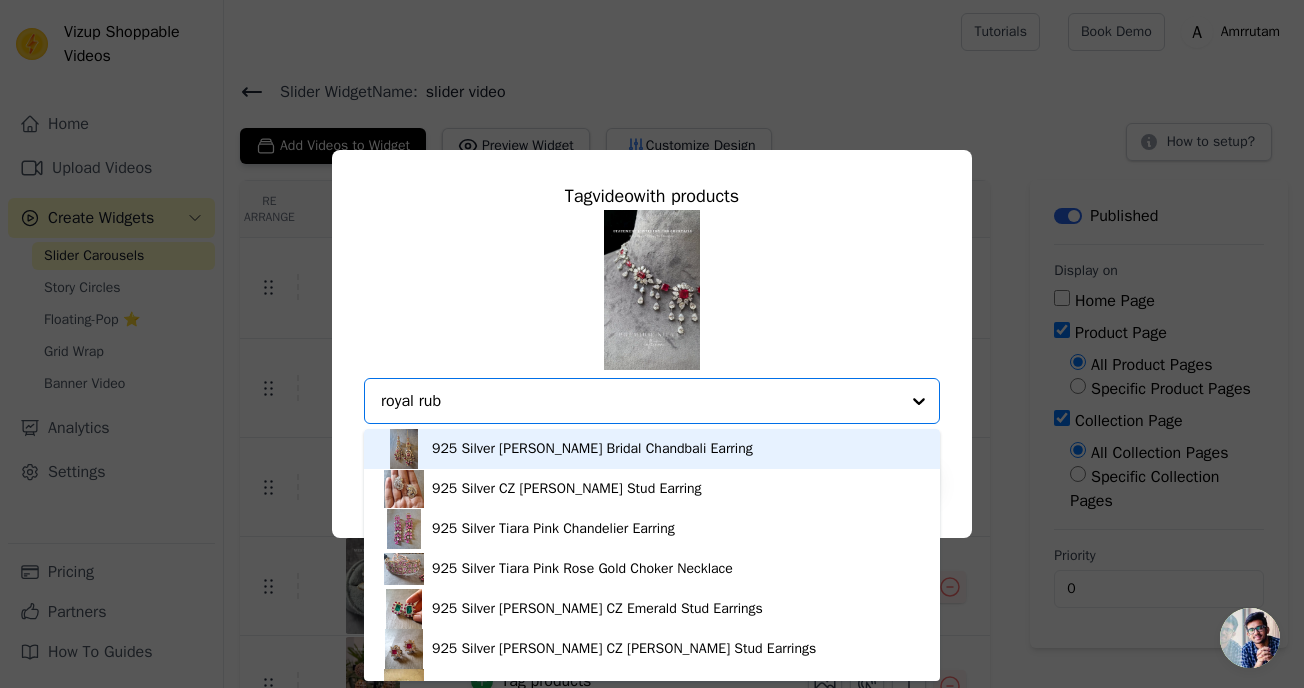 type on "royal ruby" 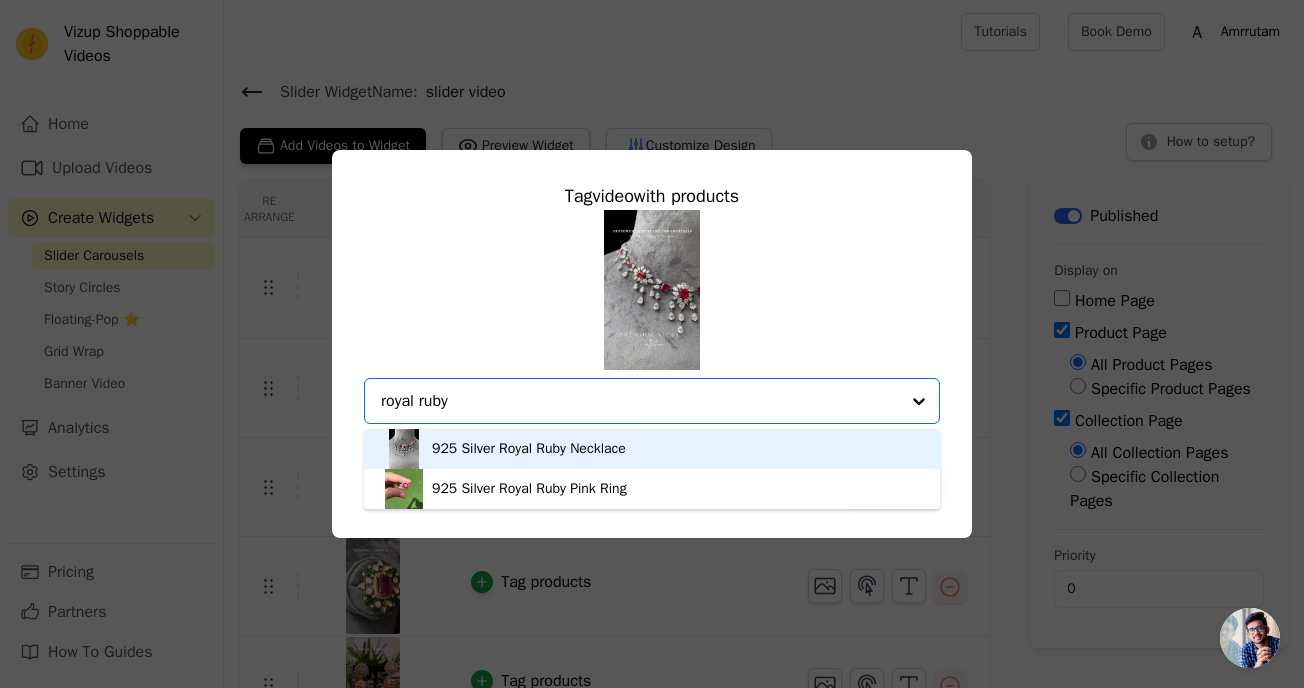click on "925 Silver Royal Ruby Necklace" at bounding box center [529, 449] 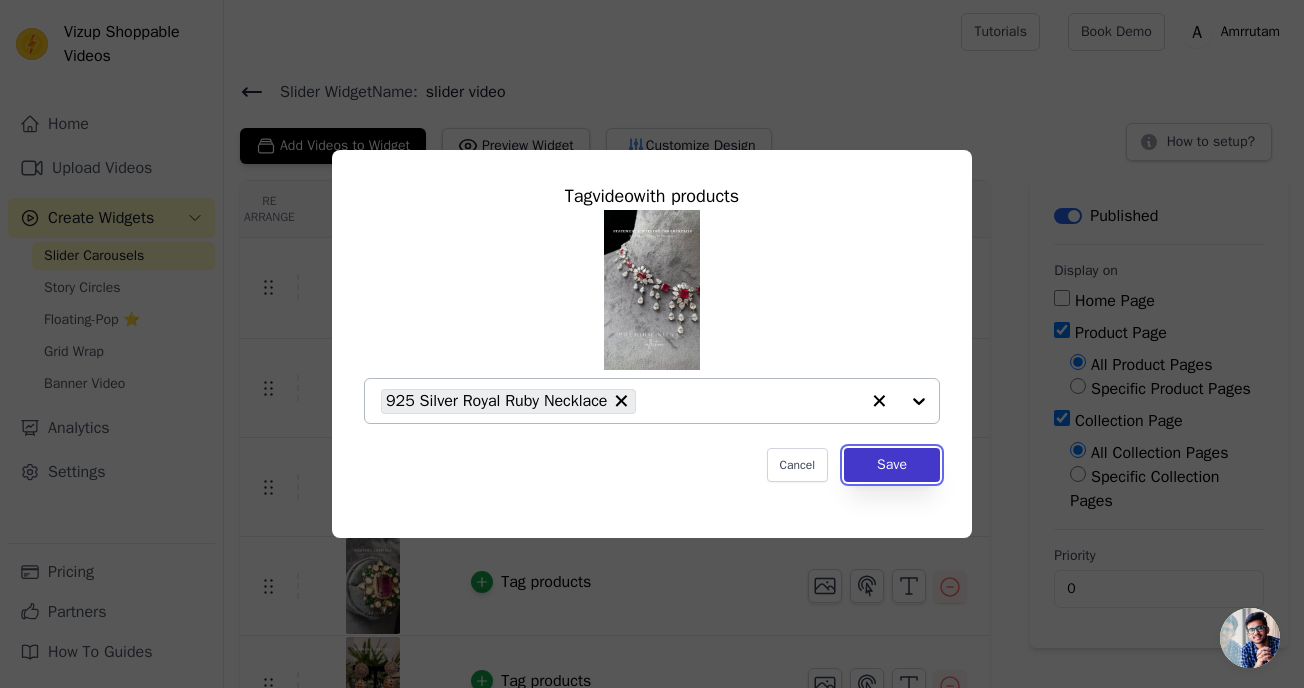 click on "Save" at bounding box center (892, 465) 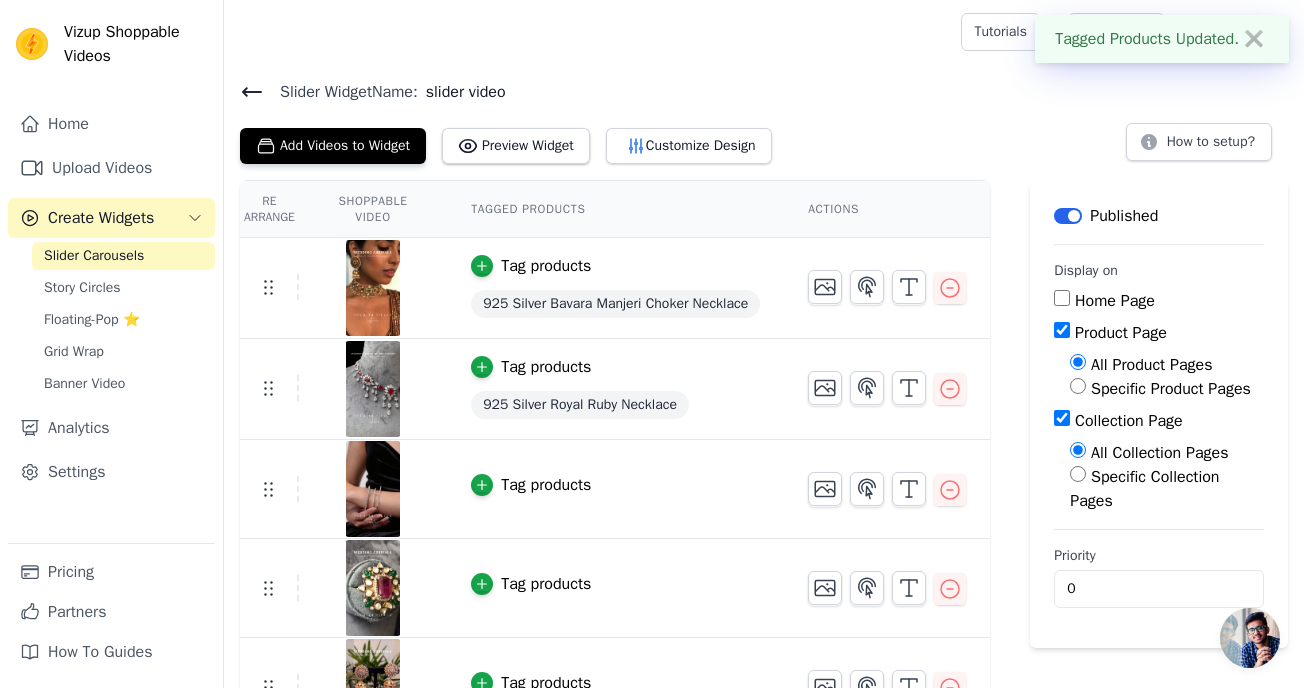 click on "Tag products" at bounding box center (546, 485) 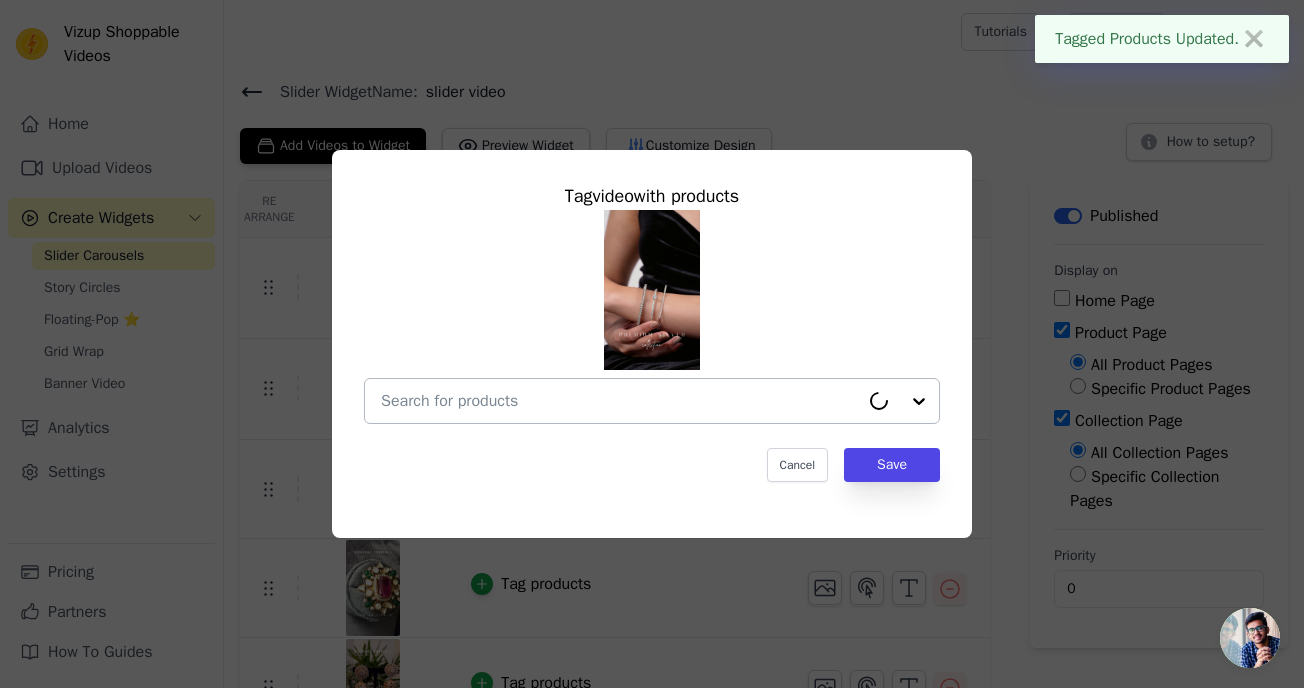 click at bounding box center [620, 401] 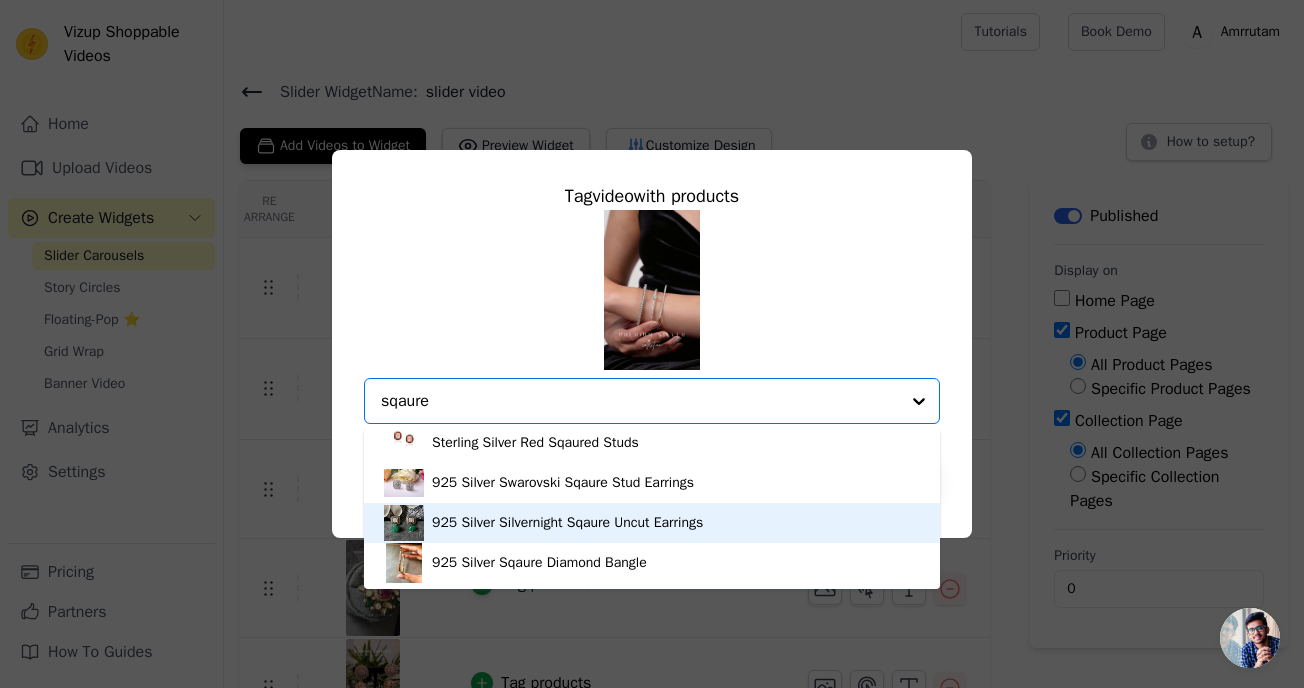 scroll, scrollTop: 0, scrollLeft: 0, axis: both 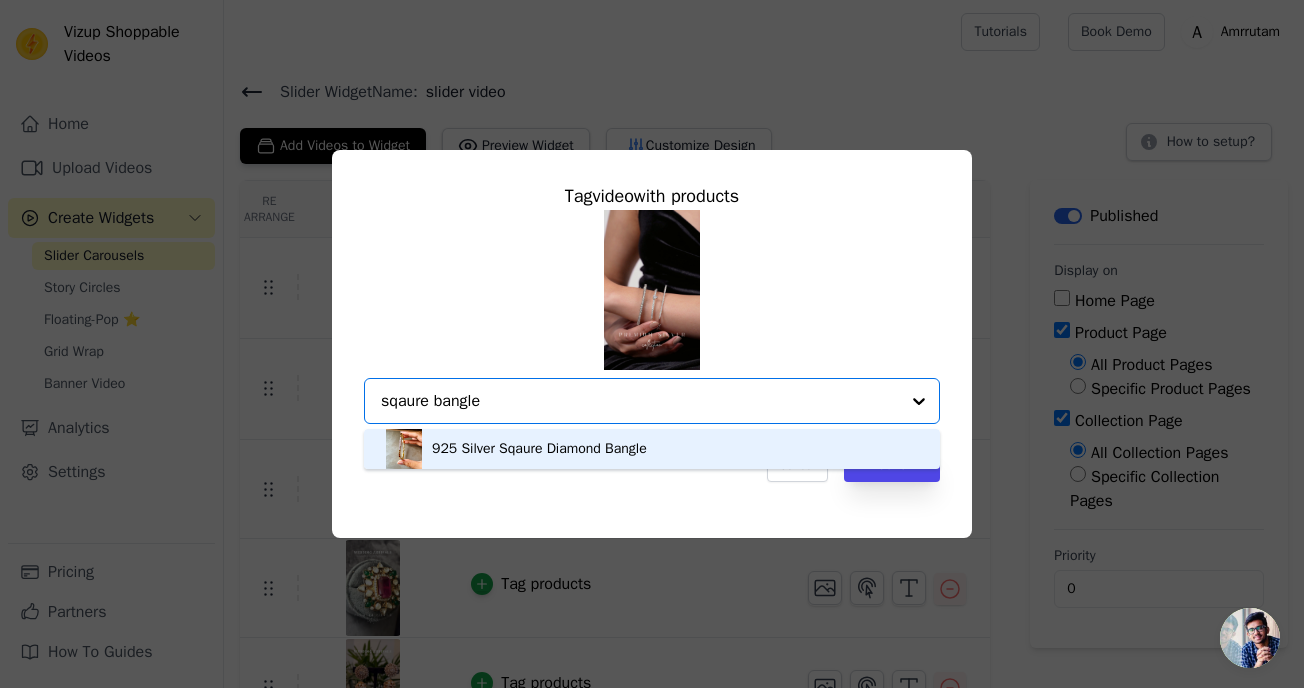 click on "sqaure bangle" at bounding box center [640, 401] 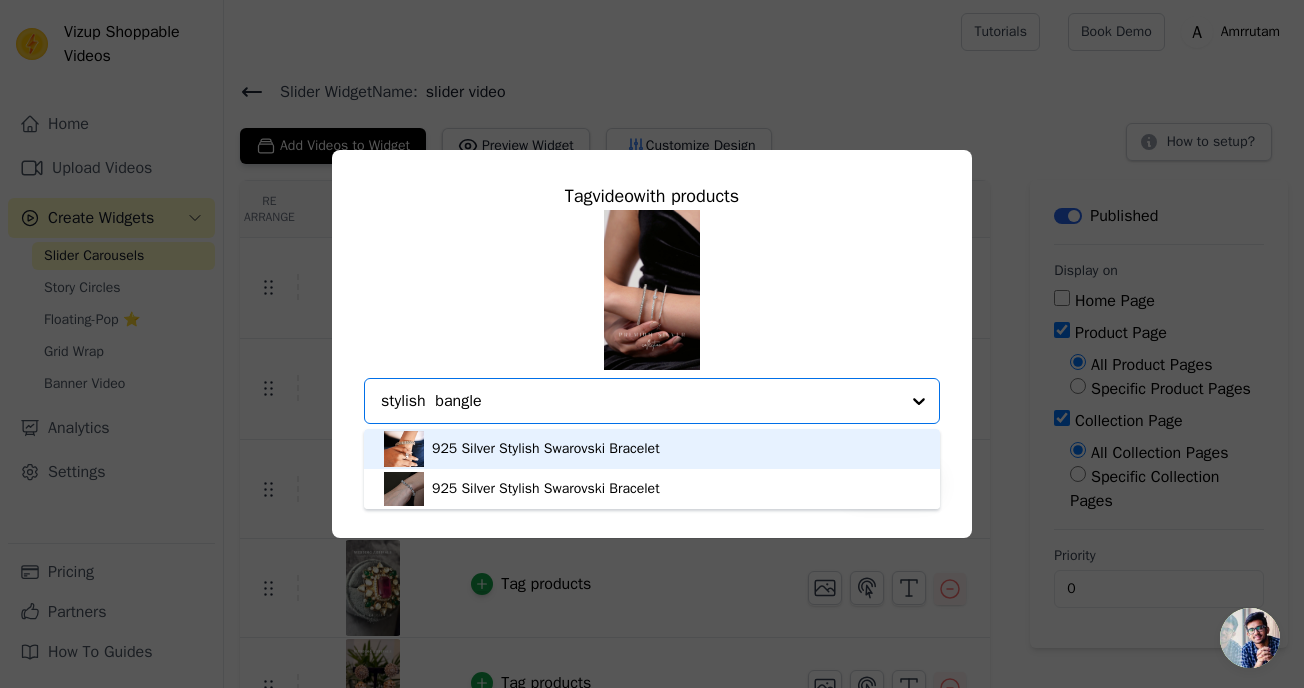 type on "stylish  bangle" 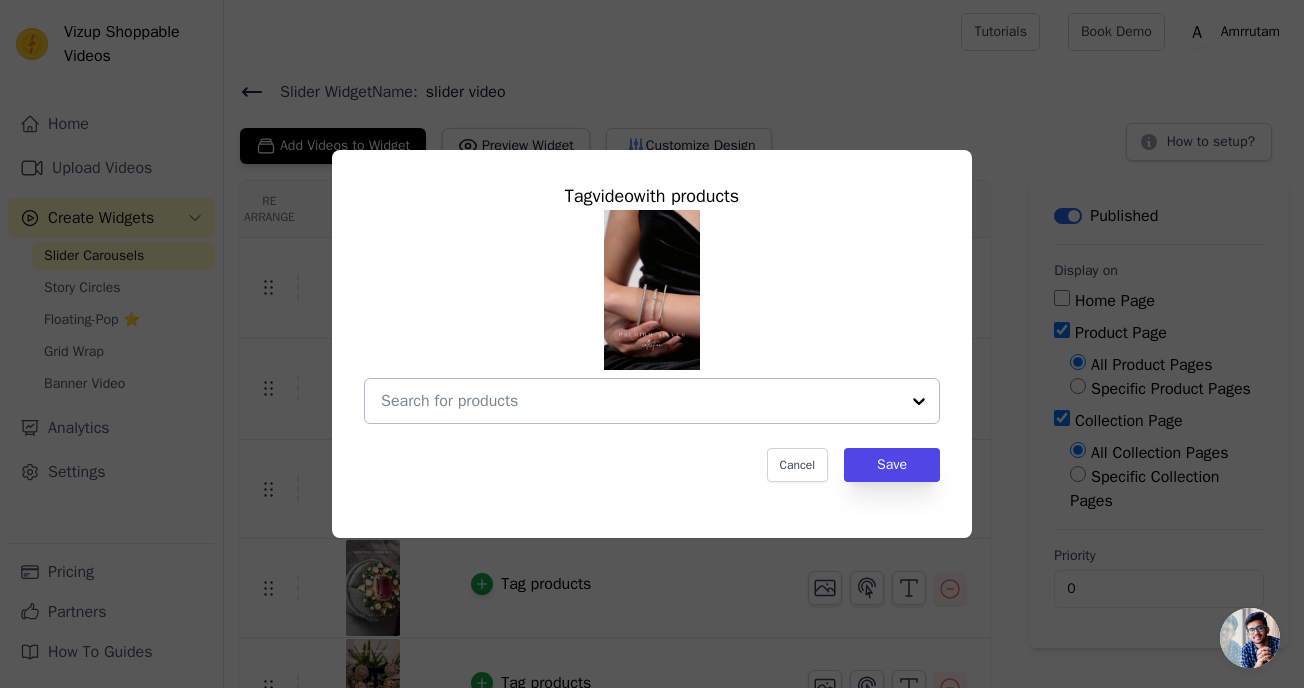 click at bounding box center (640, 401) 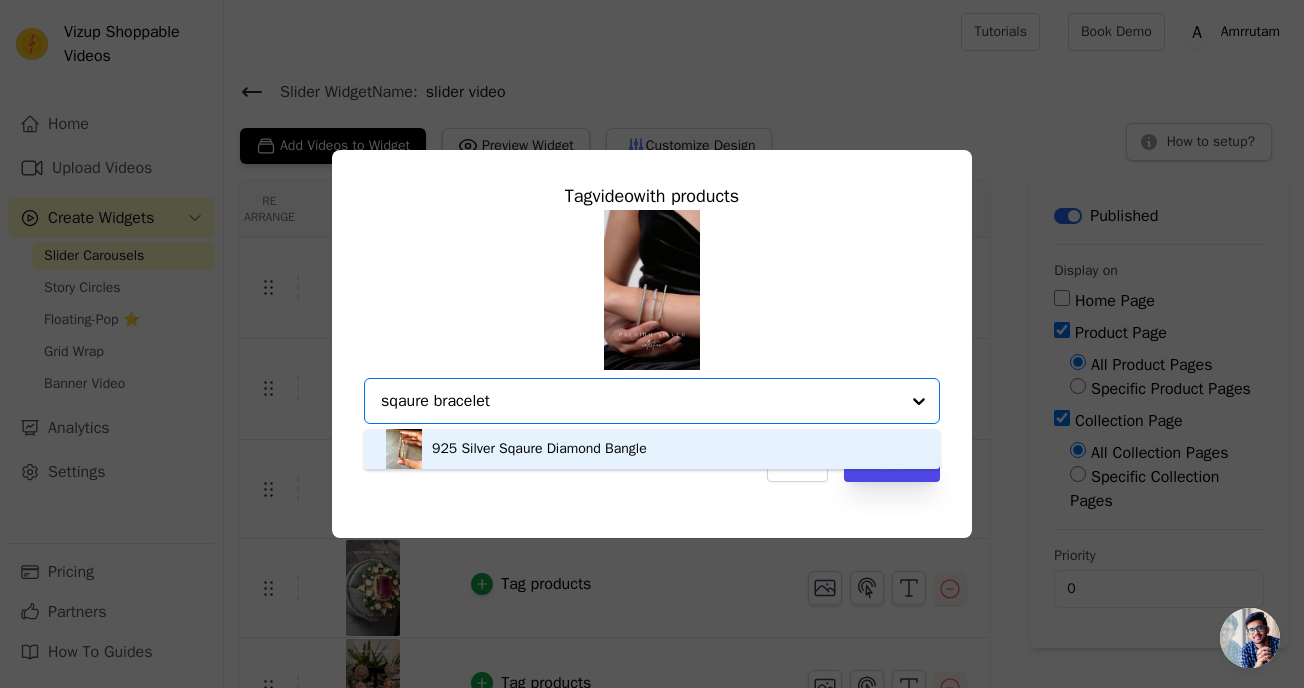 click on "sqaure bracelet" at bounding box center [640, 401] 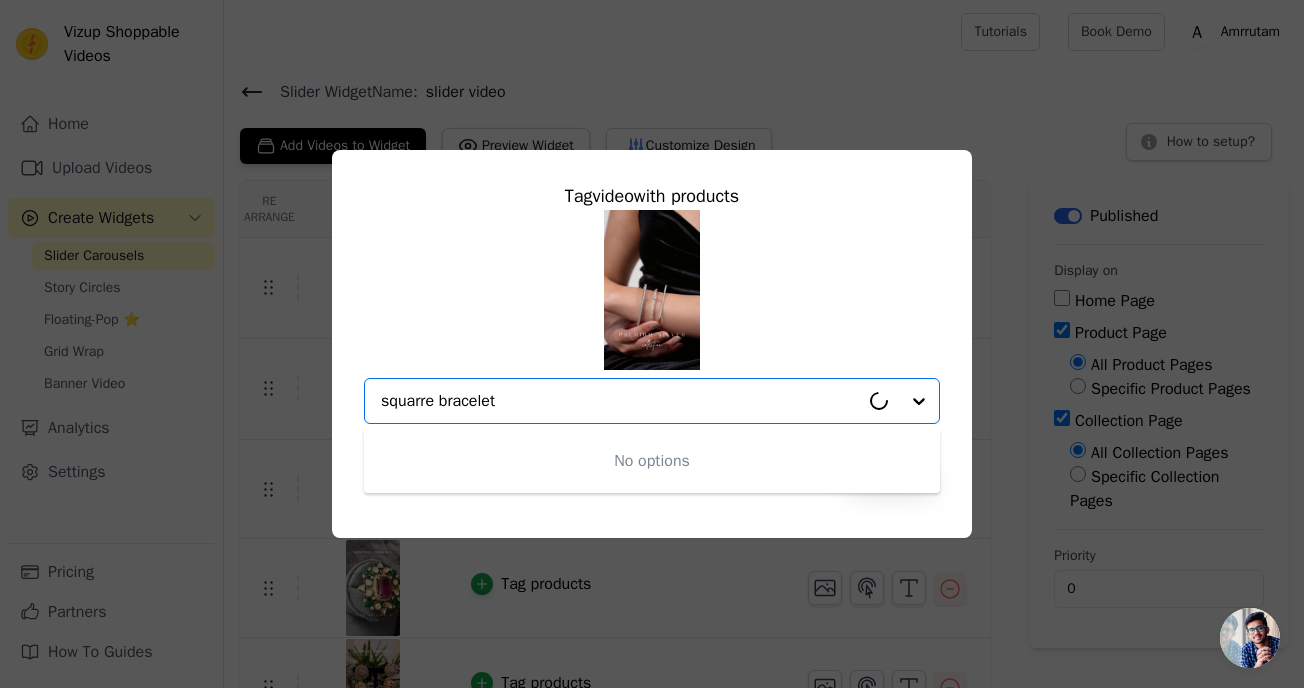 type on "square bracelet" 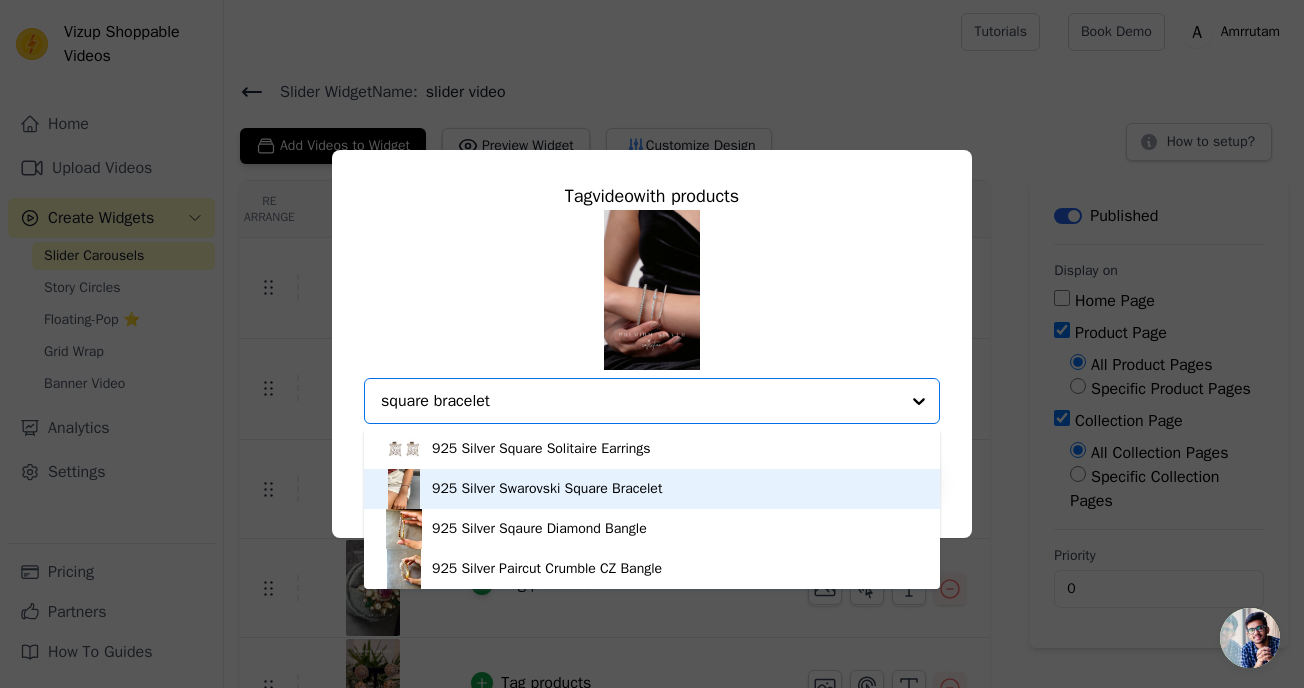 click on "925 Silver Swarovski Square Bracelet" at bounding box center (547, 489) 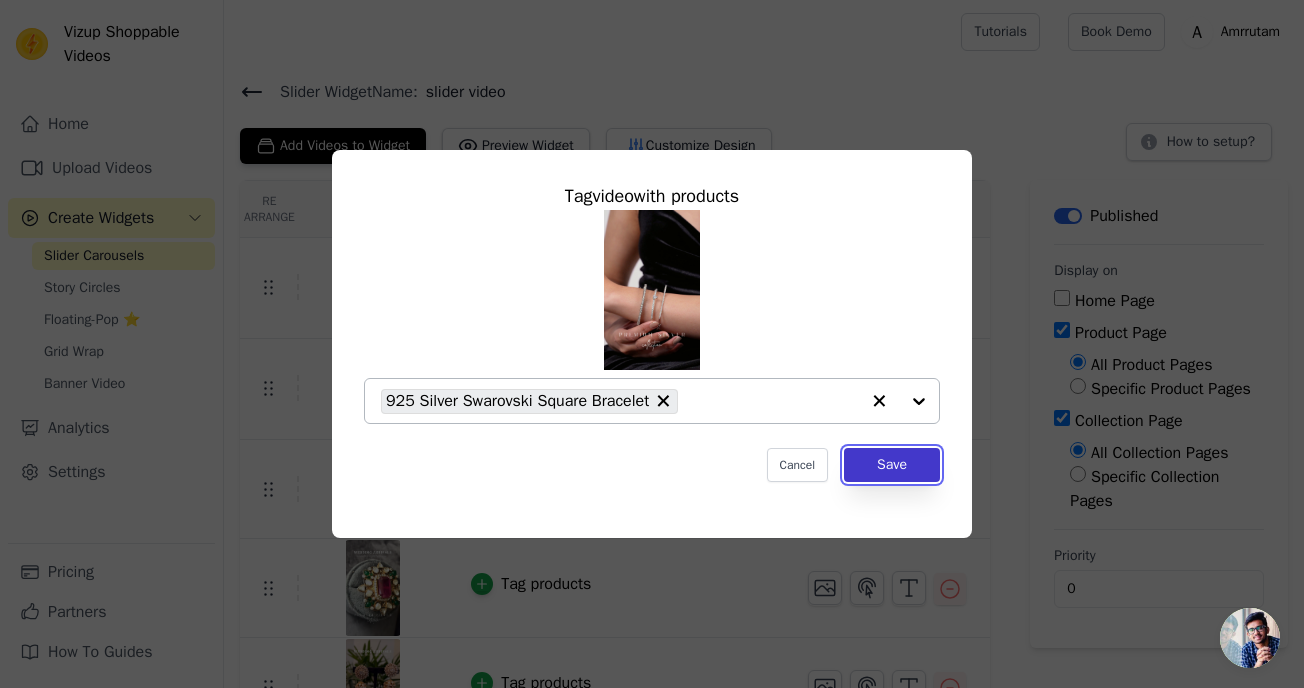 click on "Save" at bounding box center [892, 465] 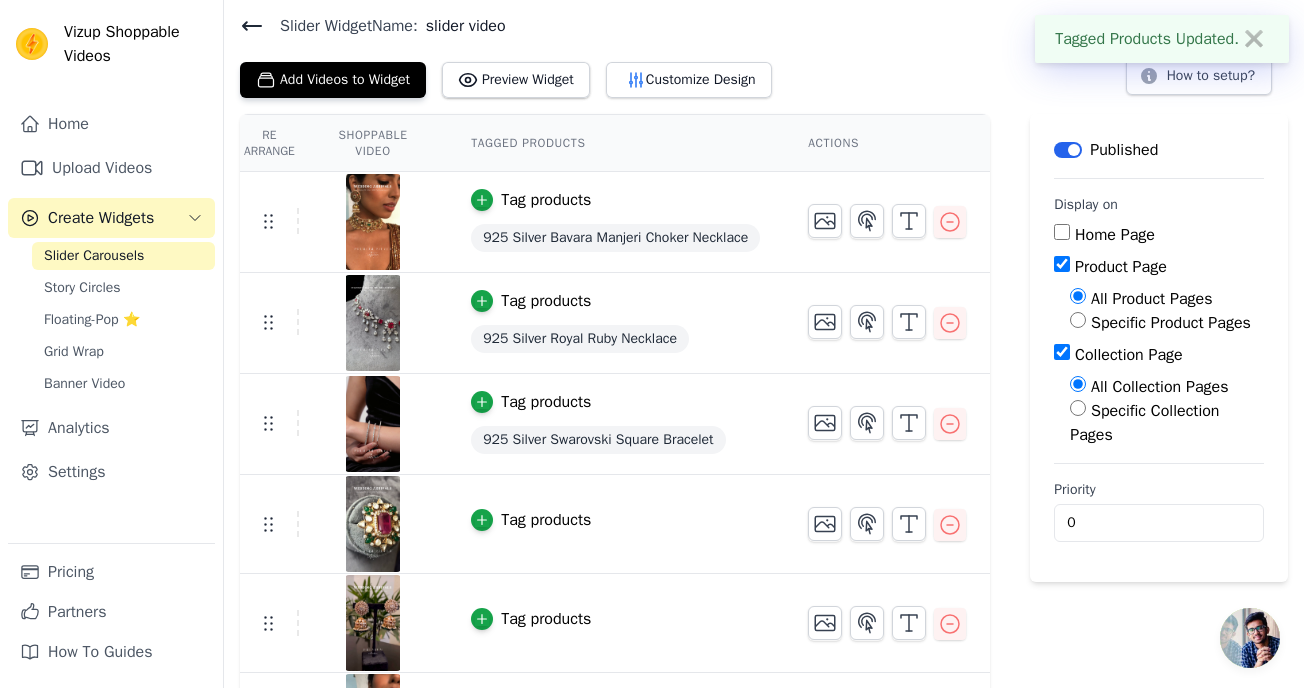 scroll, scrollTop: 197, scrollLeft: 0, axis: vertical 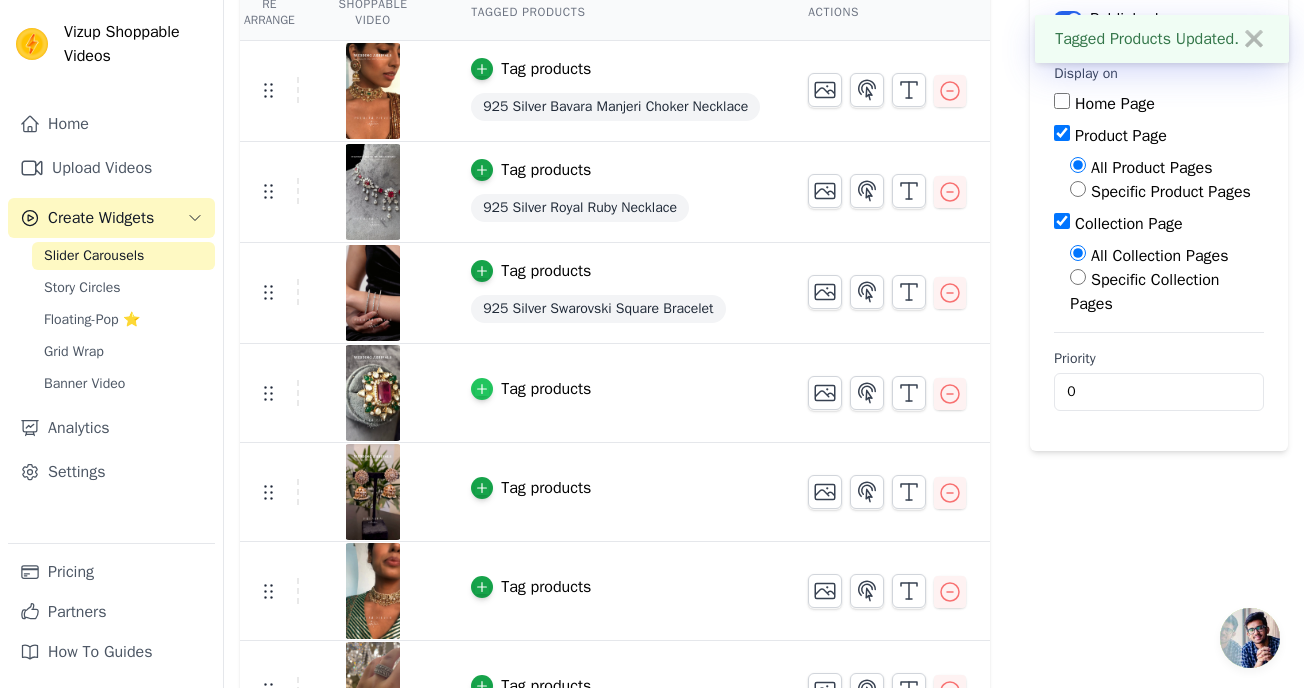 click at bounding box center (482, 389) 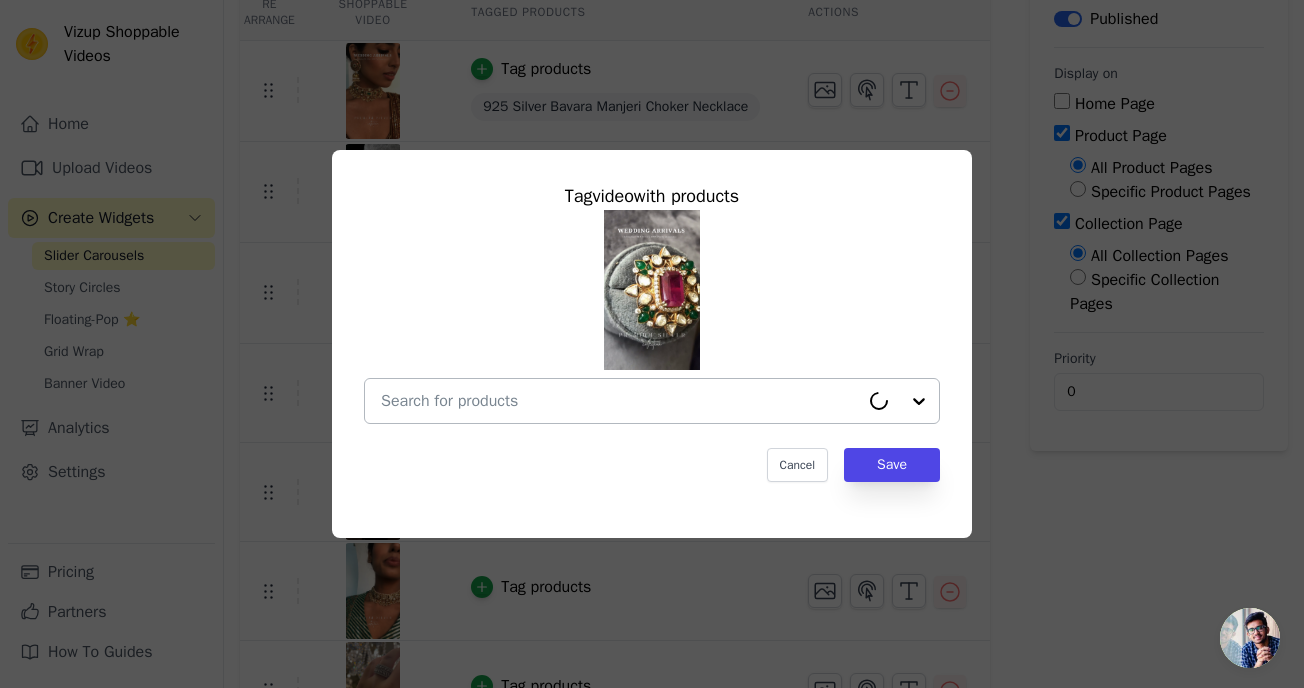 click at bounding box center [620, 401] 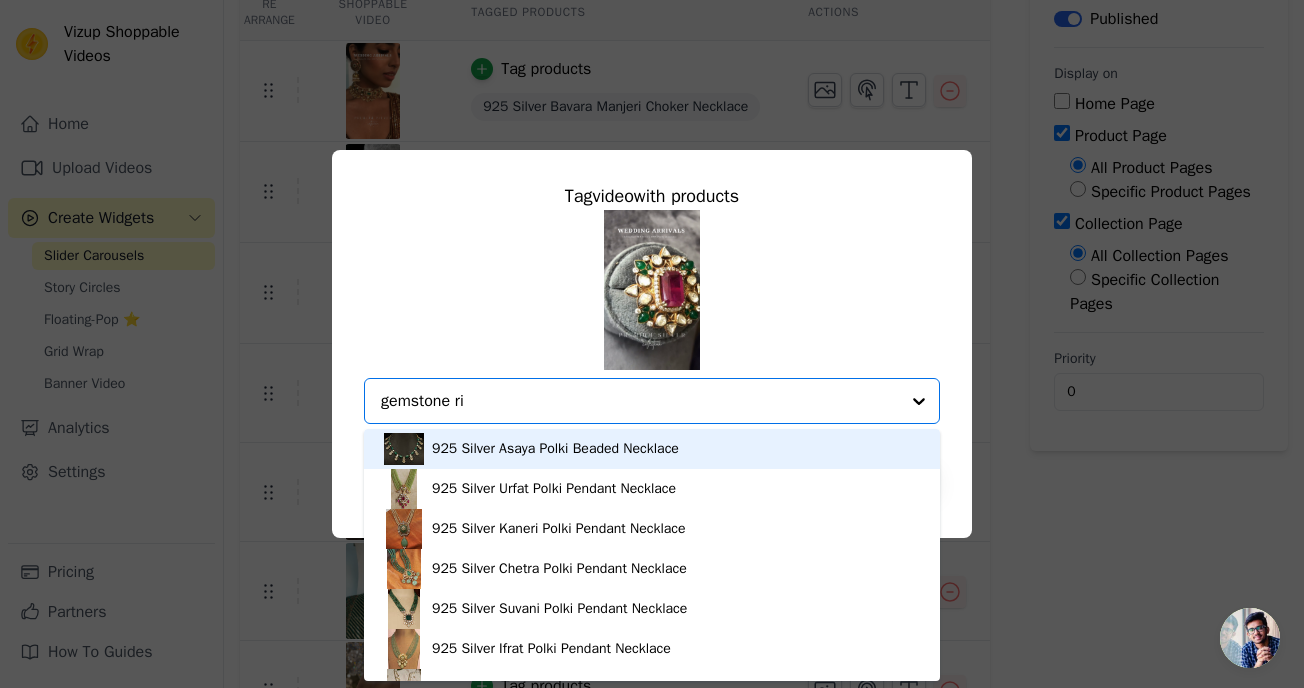 type on "gemstone rin" 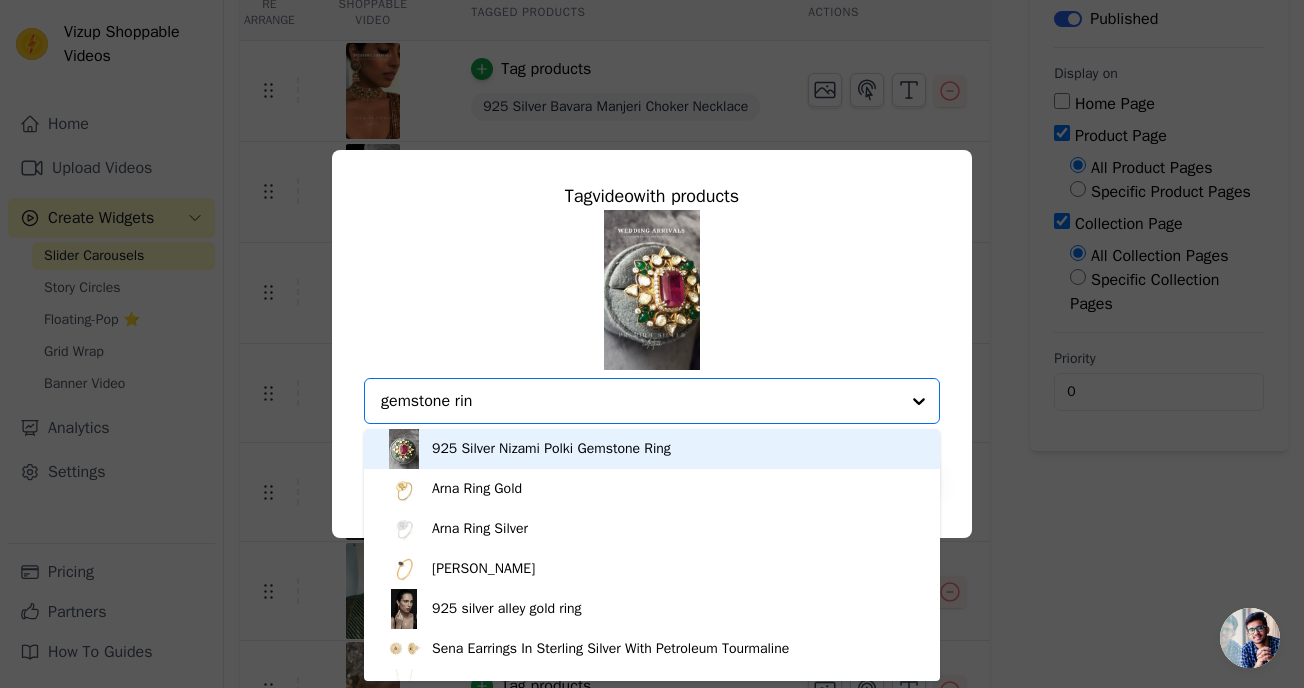 click on "925 Silver Nizami Polki Gemstone Ring" at bounding box center [551, 449] 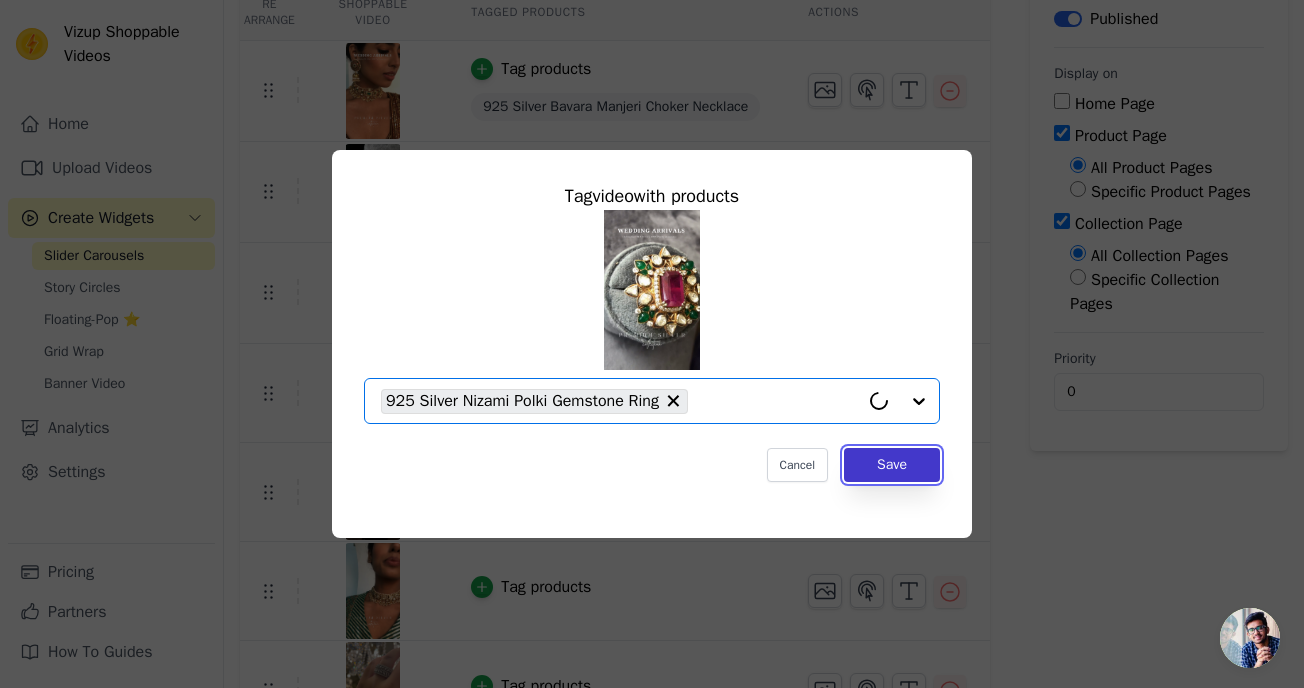 click on "Save" at bounding box center [892, 465] 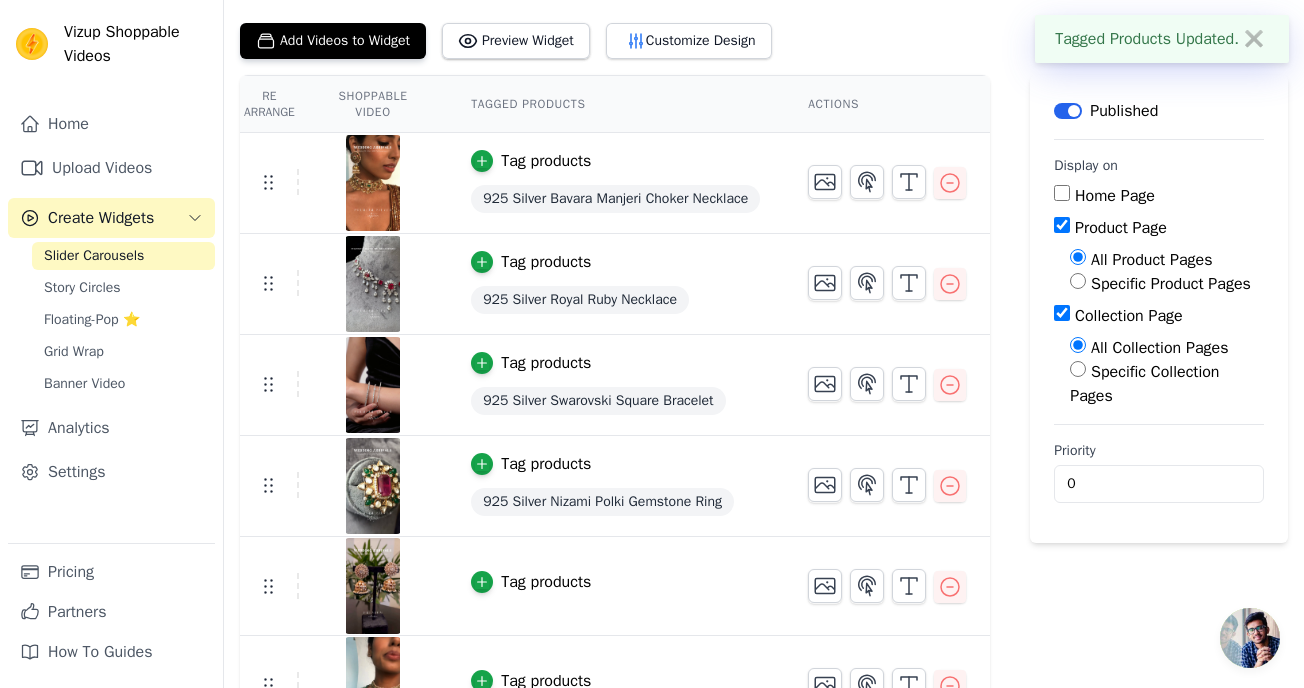 scroll, scrollTop: 242, scrollLeft: 0, axis: vertical 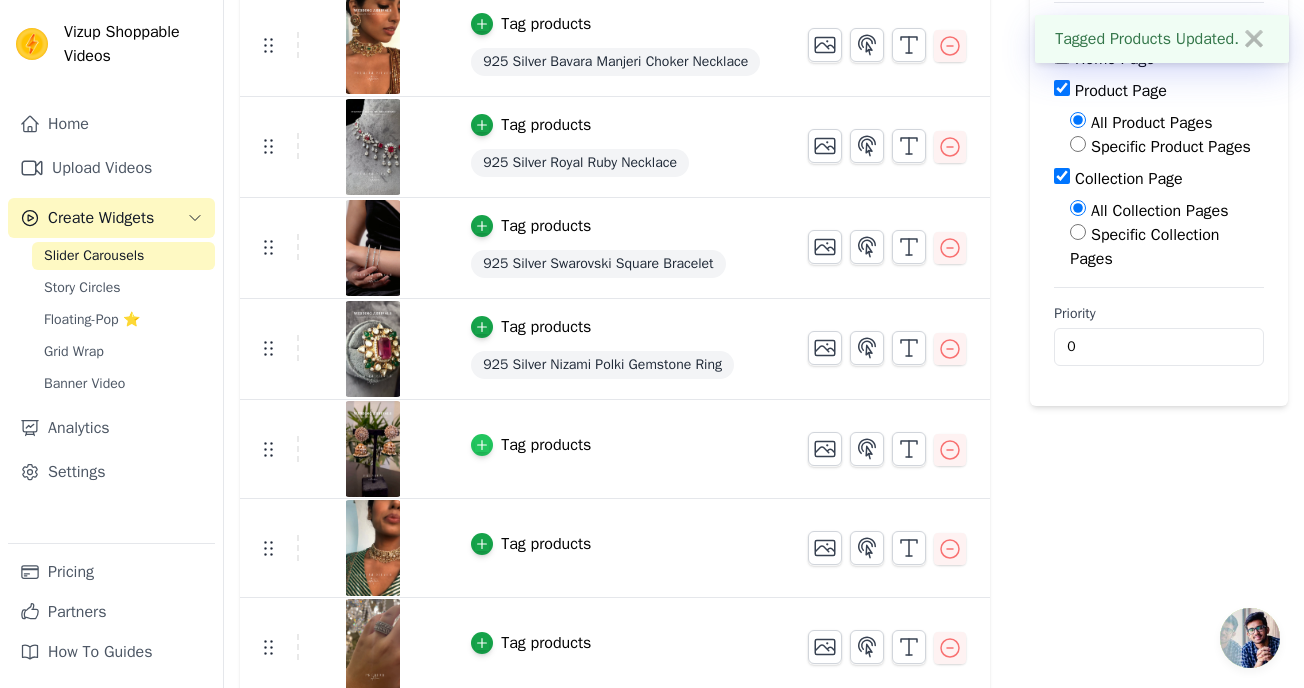 click 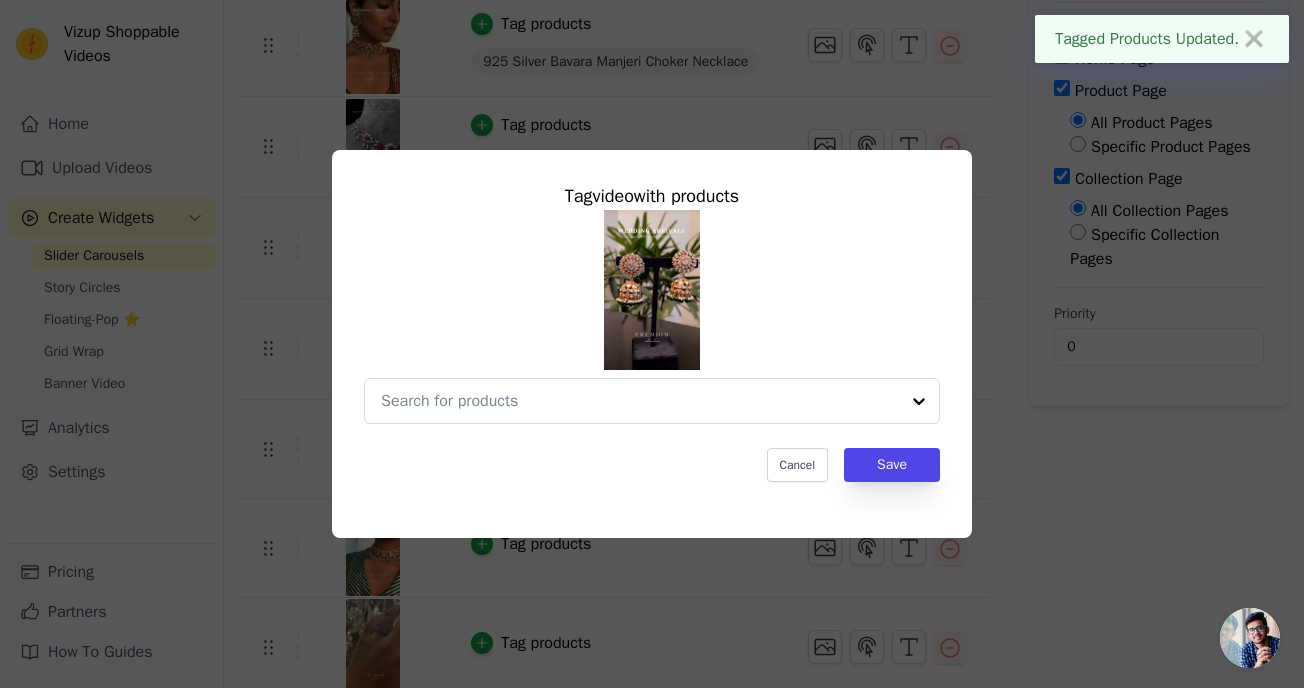 scroll, scrollTop: 0, scrollLeft: 0, axis: both 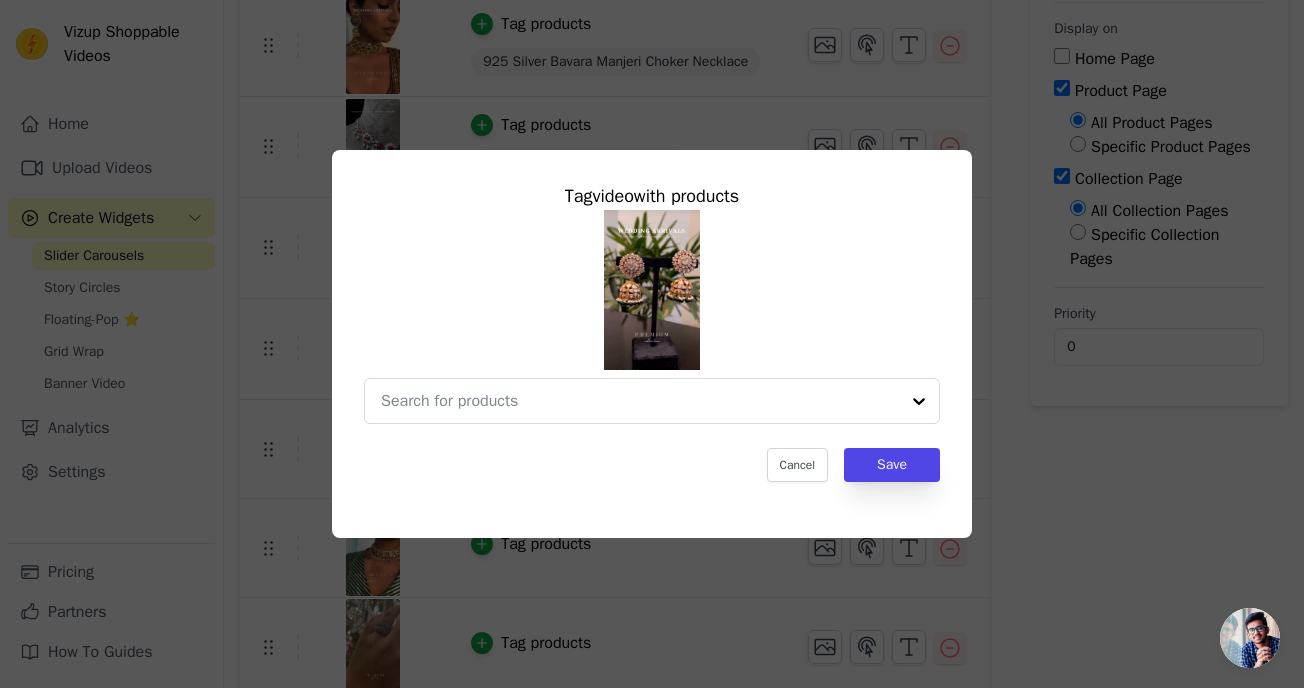 click at bounding box center (652, 317) 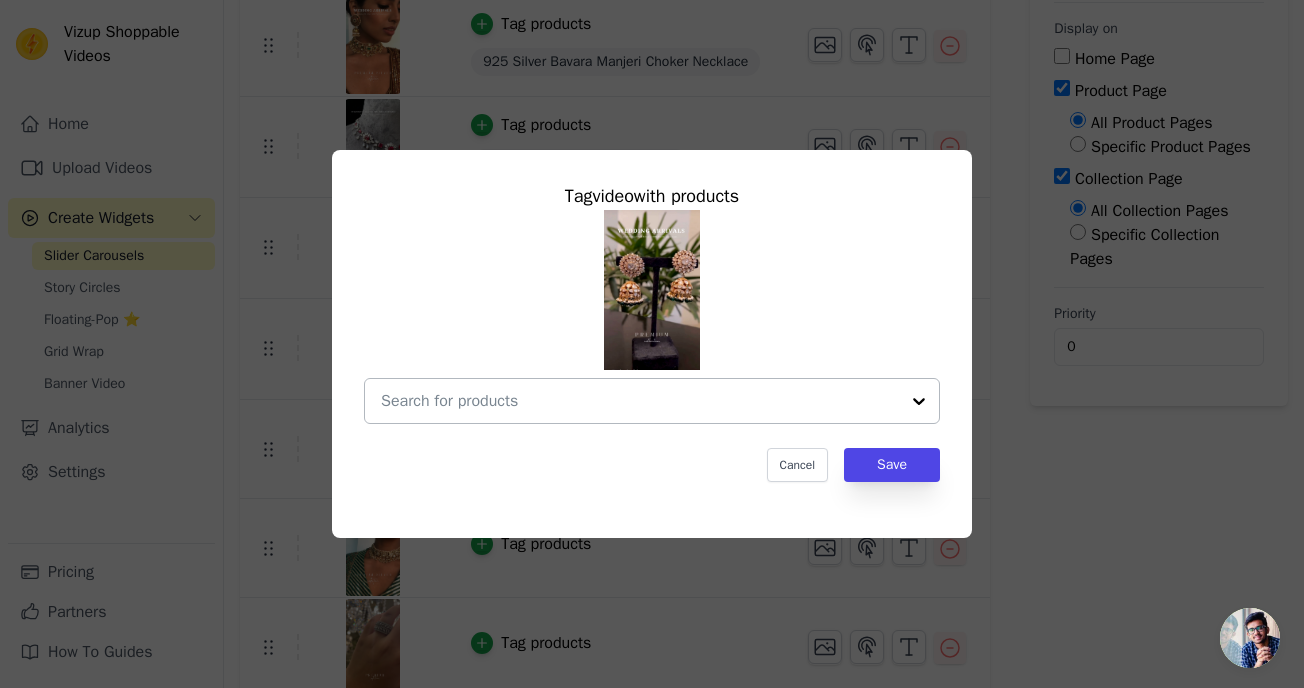 click at bounding box center [640, 401] 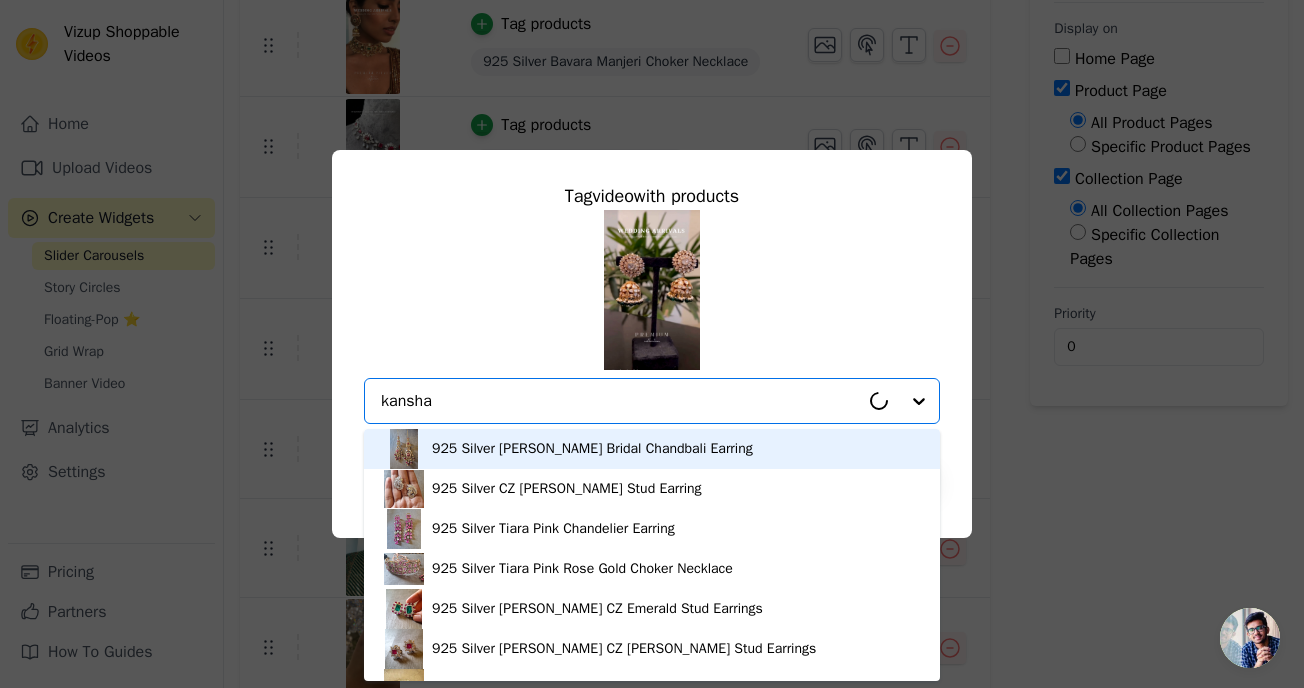 type on "kanshar" 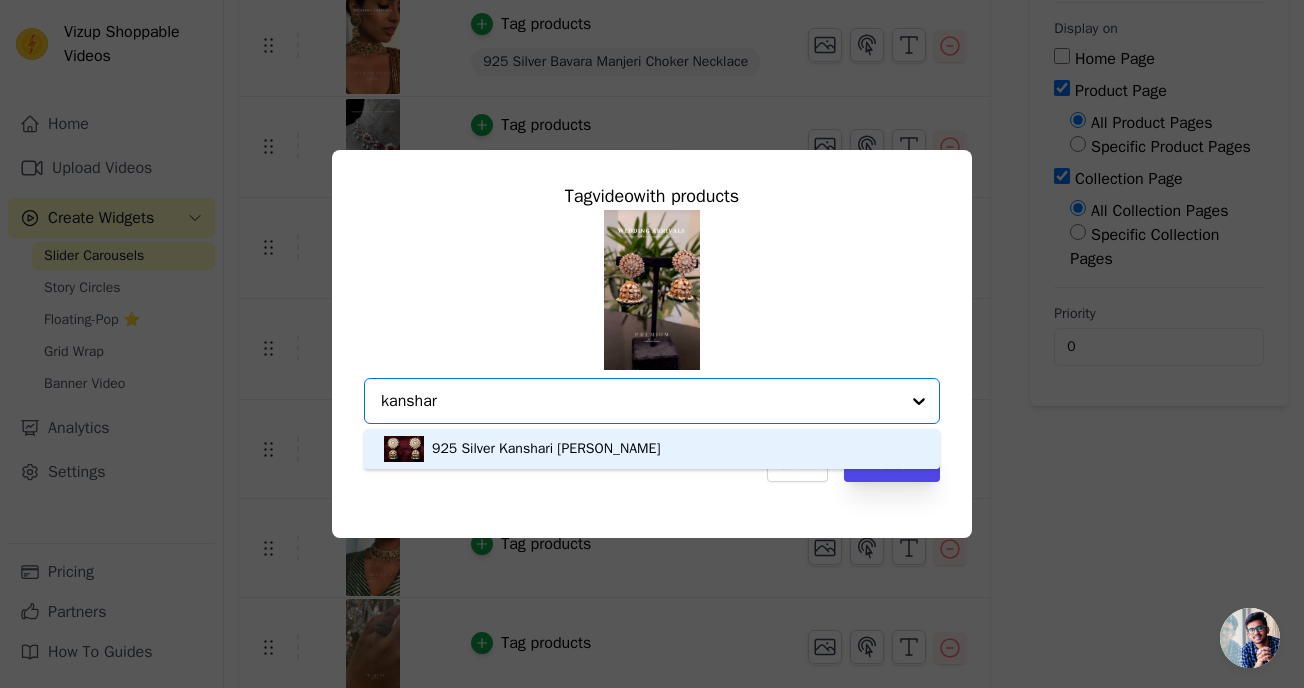 click on "925 Silver Kanshari Jhumka Earring" at bounding box center [652, 449] 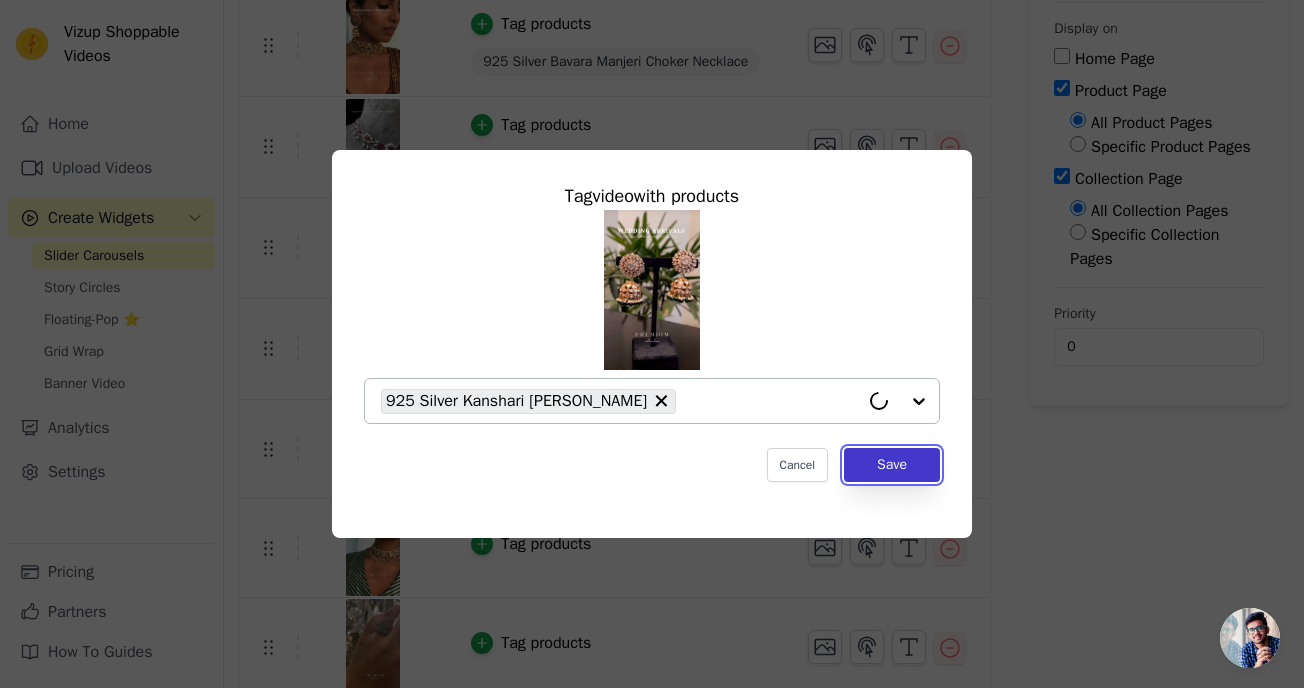 click on "Save" at bounding box center [892, 465] 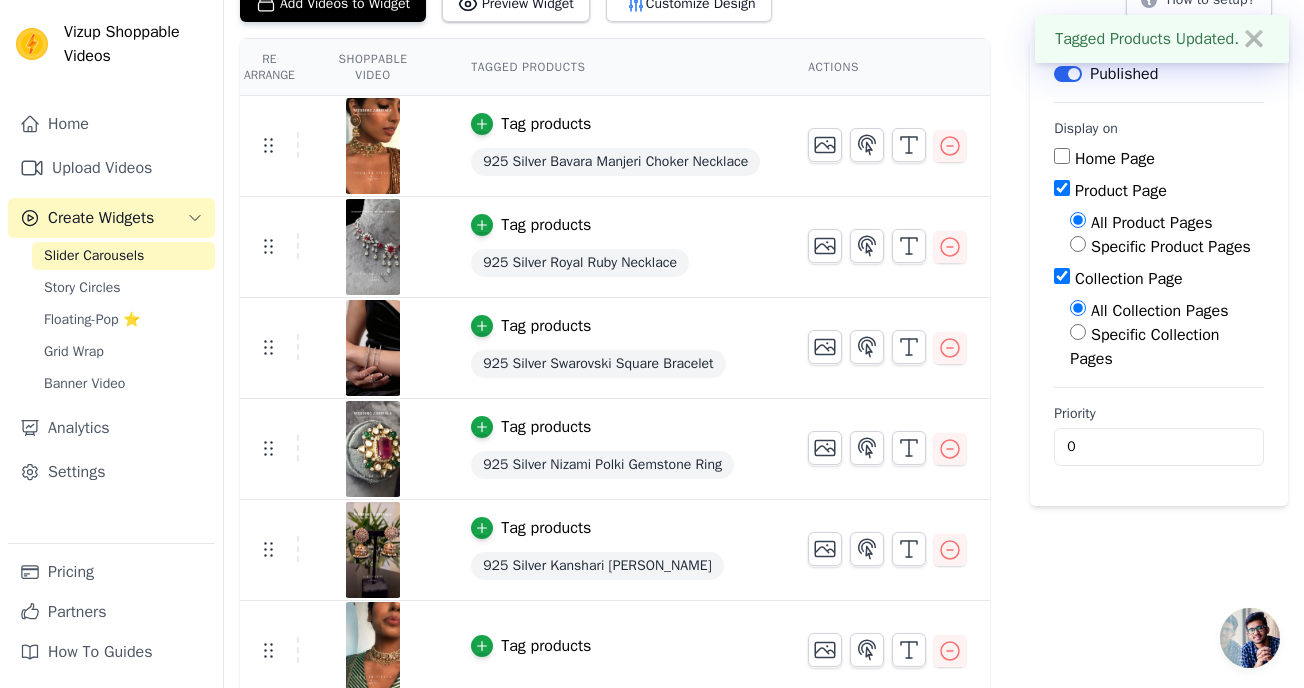 scroll, scrollTop: 259, scrollLeft: 0, axis: vertical 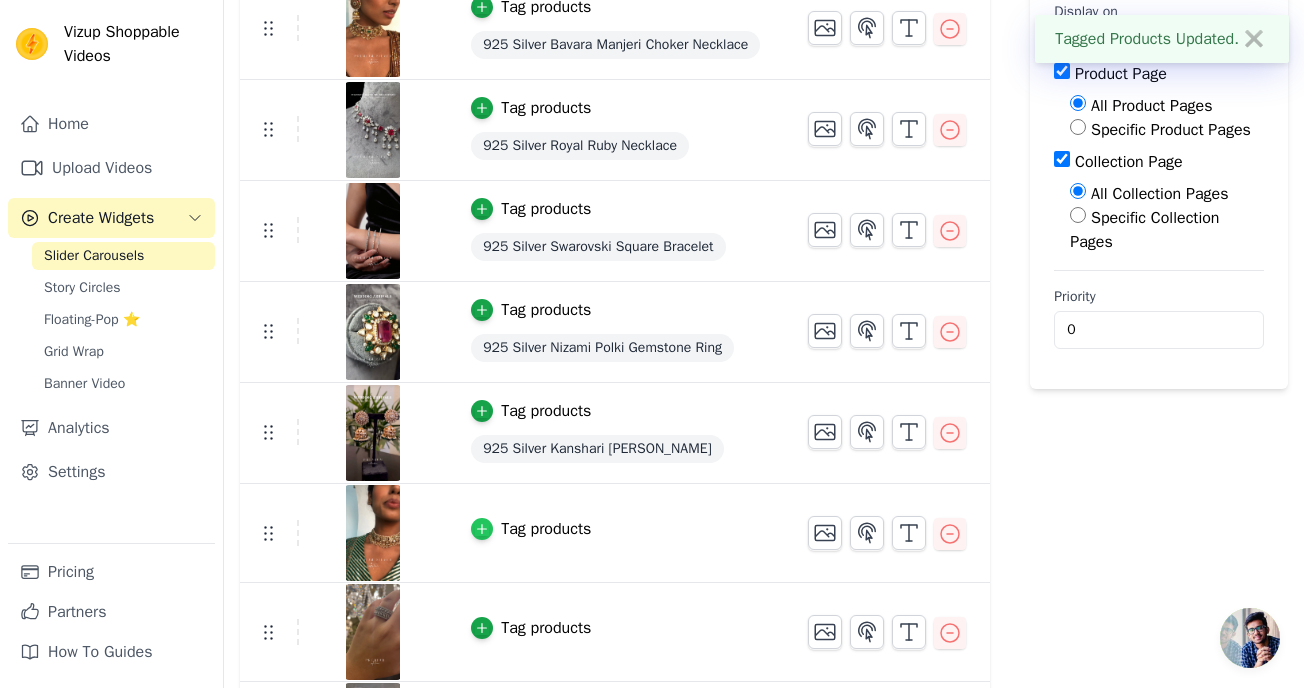 click 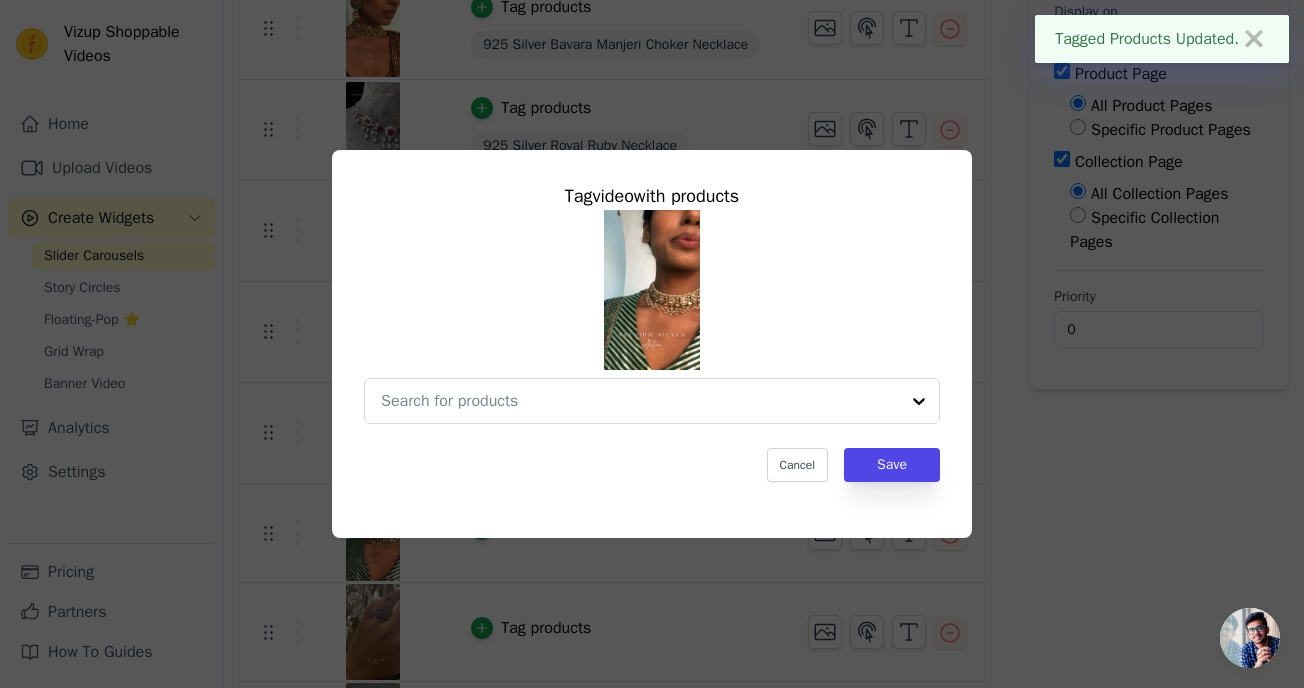 scroll, scrollTop: 0, scrollLeft: 0, axis: both 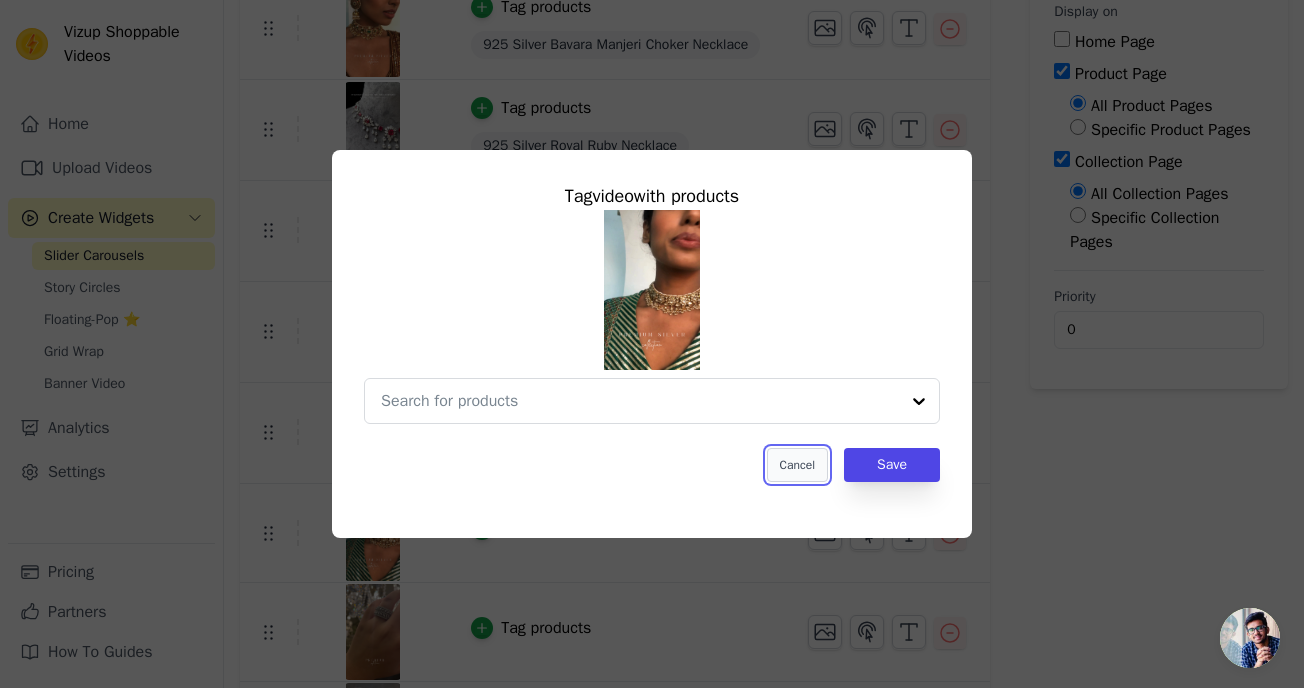 click on "Cancel" at bounding box center [797, 465] 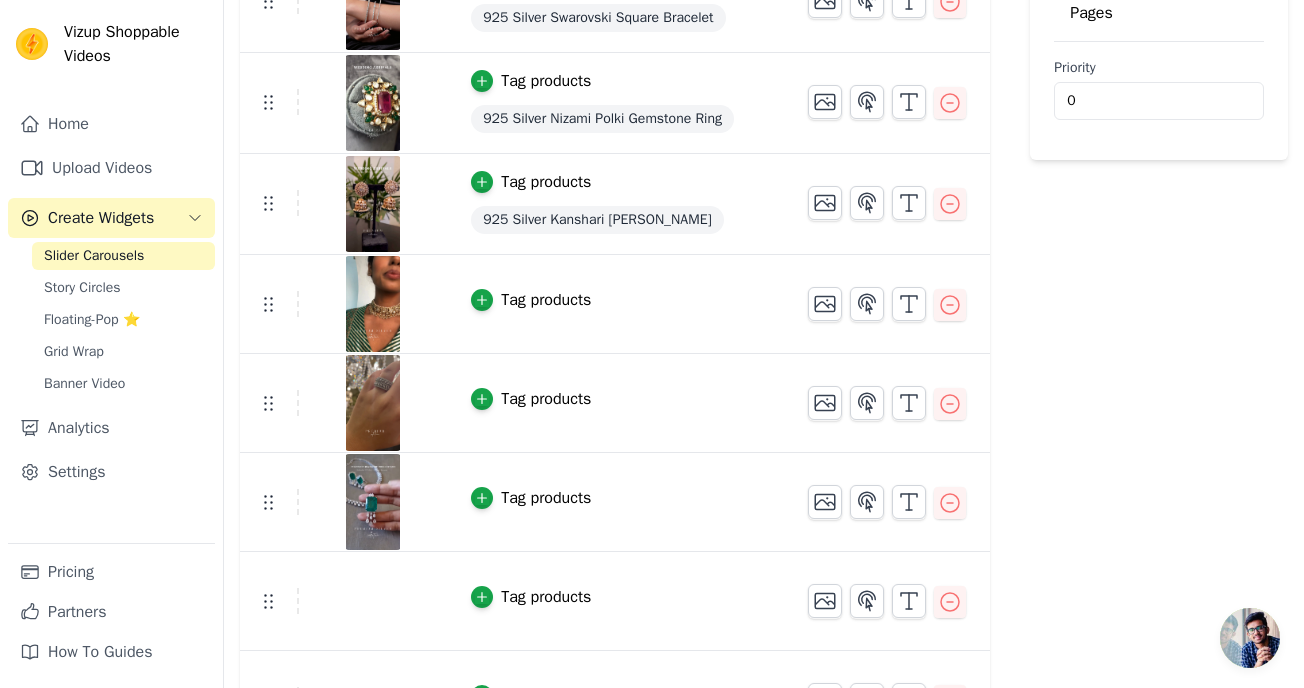 scroll, scrollTop: 567, scrollLeft: 0, axis: vertical 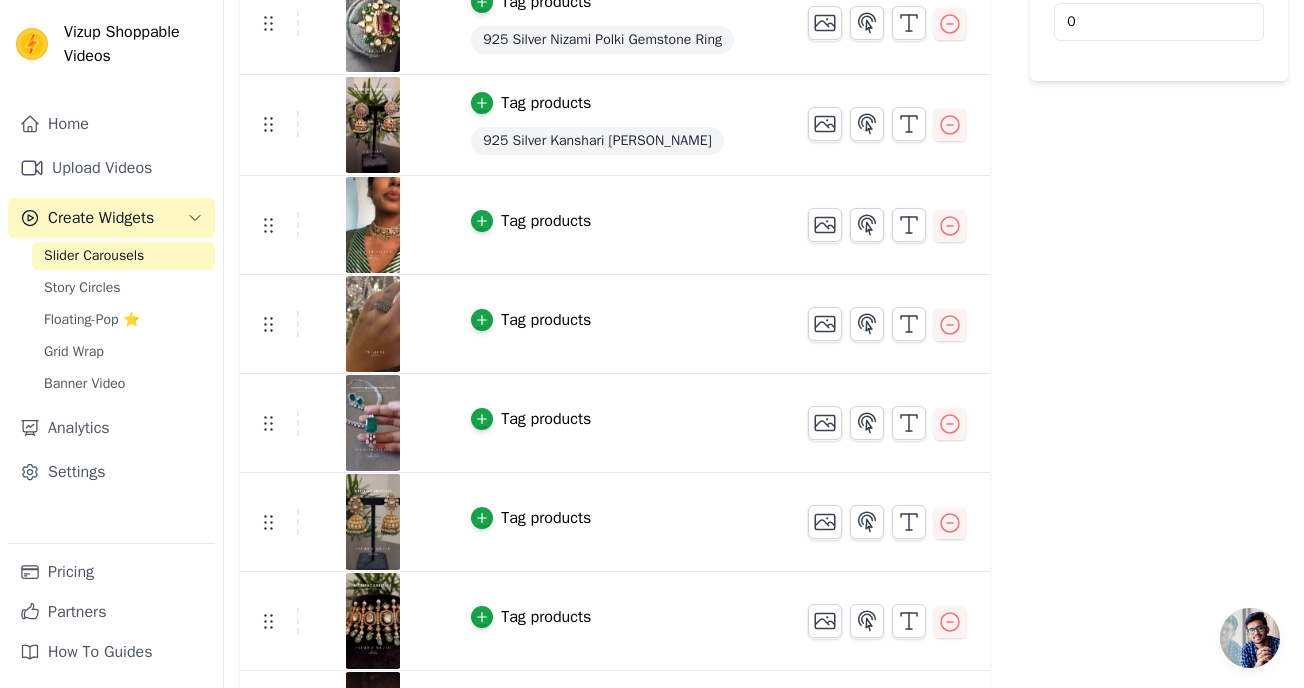 click on "Tag products" at bounding box center (531, 320) 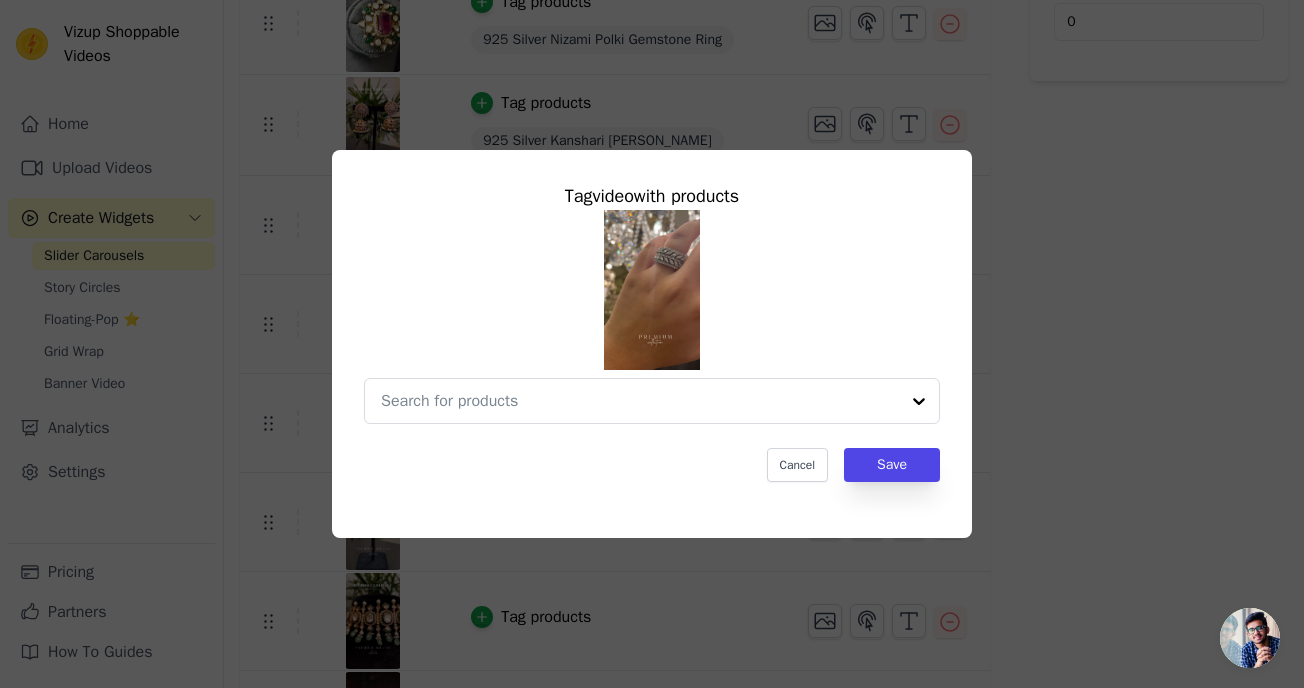 scroll, scrollTop: 0, scrollLeft: 0, axis: both 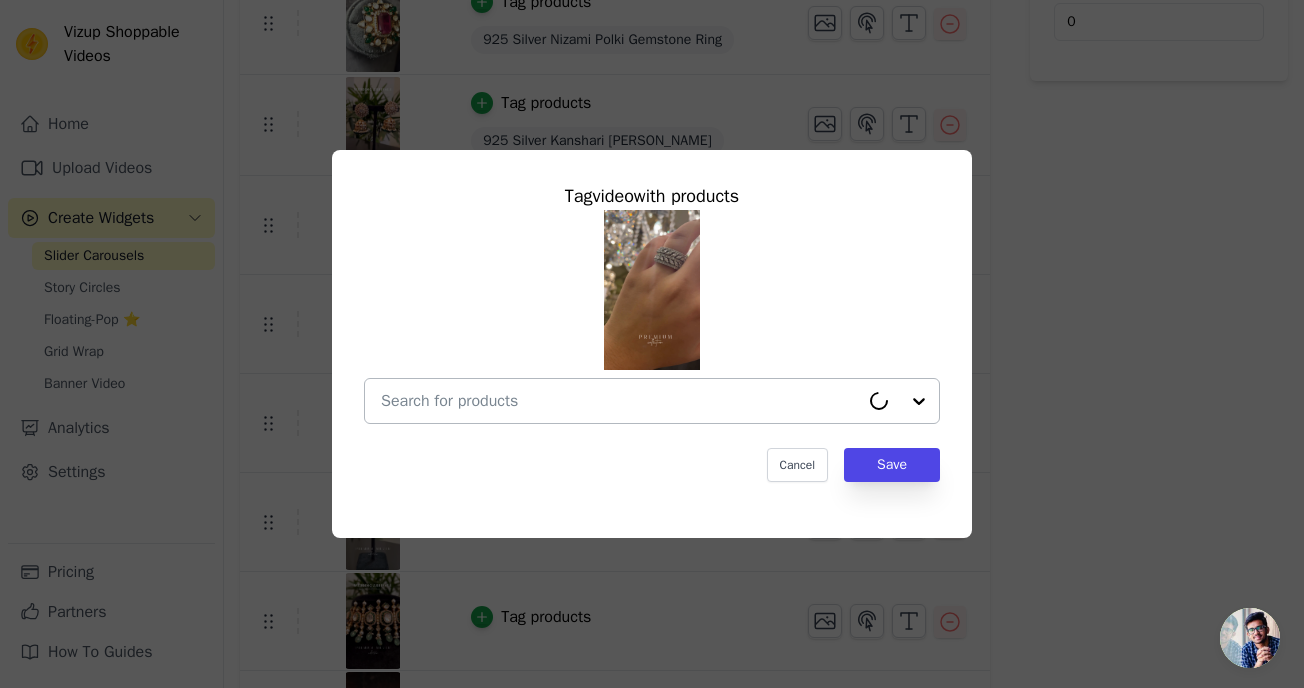 click at bounding box center [620, 401] 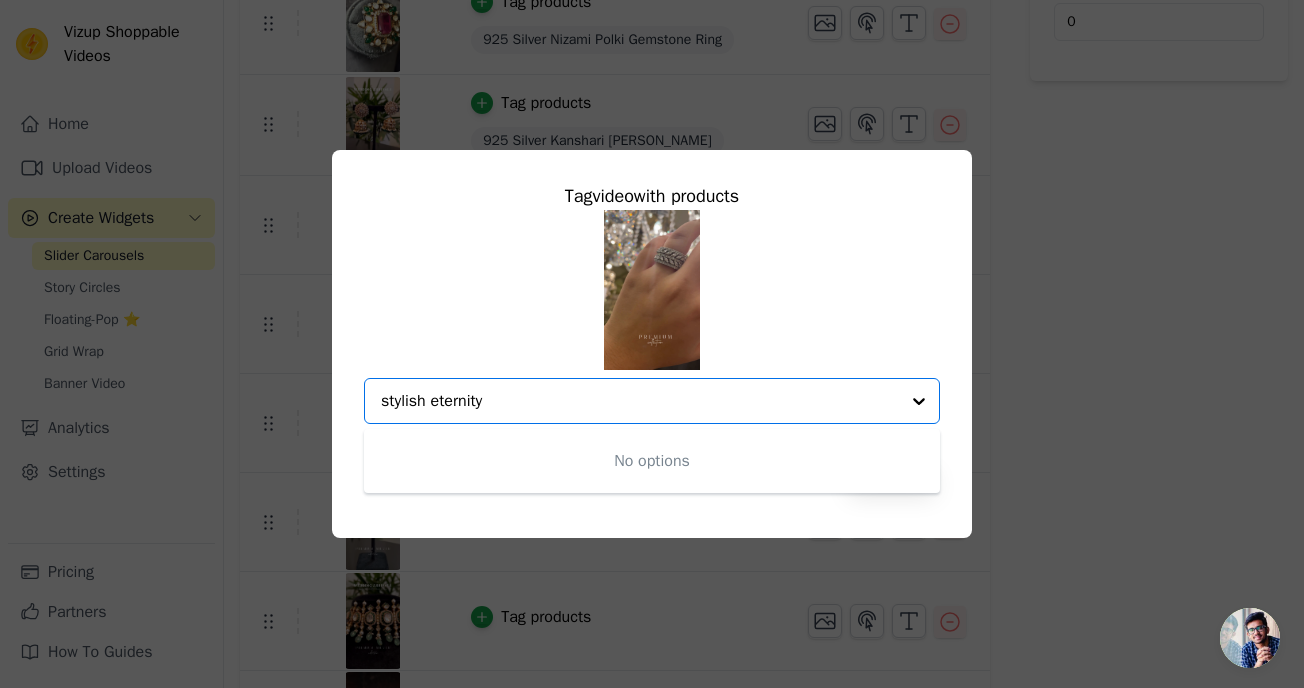 click on "stylish eternity" at bounding box center [640, 401] 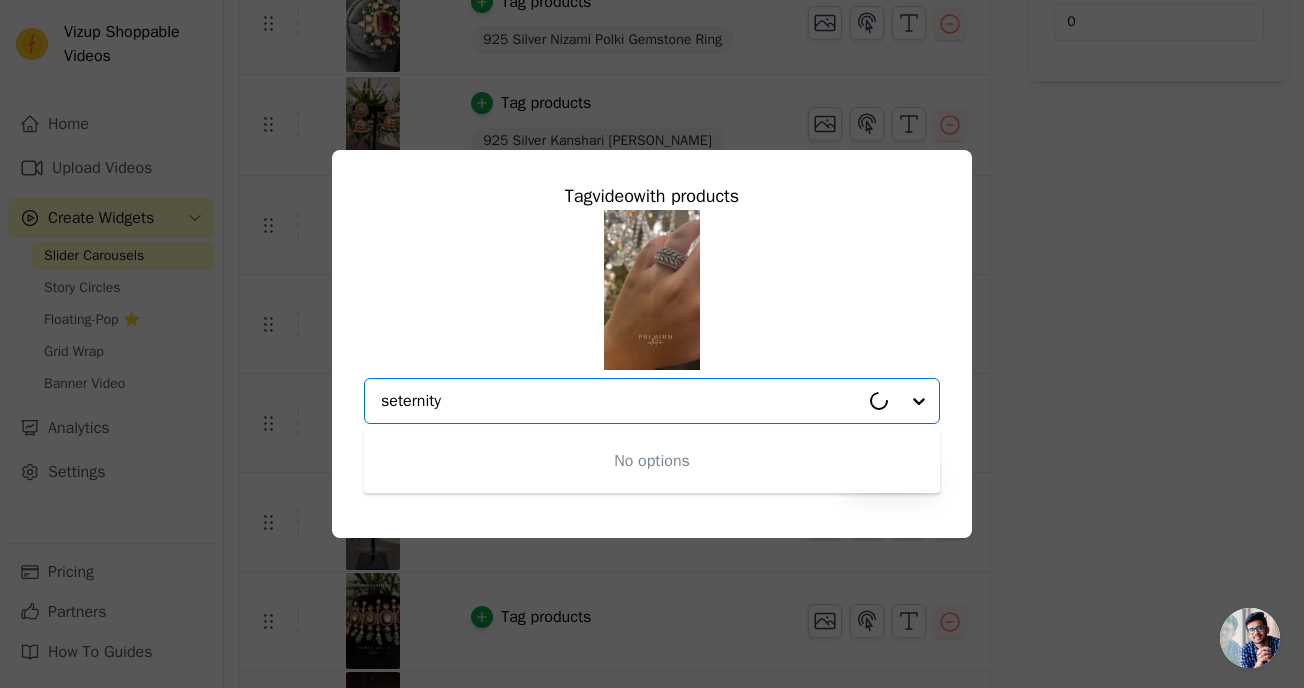 type on "eternity" 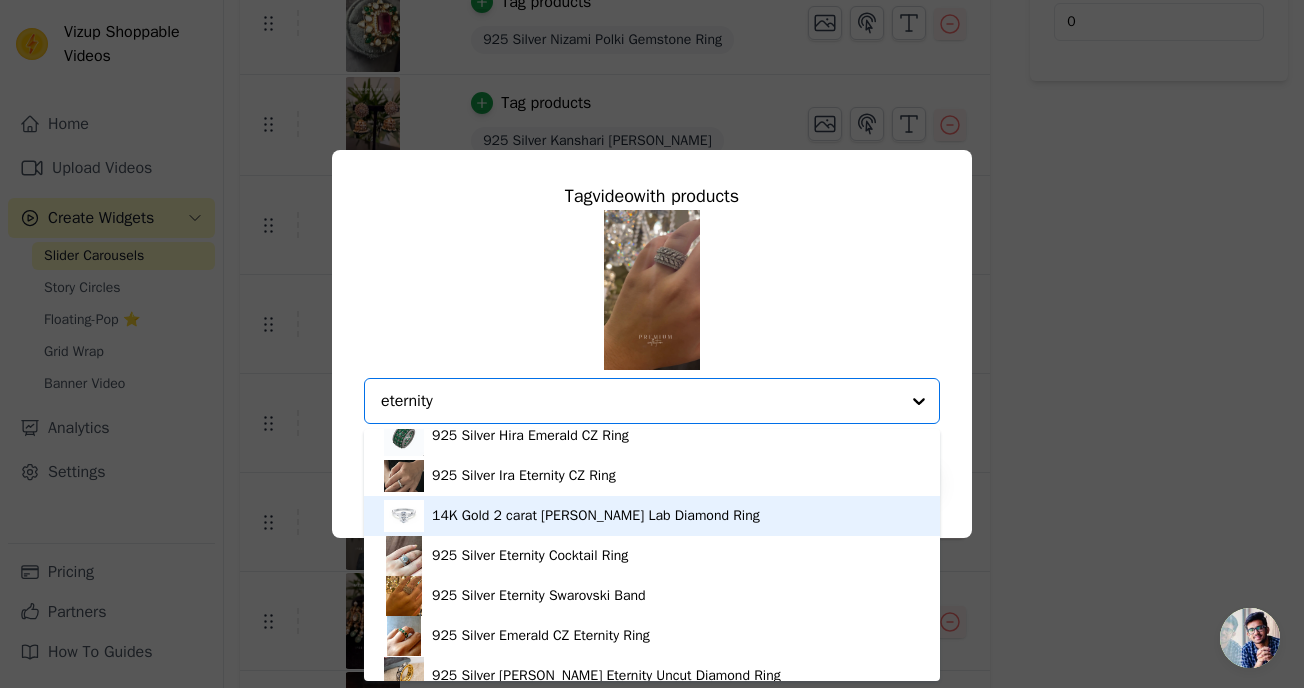 scroll, scrollTop: 63, scrollLeft: 0, axis: vertical 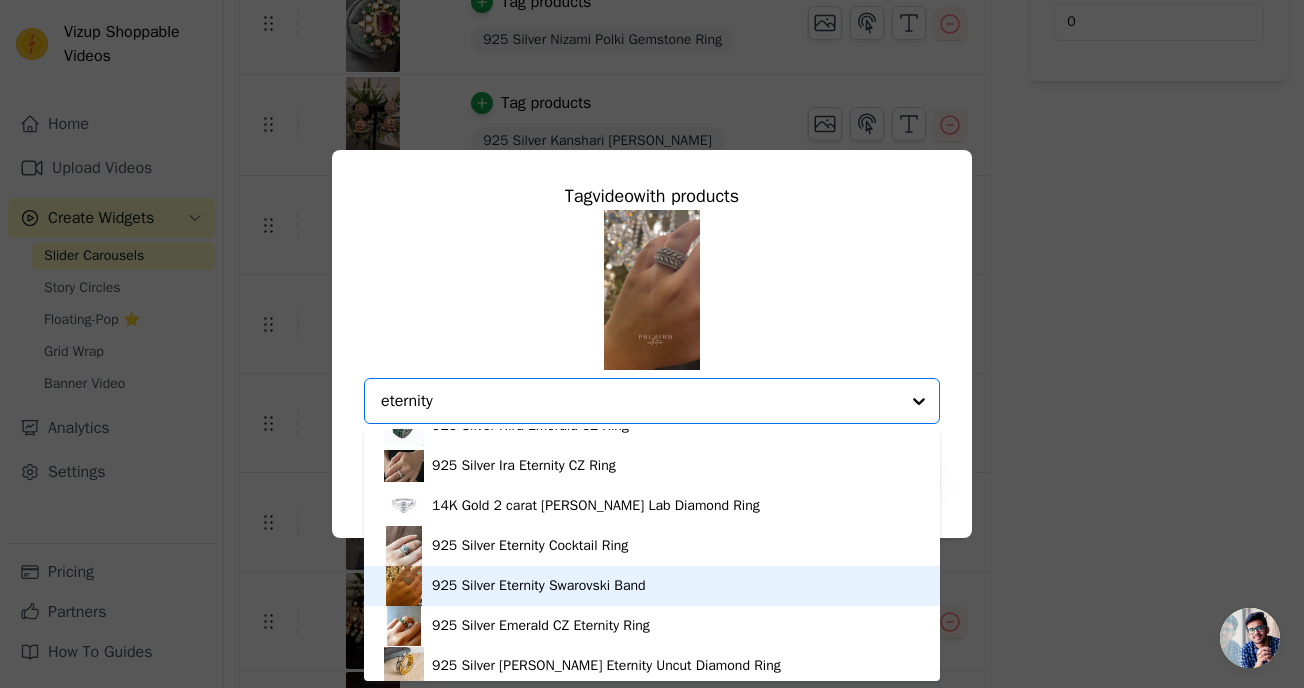 click on "925 Silver Eternity Swarovski Band" at bounding box center (539, 586) 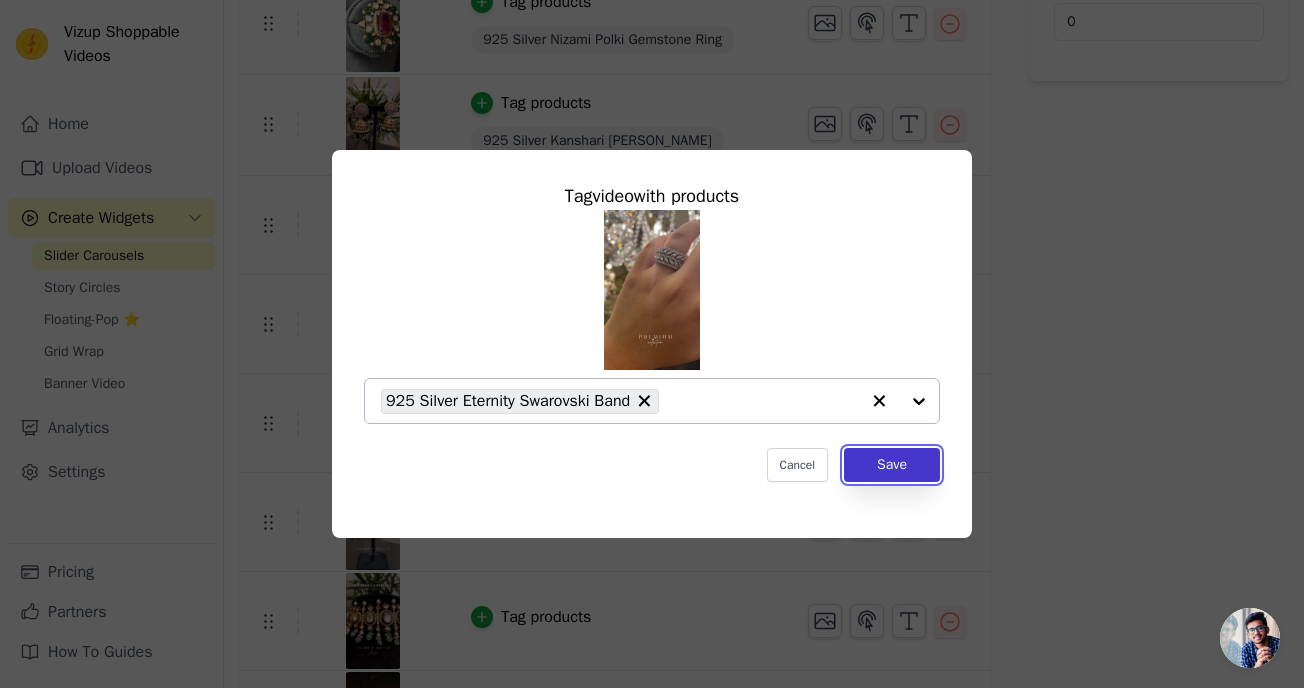 click on "Save" at bounding box center (892, 465) 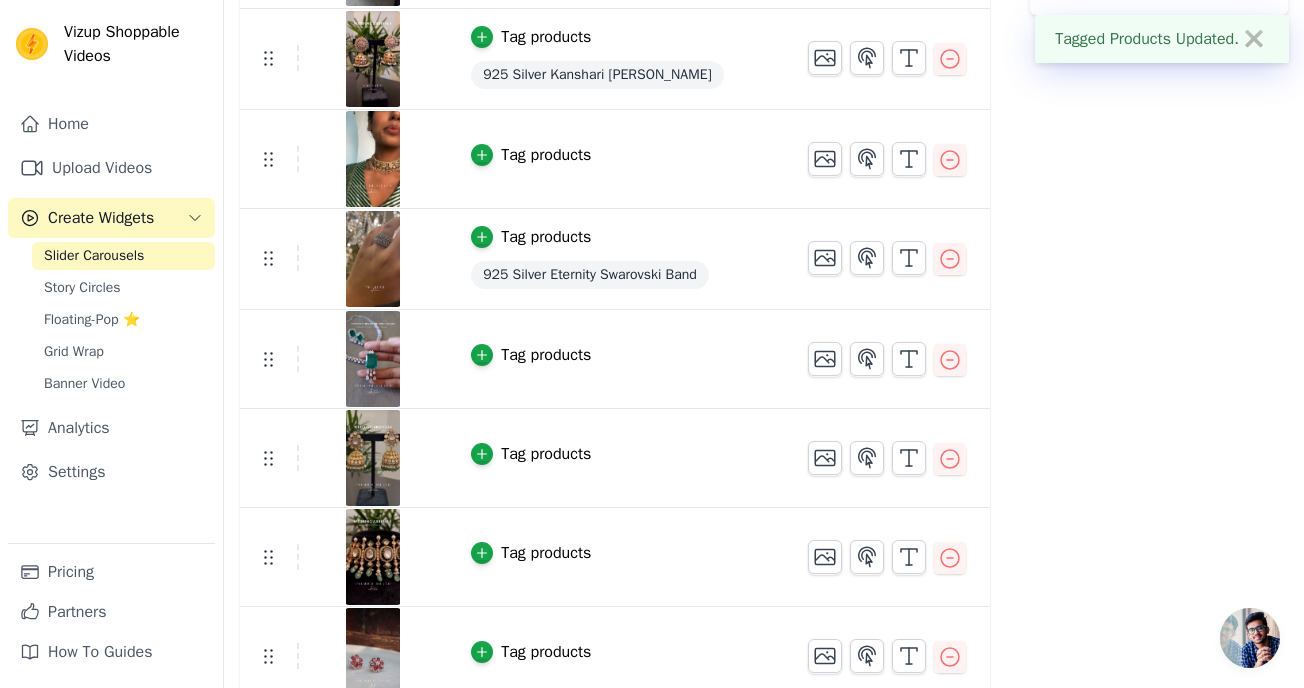 scroll, scrollTop: 647, scrollLeft: 0, axis: vertical 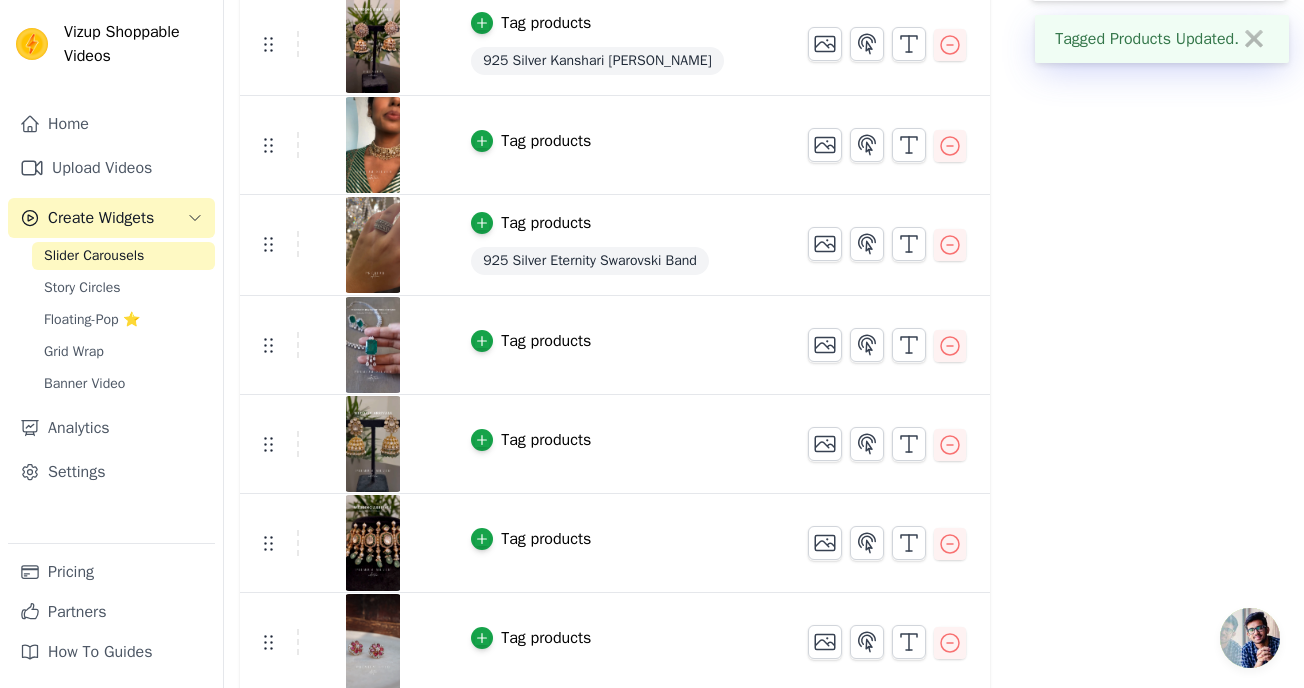 click on "Tag products" at bounding box center [531, 341] 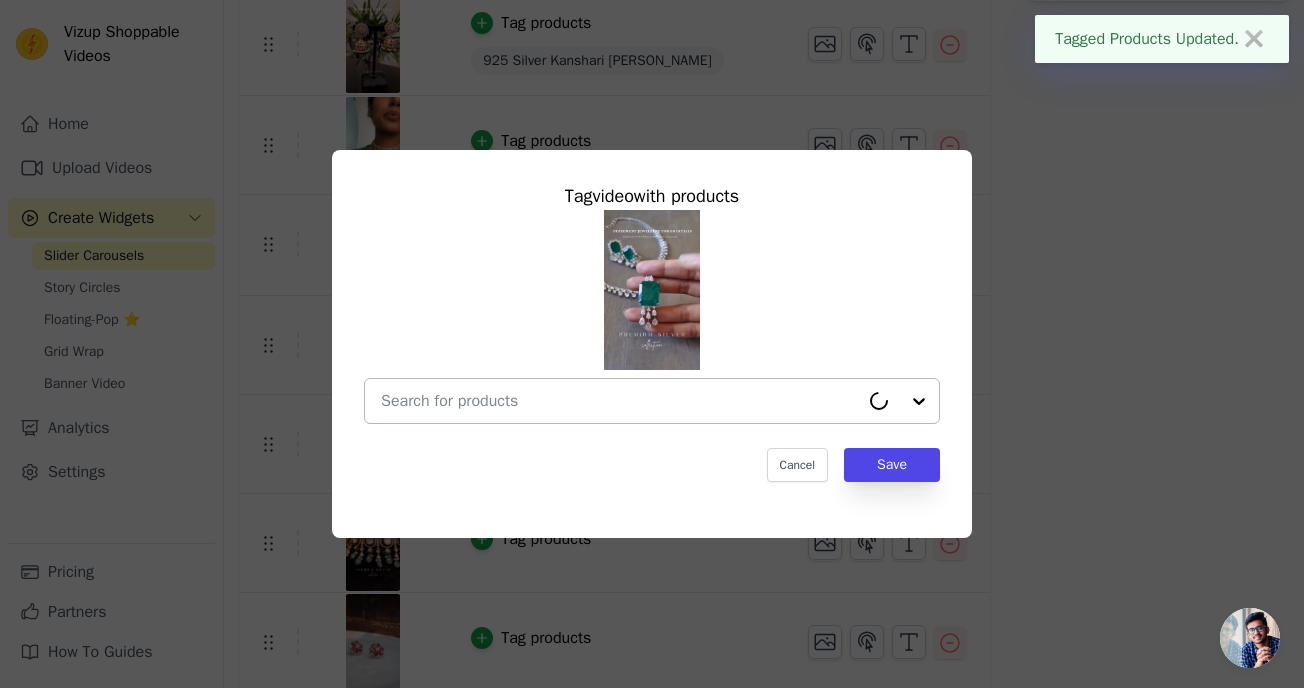 click at bounding box center [620, 401] 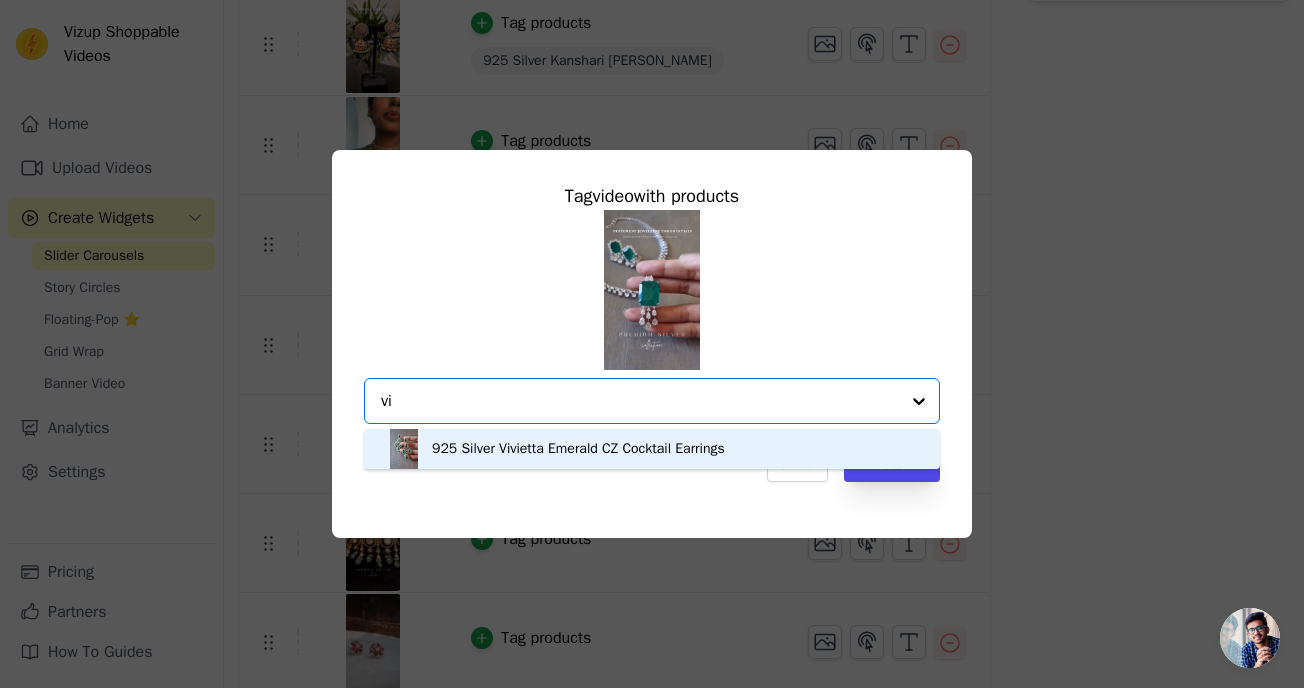 type on "v" 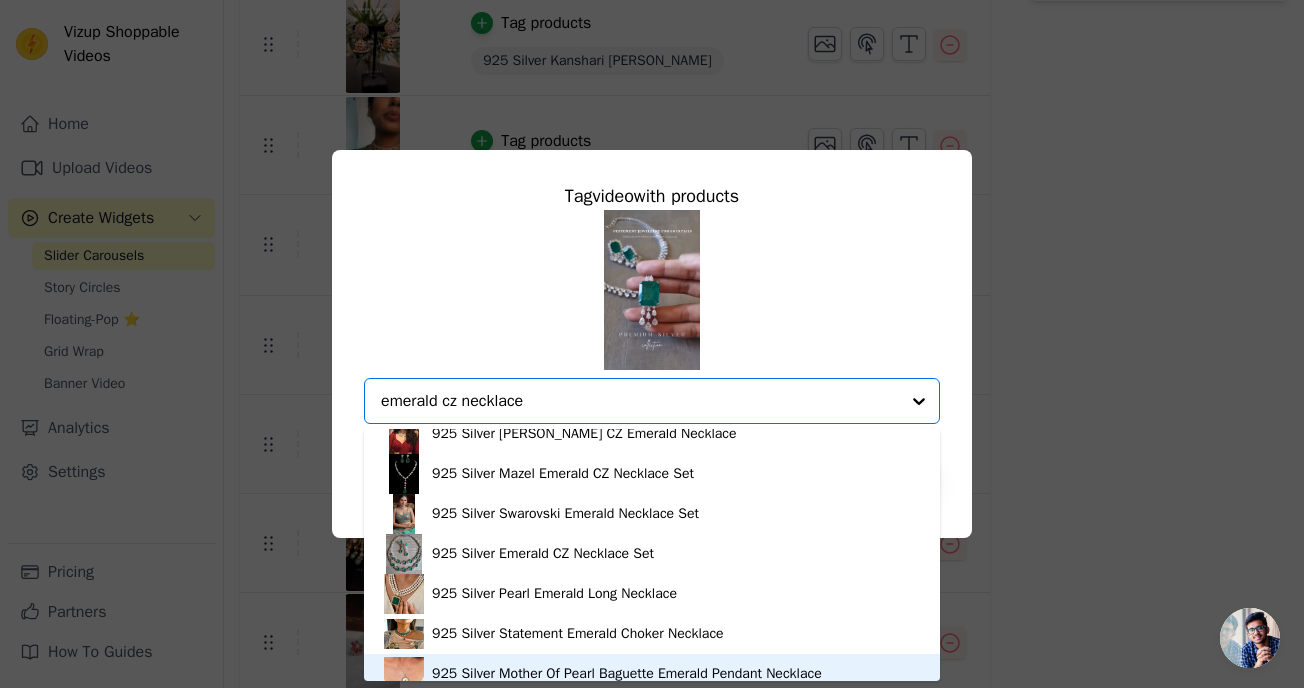 scroll, scrollTop: 0, scrollLeft: 0, axis: both 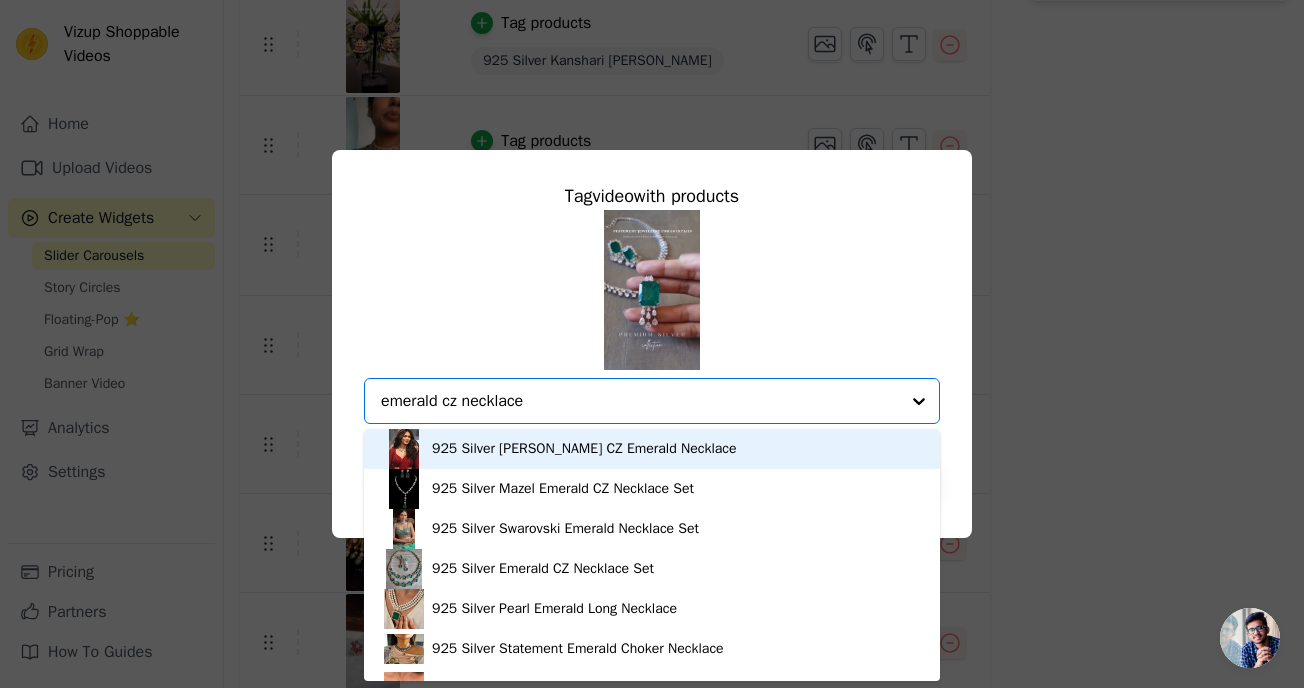 type on "emerald cz necklace" 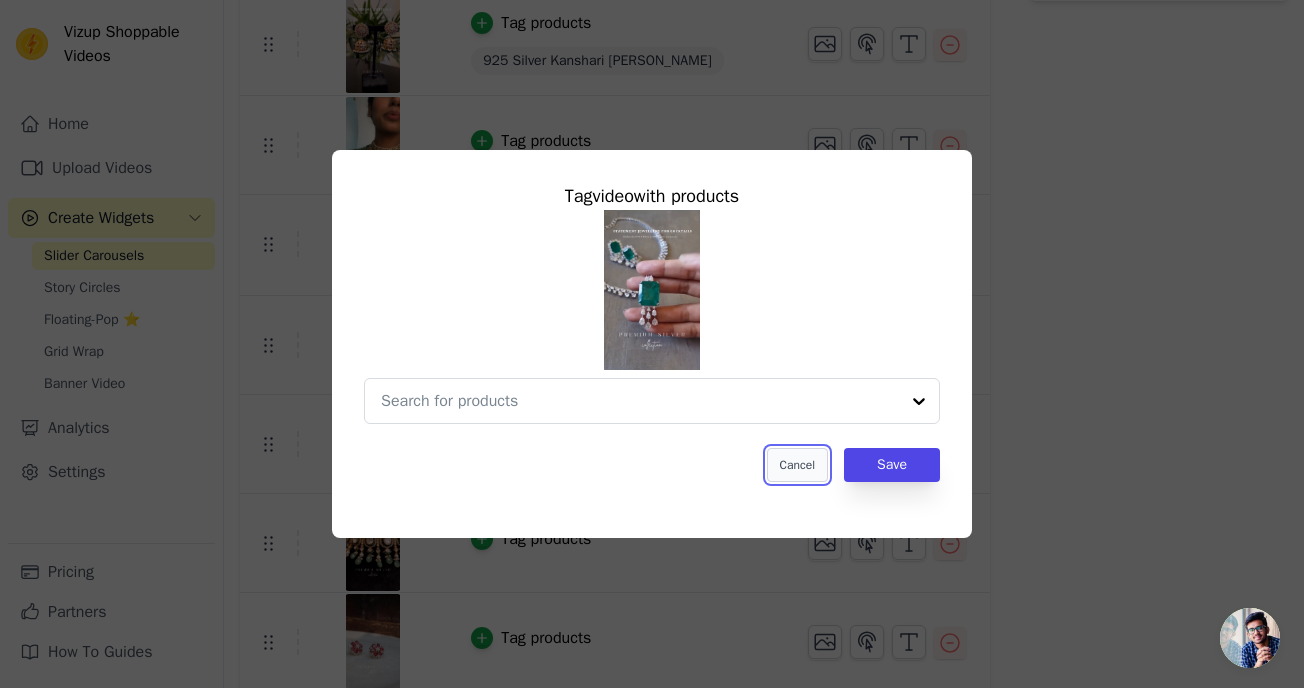 click on "Cancel" at bounding box center (797, 465) 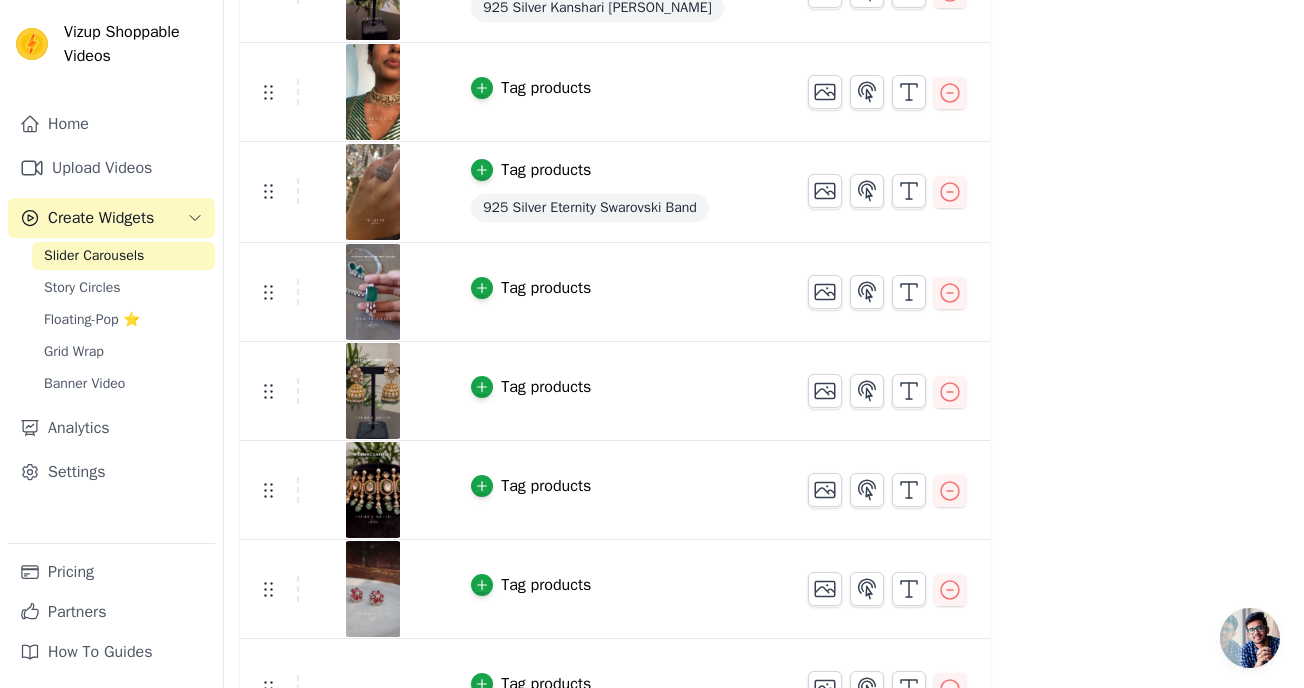 scroll, scrollTop: 750, scrollLeft: 0, axis: vertical 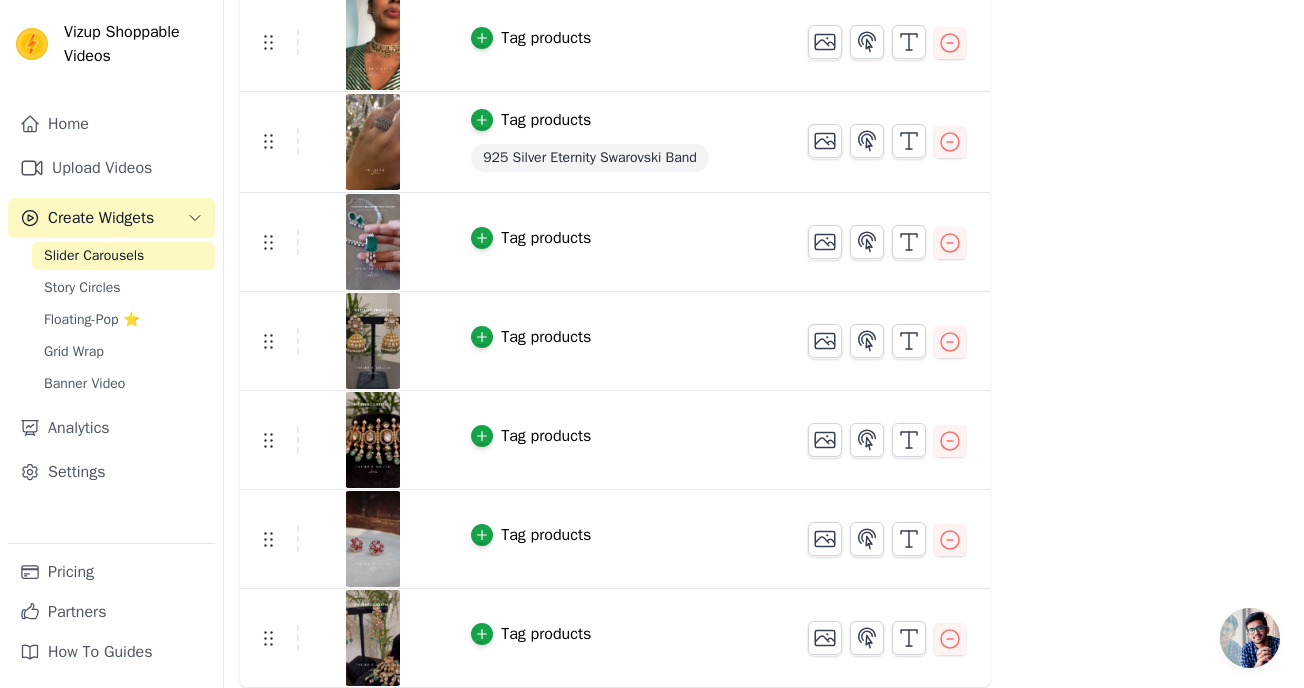 click on "Tag products" at bounding box center [615, 539] 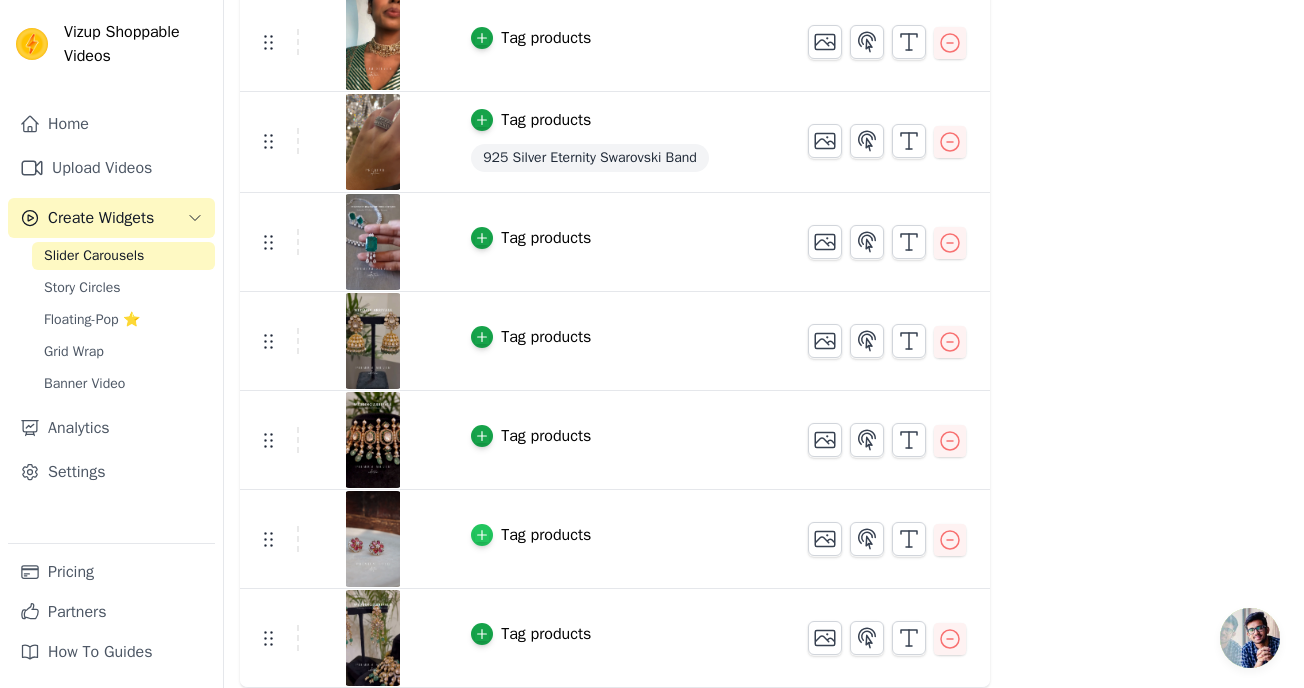 click 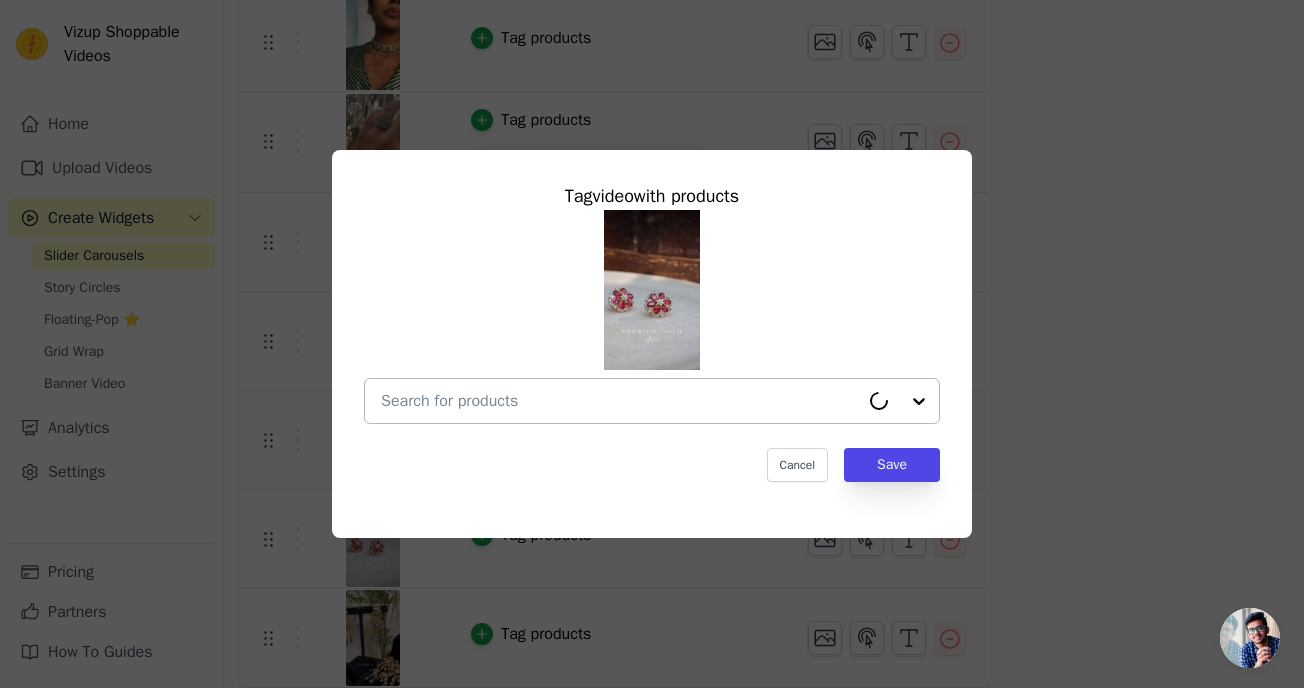 click at bounding box center [620, 401] 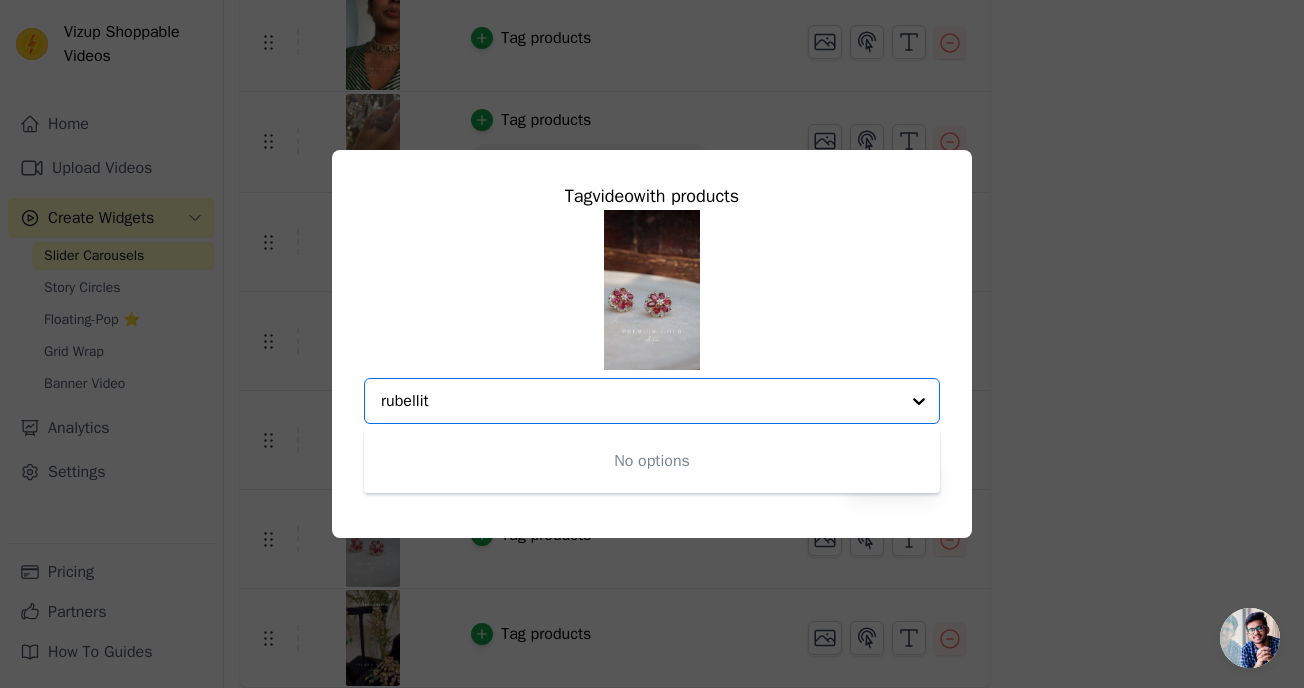 type on "rubellite" 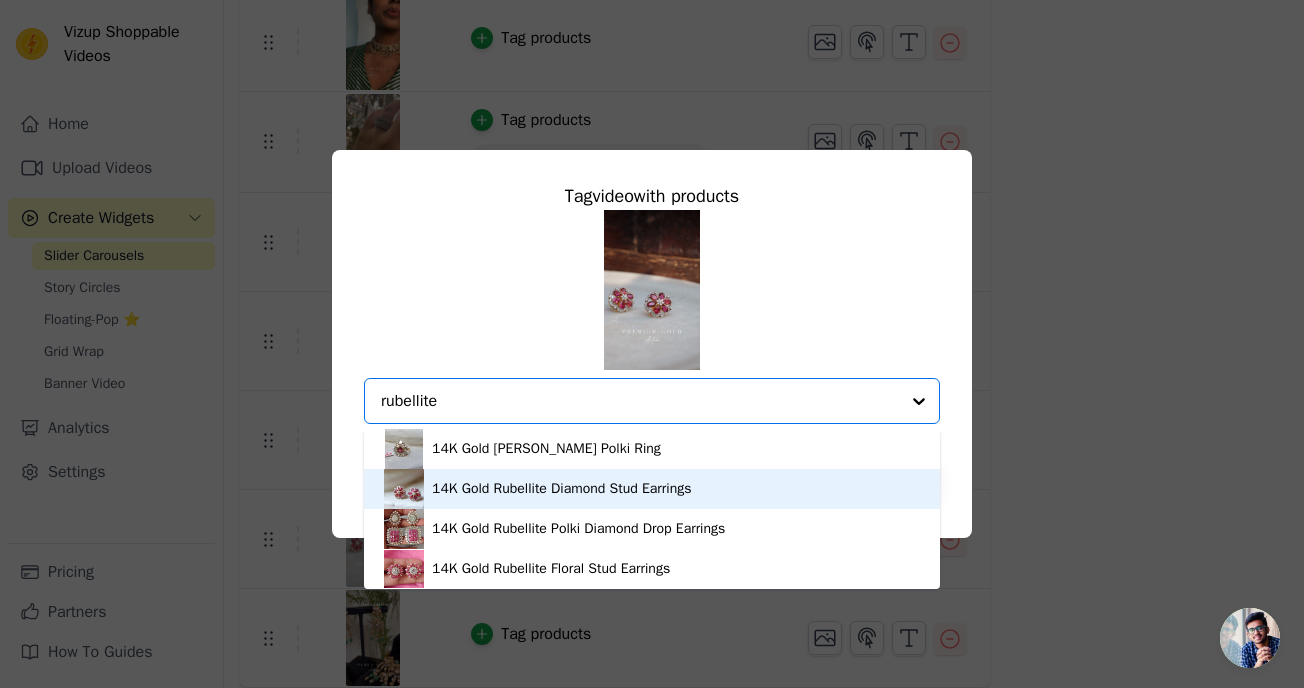 click on "14K Gold Rubellite Diamond Stud Earrings" at bounding box center (561, 489) 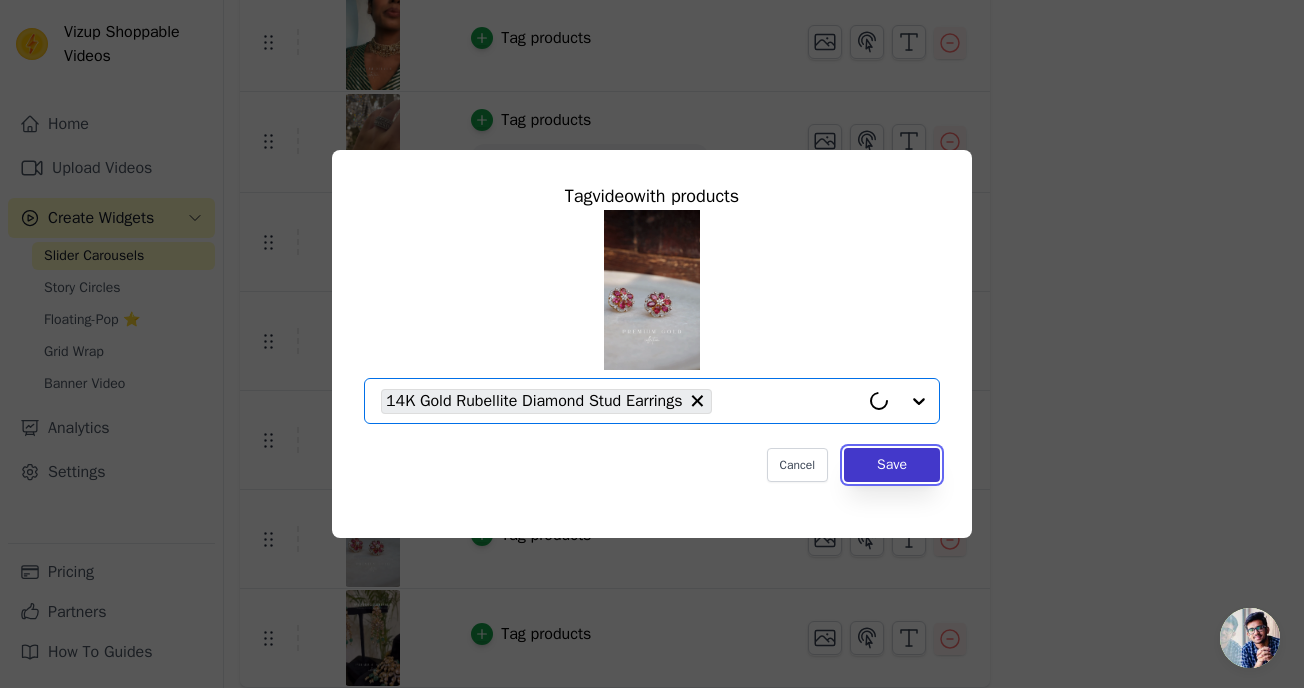 click on "Save" at bounding box center (892, 465) 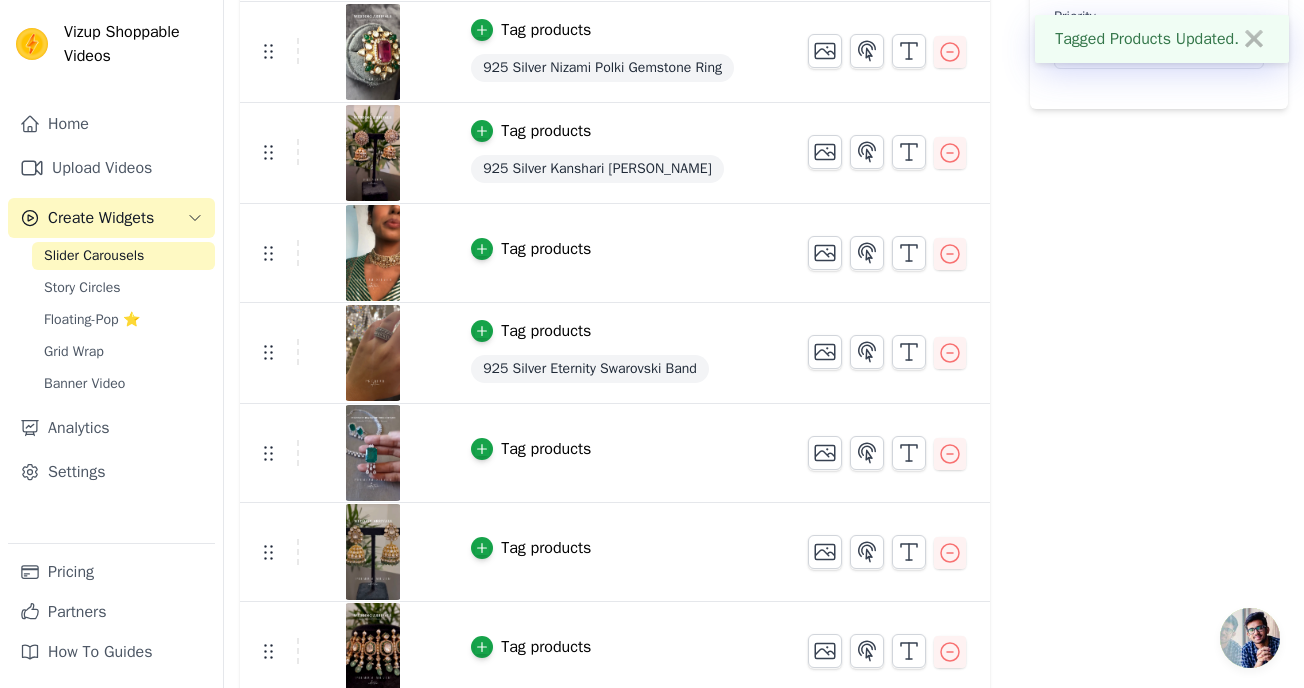 scroll, scrollTop: 752, scrollLeft: 0, axis: vertical 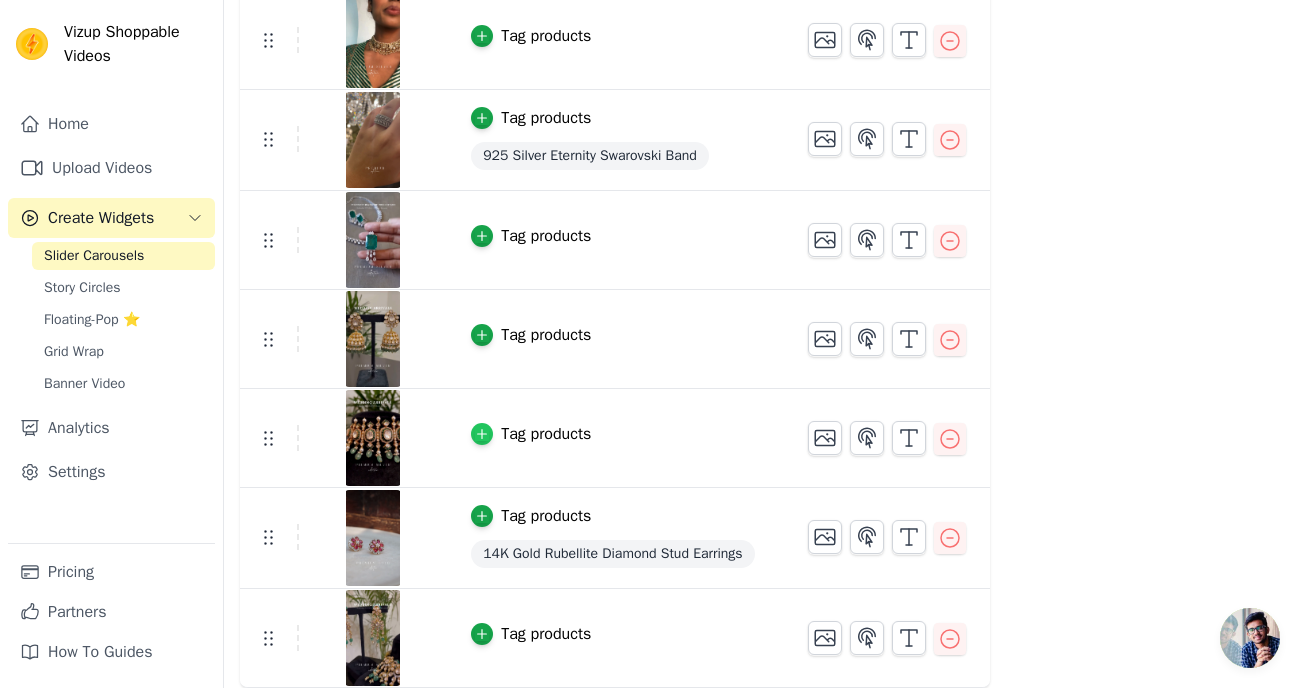 click 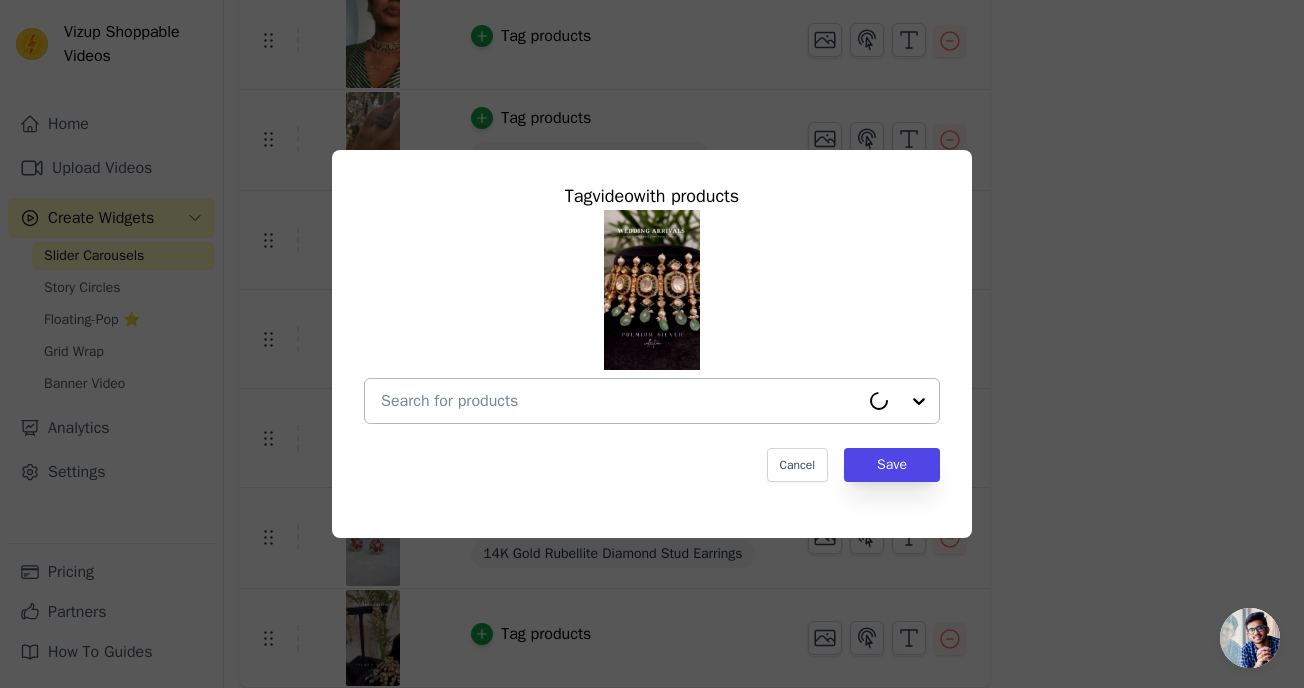 click at bounding box center (620, 401) 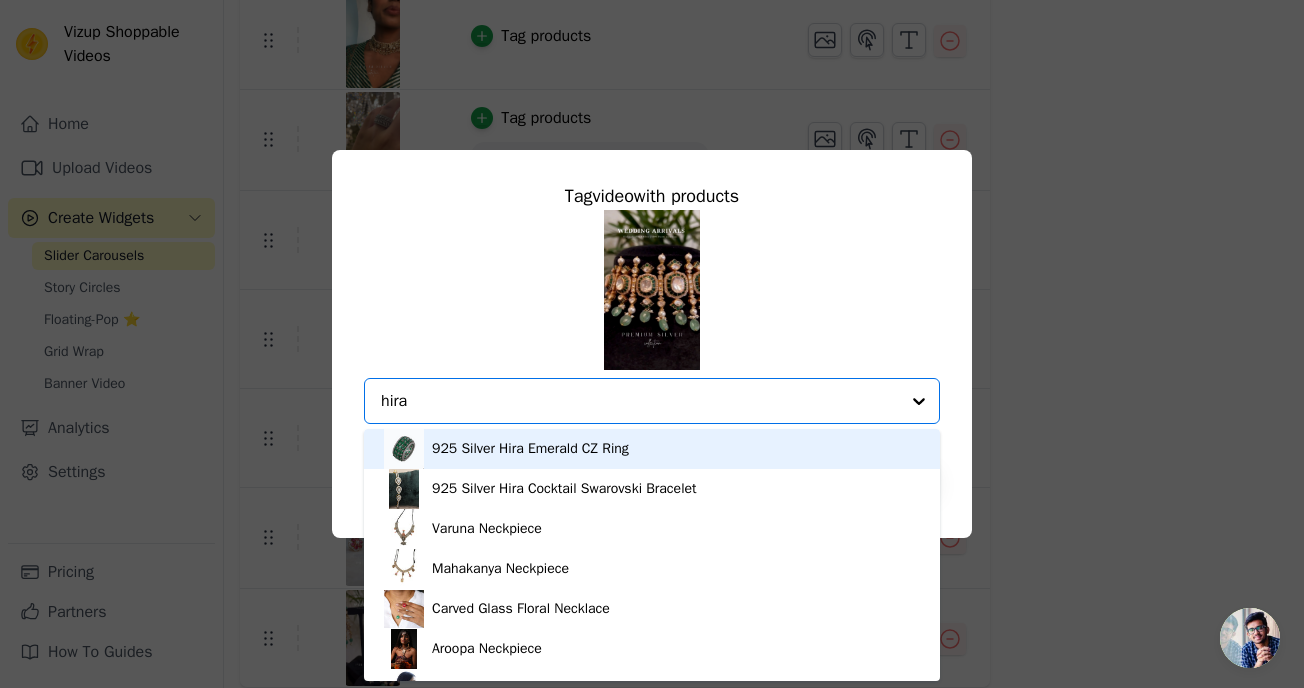 type on "hiran" 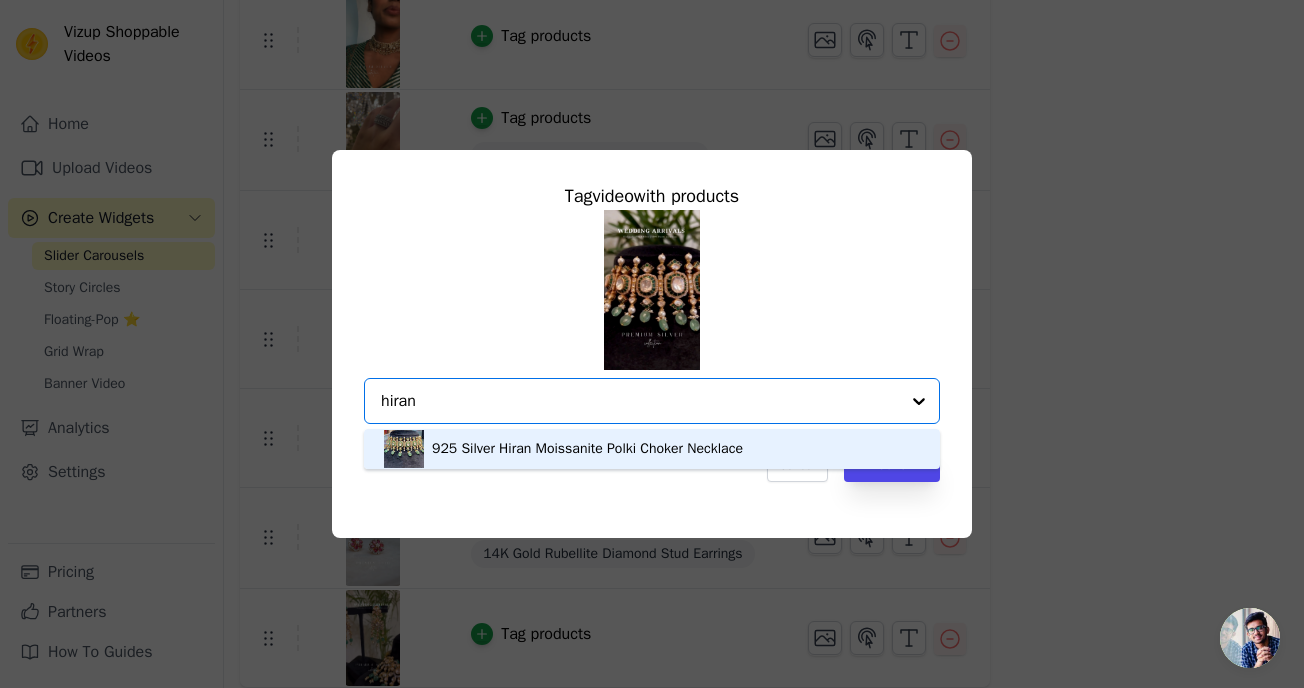 click on "925 Silver Hiran Moissanite Polki Choker Necklace" at bounding box center (587, 449) 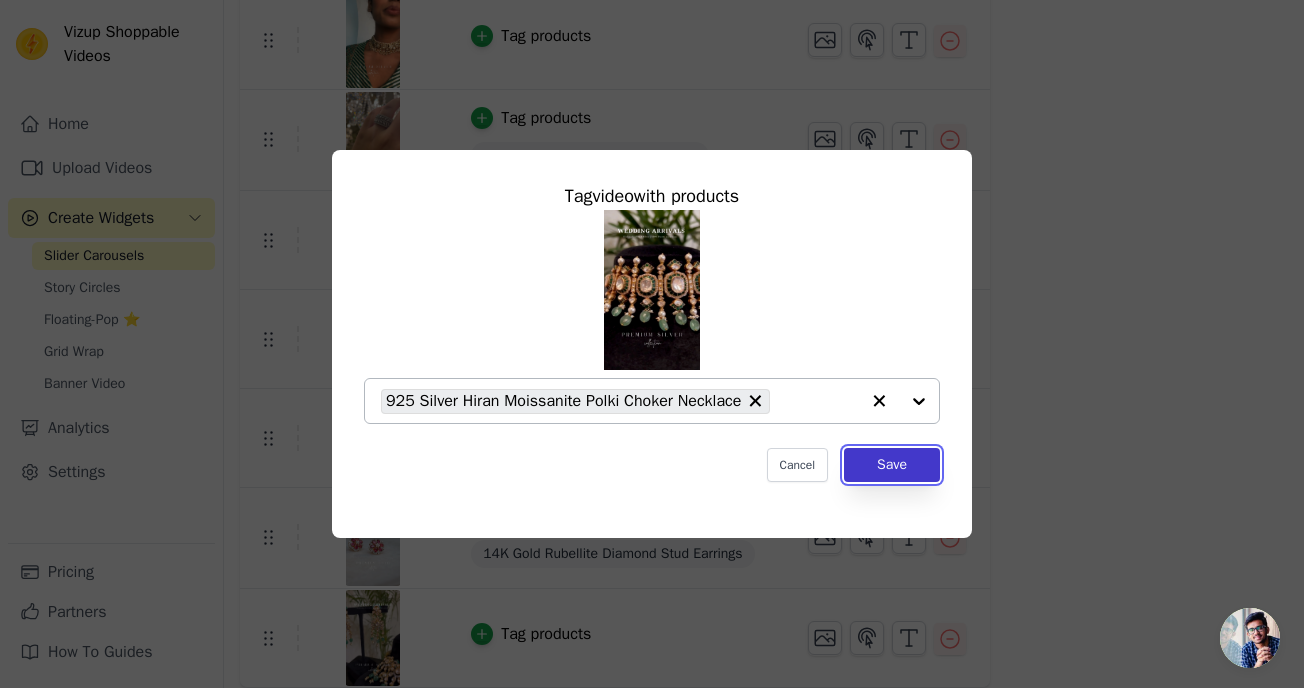 click on "Save" at bounding box center [892, 465] 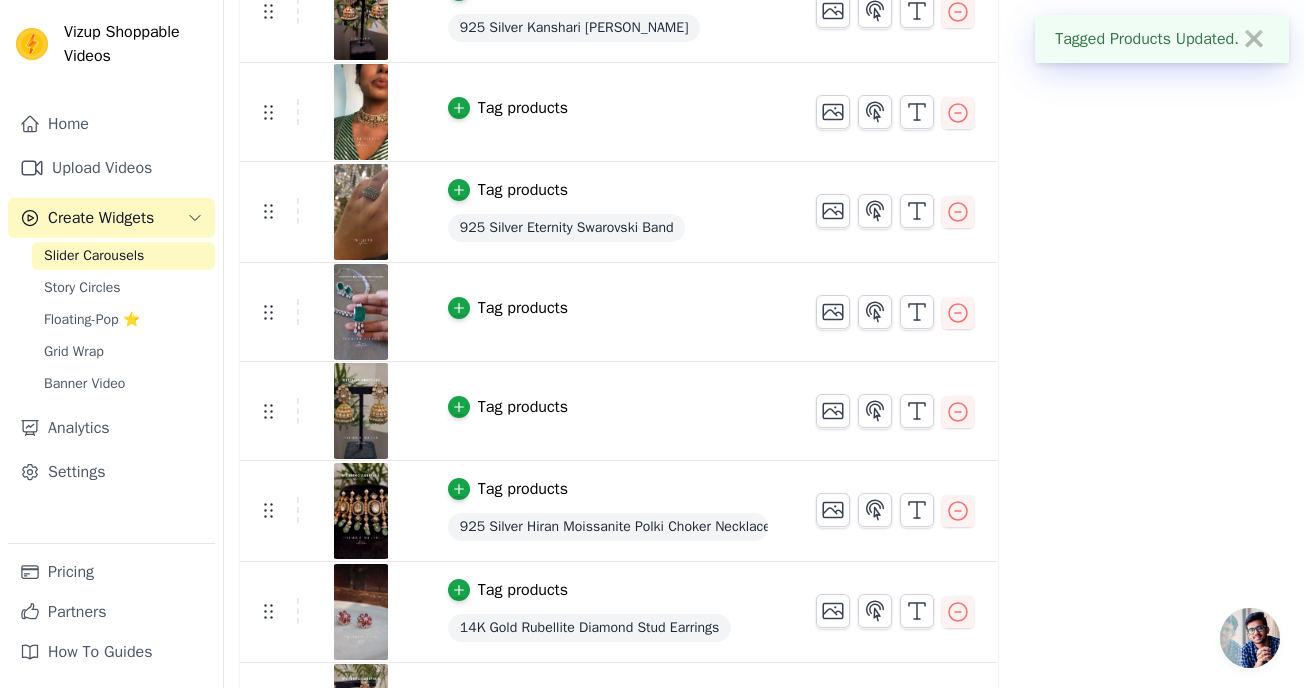scroll, scrollTop: 754, scrollLeft: 0, axis: vertical 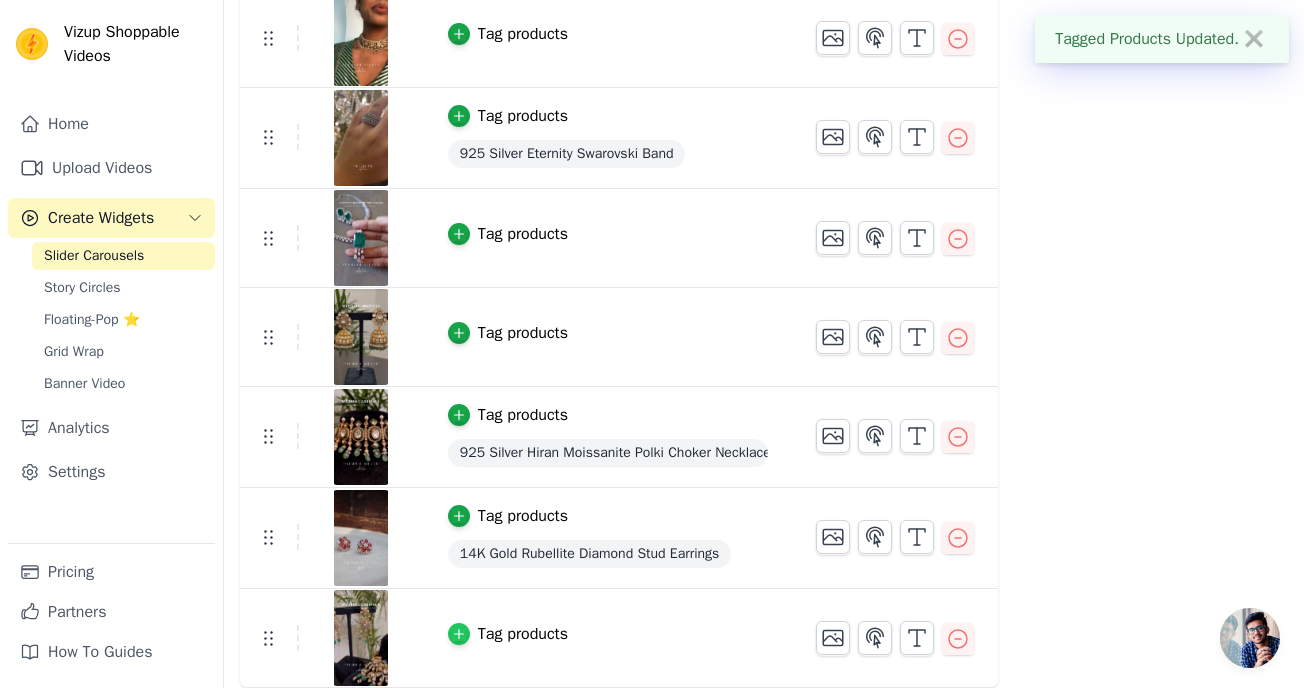 click 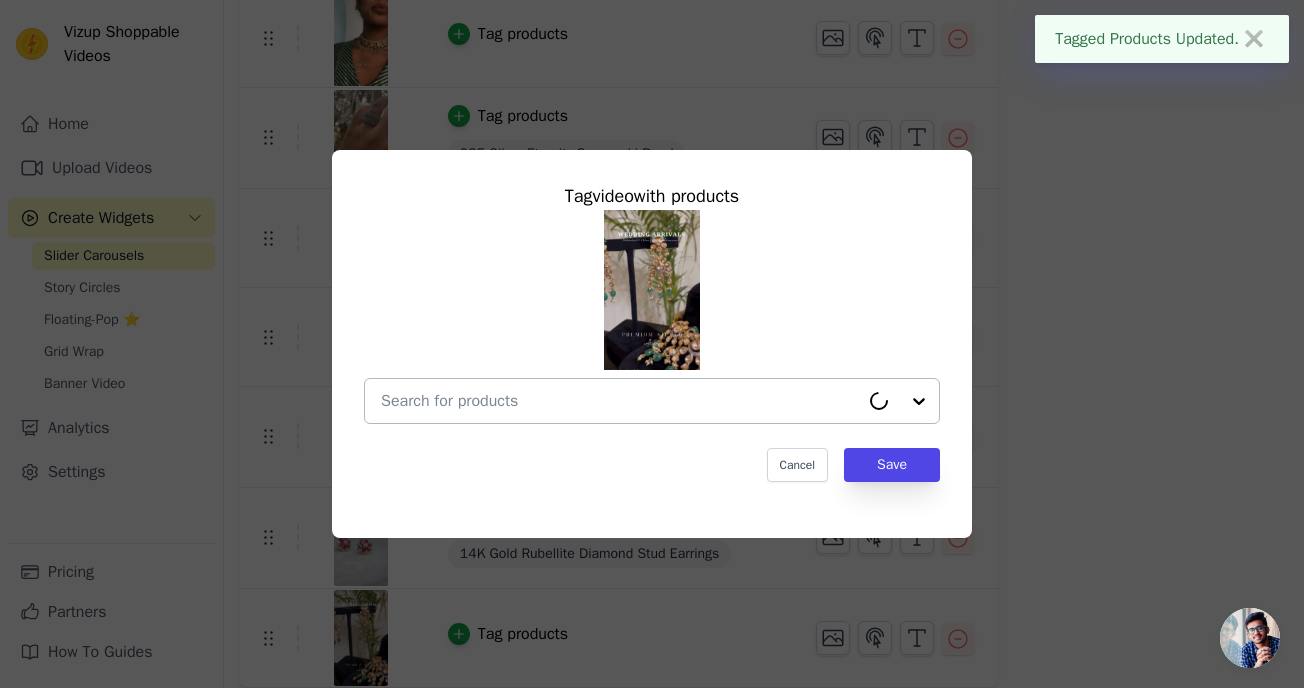 click at bounding box center (620, 401) 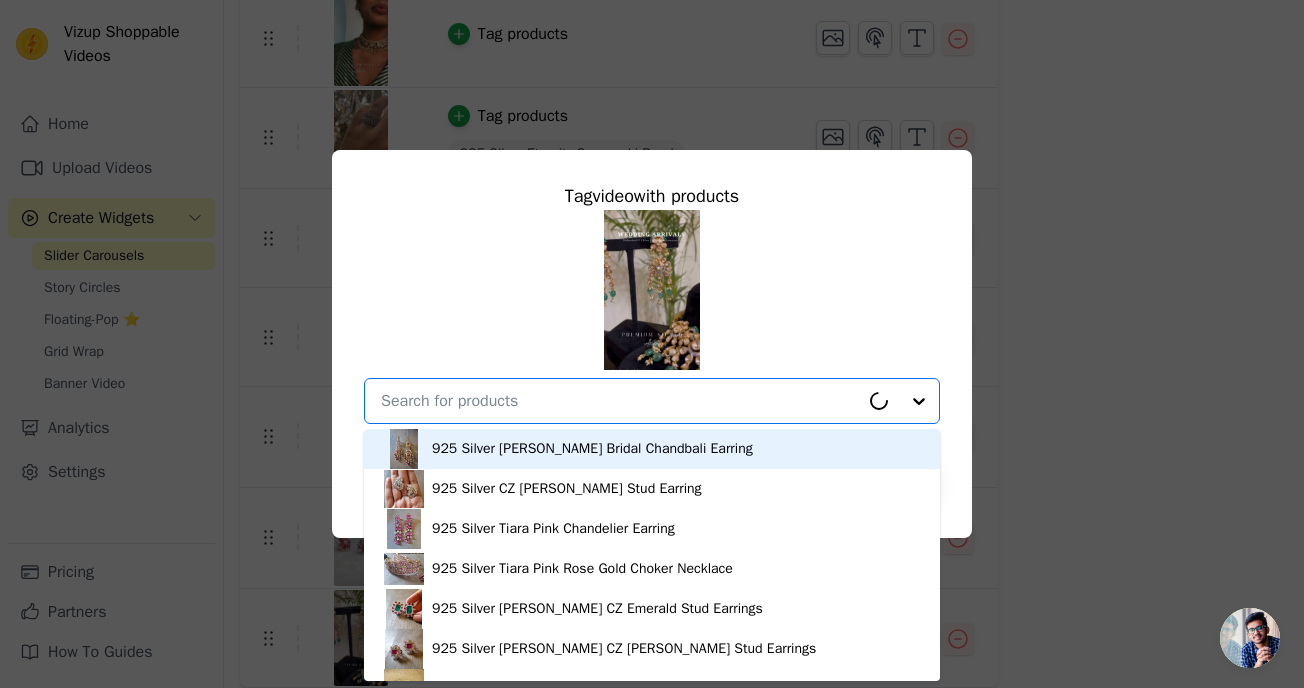 click at bounding box center [620, 401] 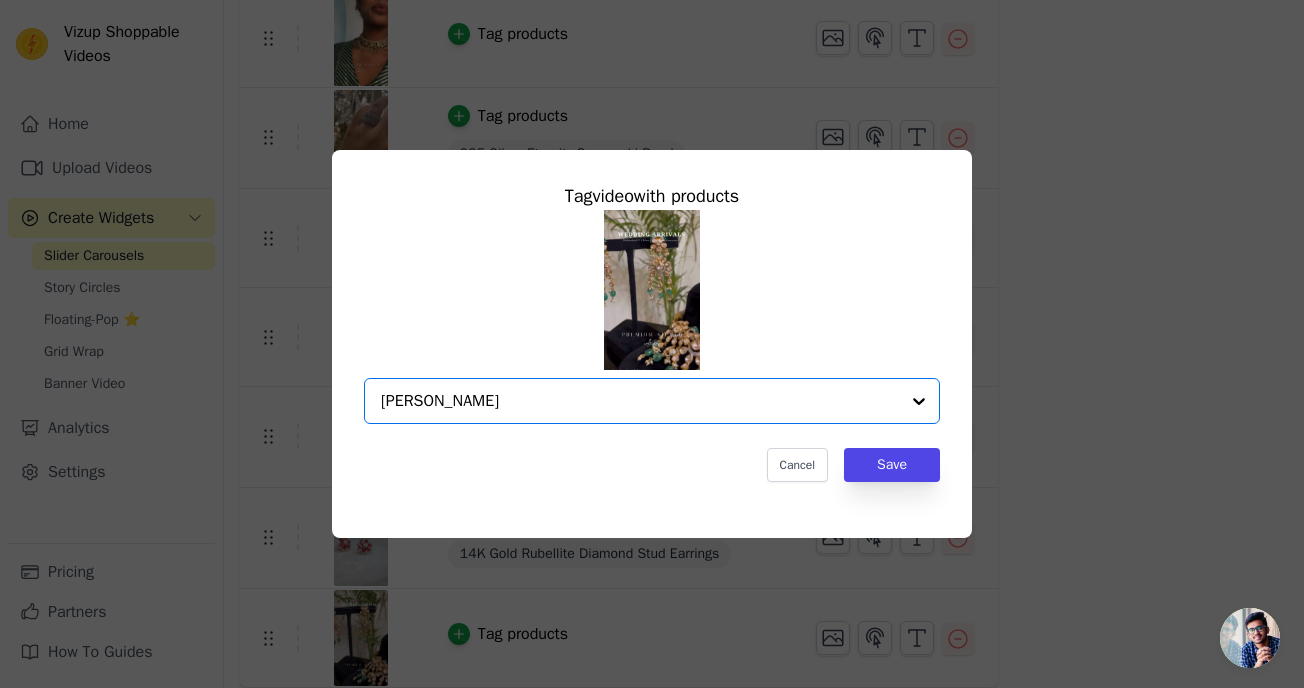 type on "nimaayi" 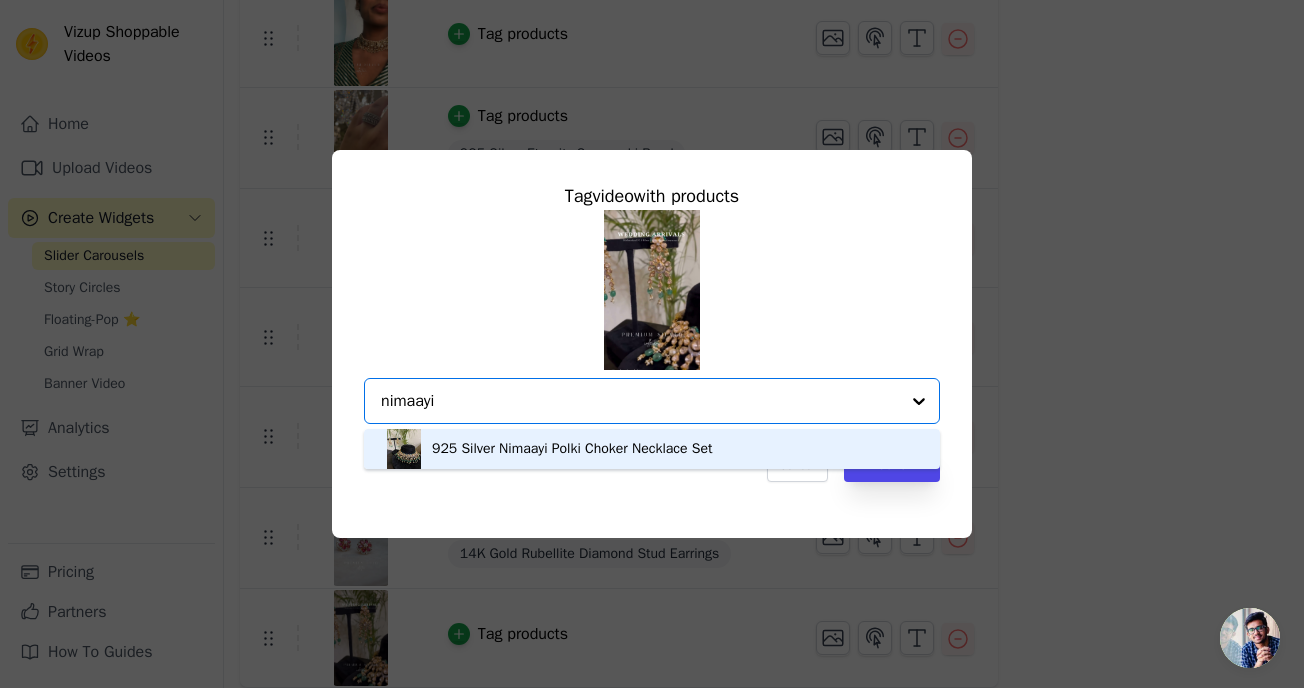 click on "925 Silver Nimaayi Polki Choker Necklace Set" at bounding box center (572, 449) 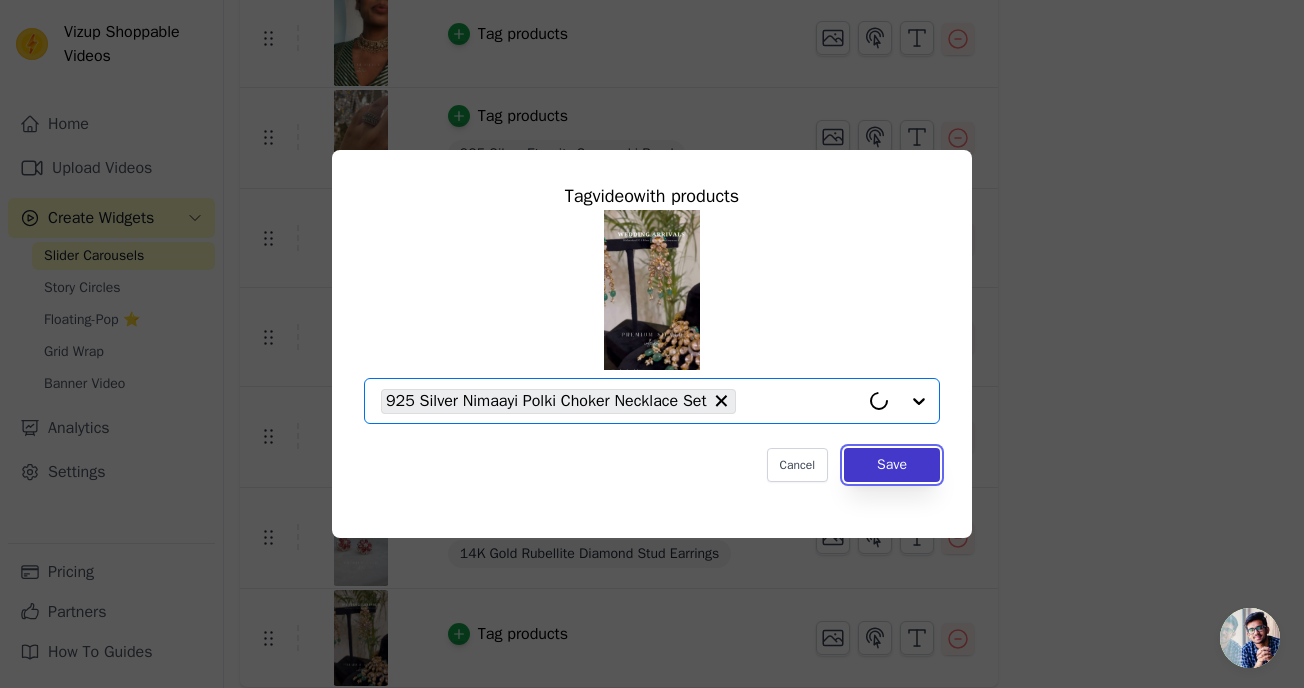 click on "Save" at bounding box center [892, 465] 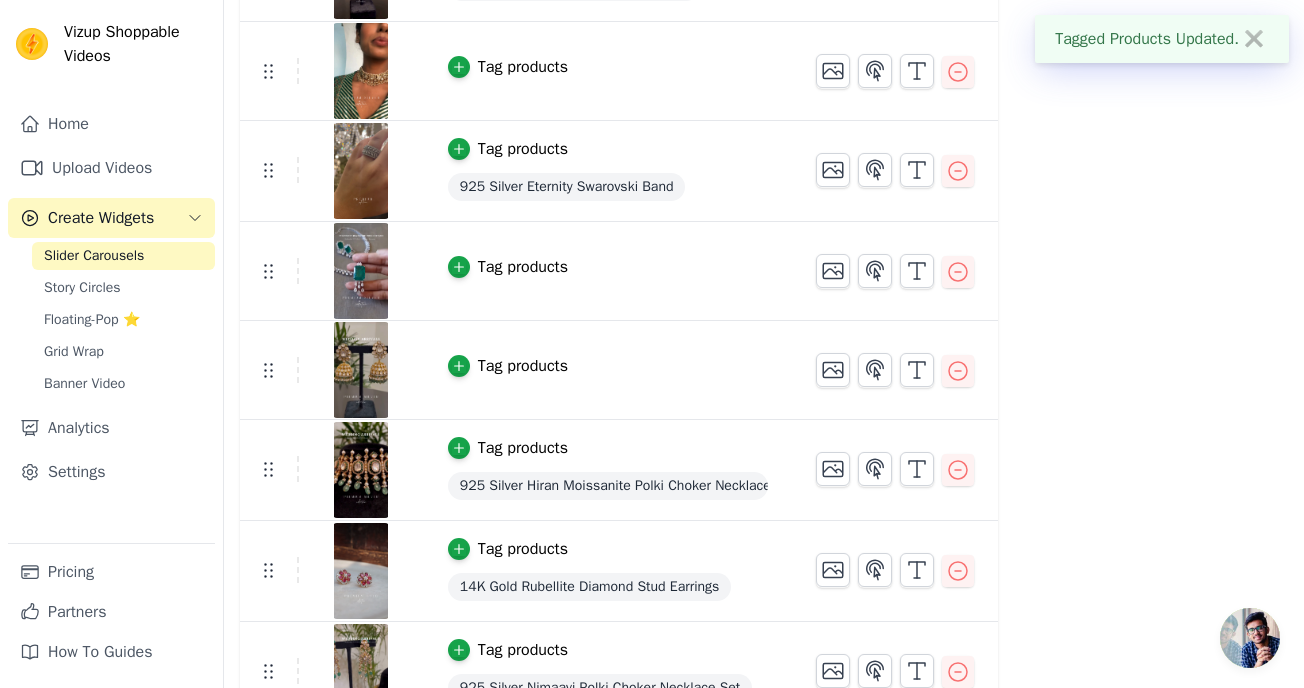 scroll, scrollTop: 756, scrollLeft: 0, axis: vertical 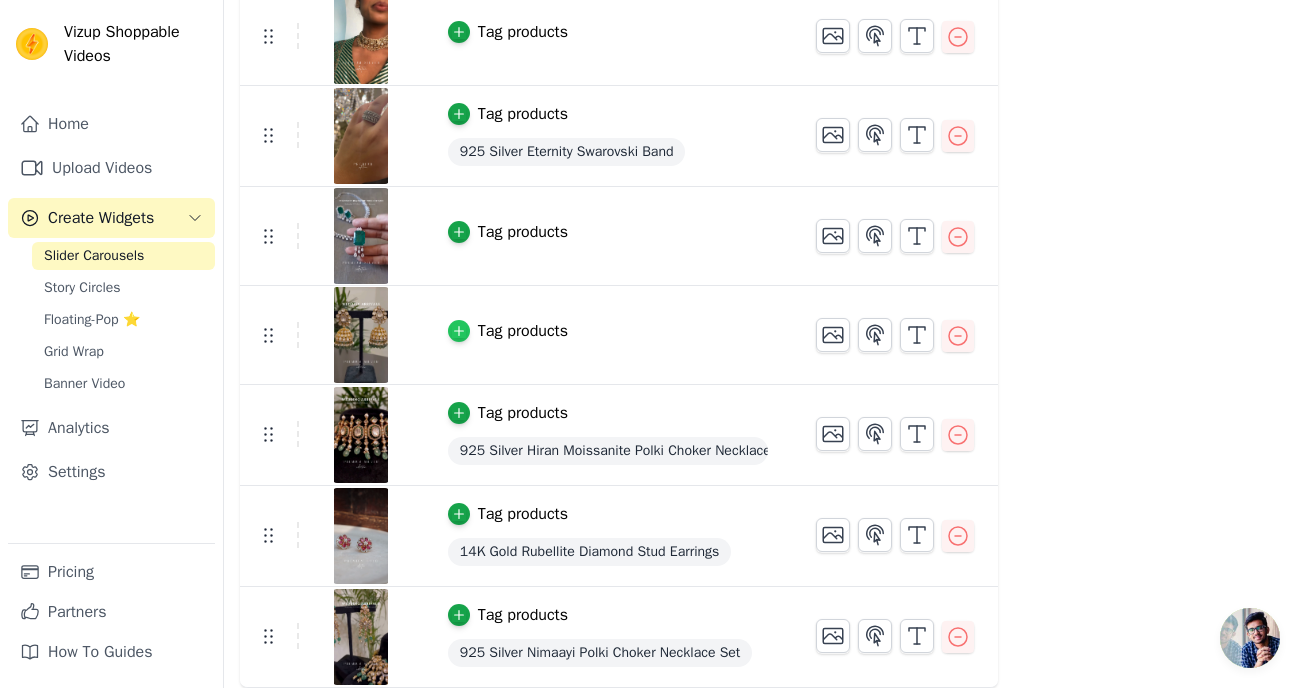 click 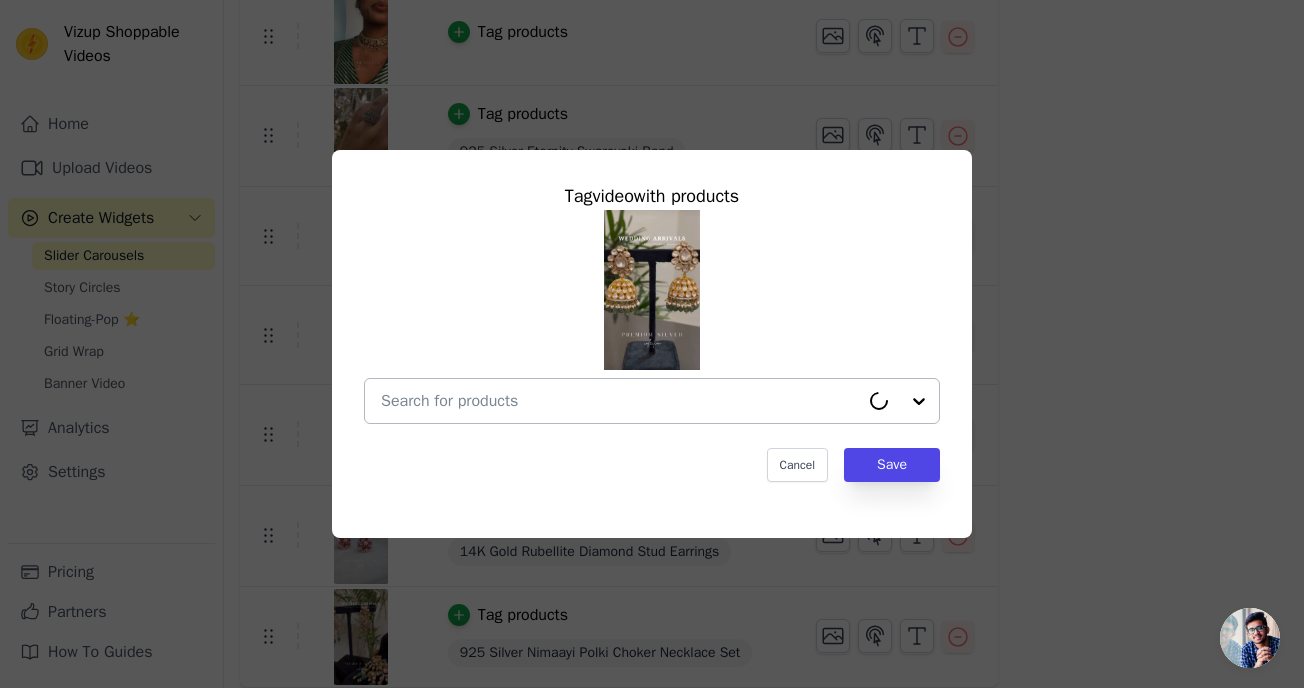 click at bounding box center (620, 401) 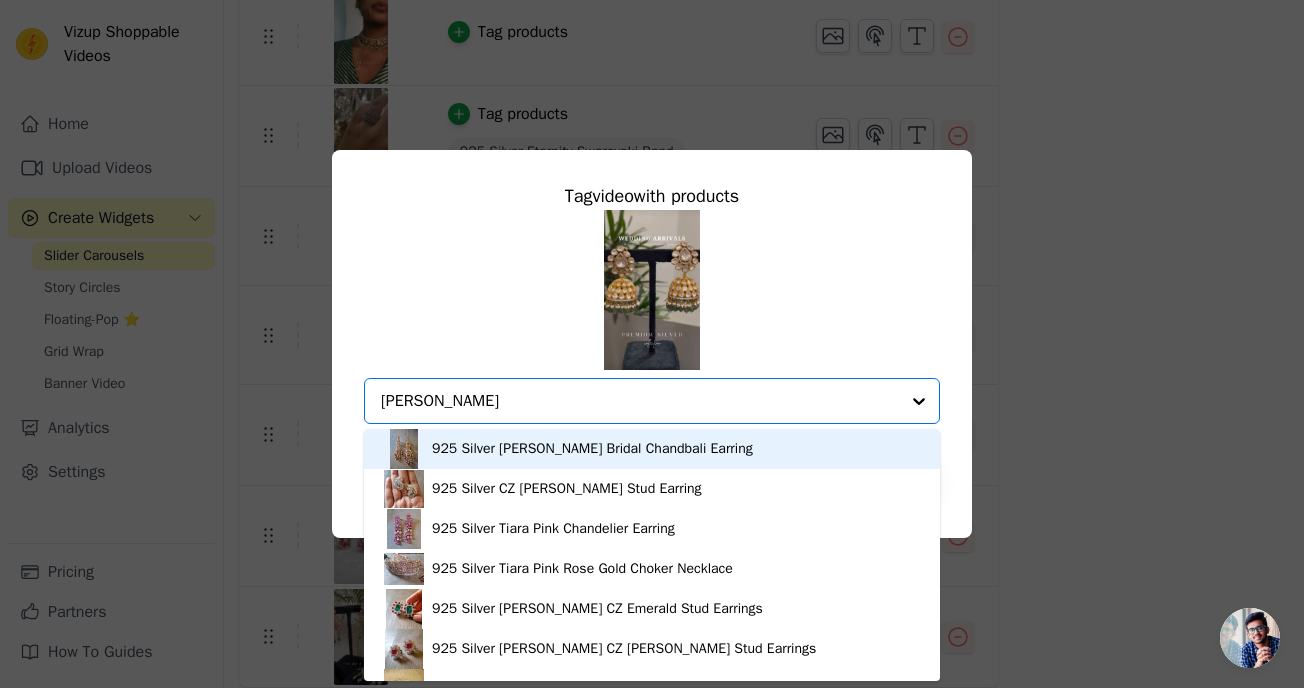 type on "nayani" 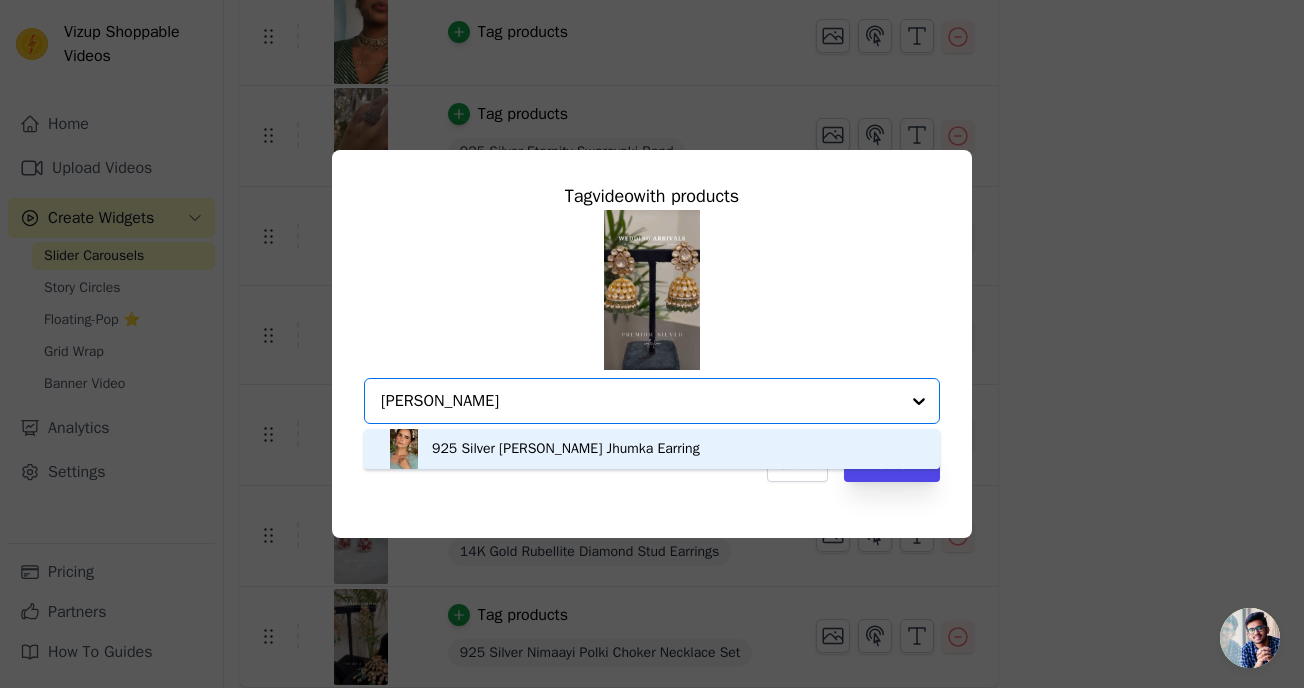 click on "925 Silver Nayani Jhumka Earring" at bounding box center (566, 449) 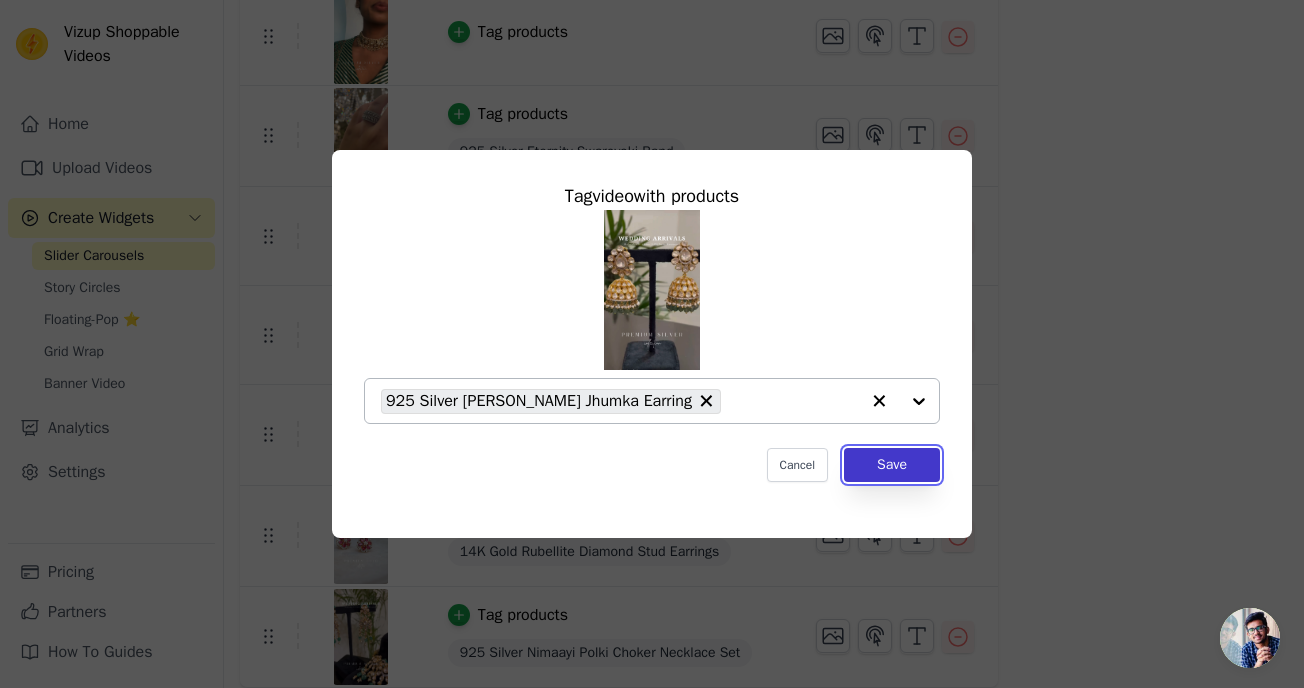 click on "Save" at bounding box center (892, 465) 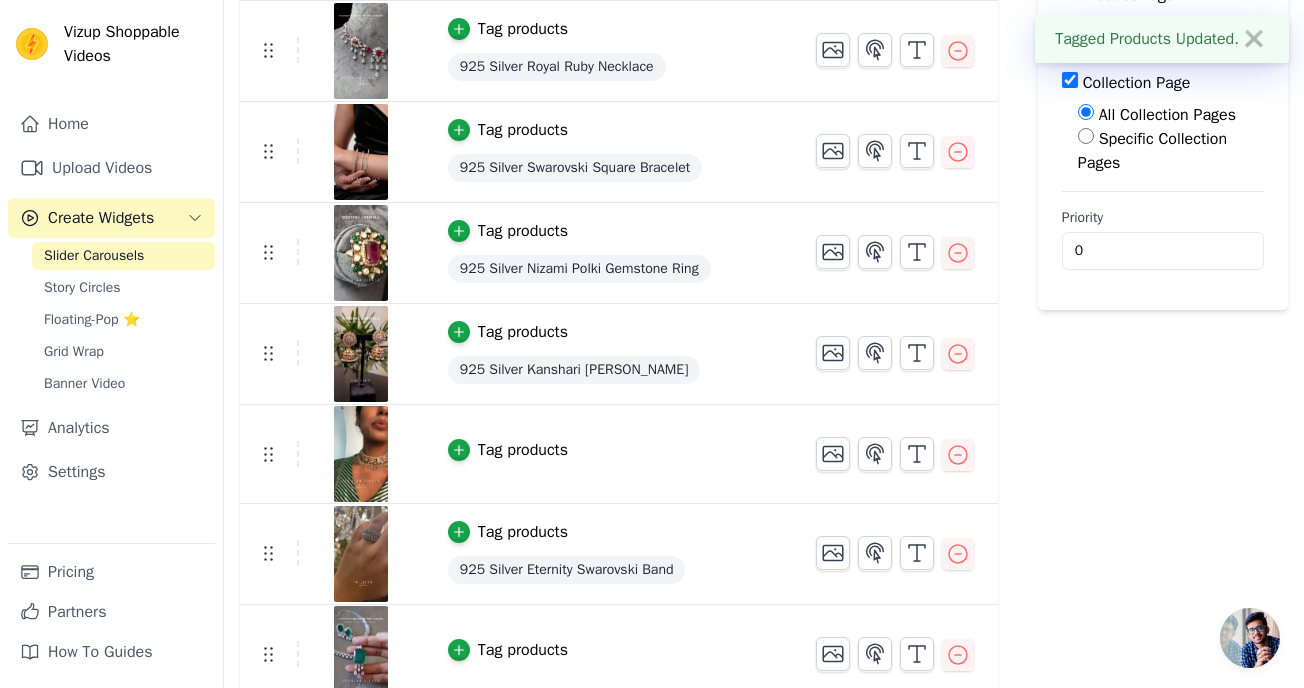 scroll, scrollTop: 486, scrollLeft: 0, axis: vertical 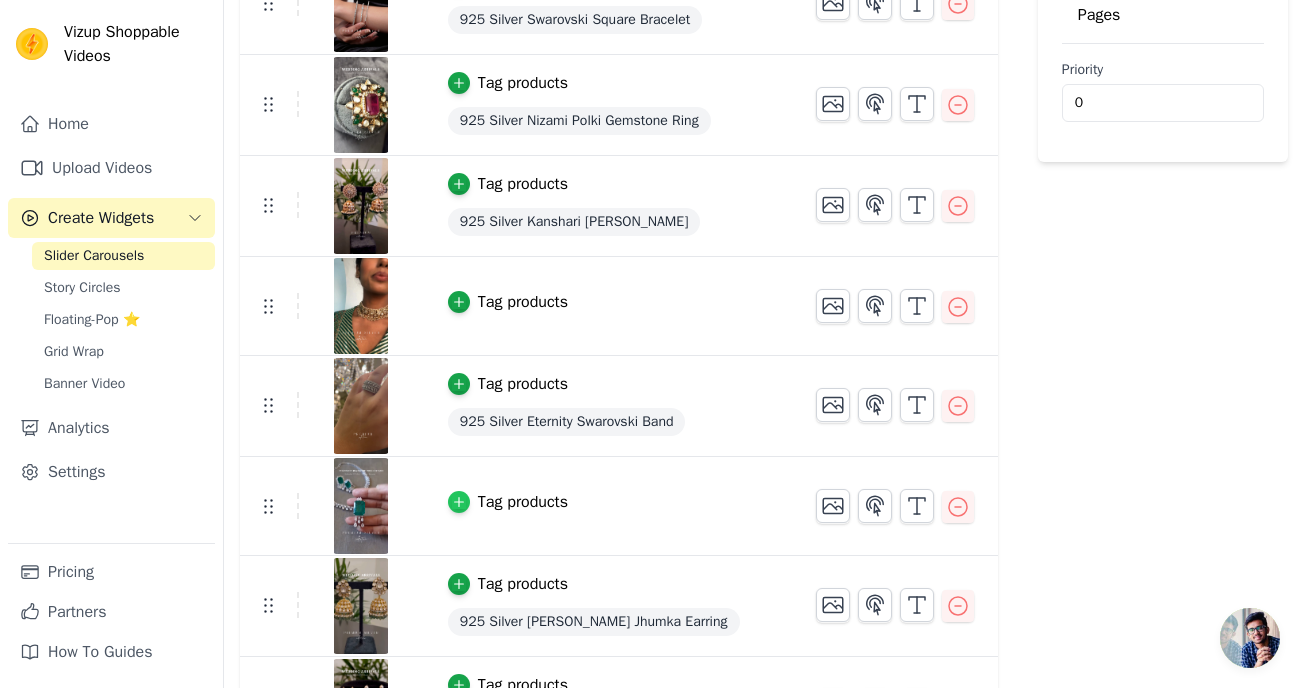 click 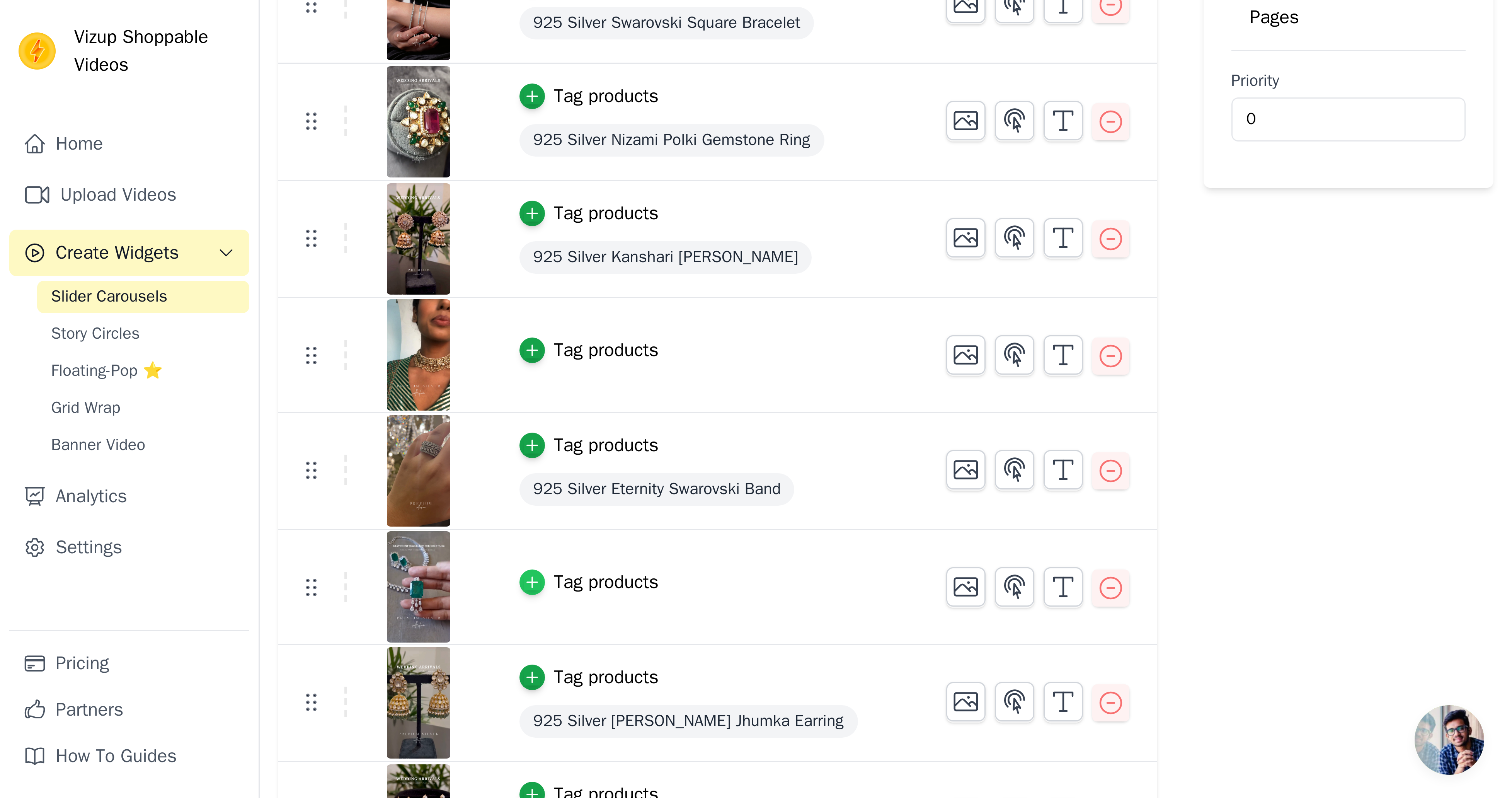 scroll, scrollTop: 0, scrollLeft: 0, axis: both 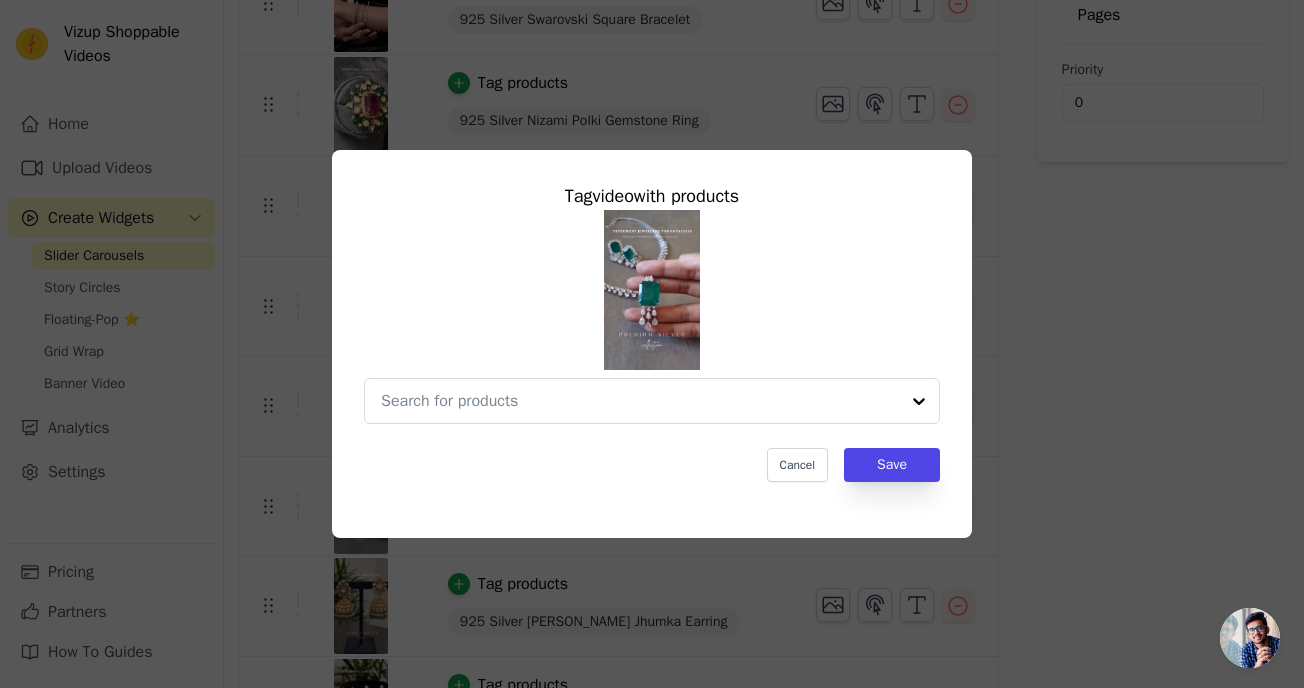 type 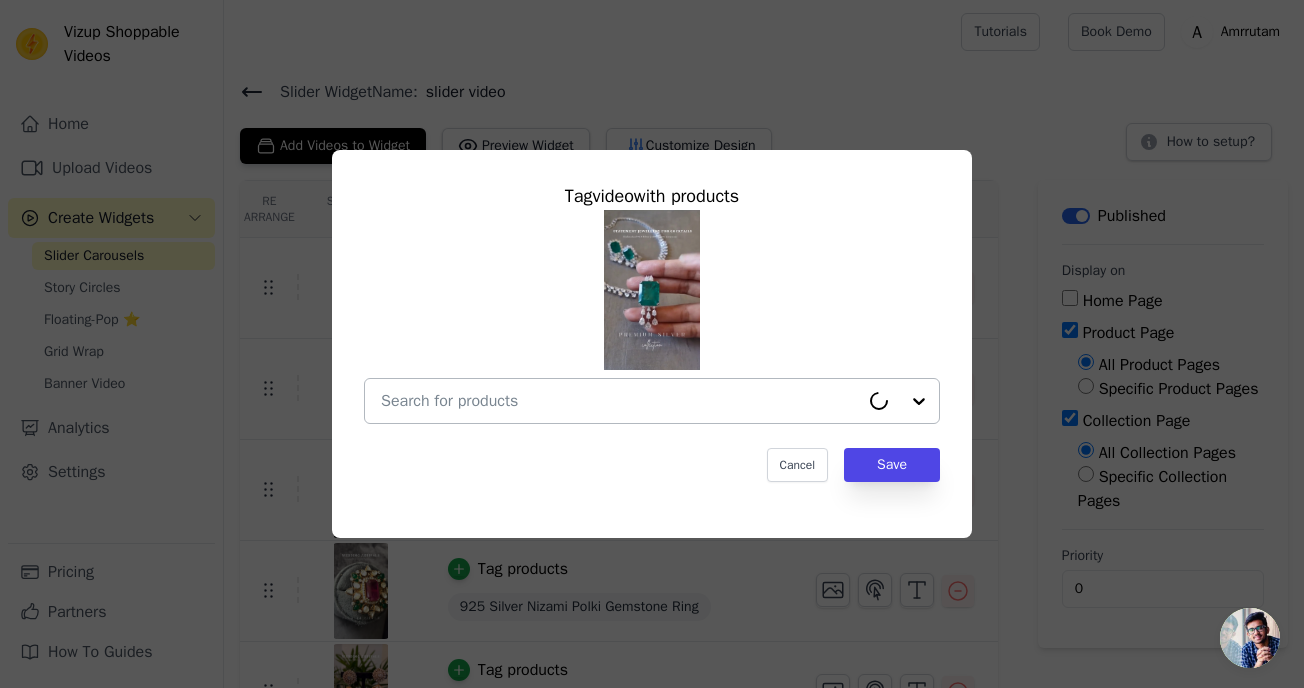 click at bounding box center [620, 401] 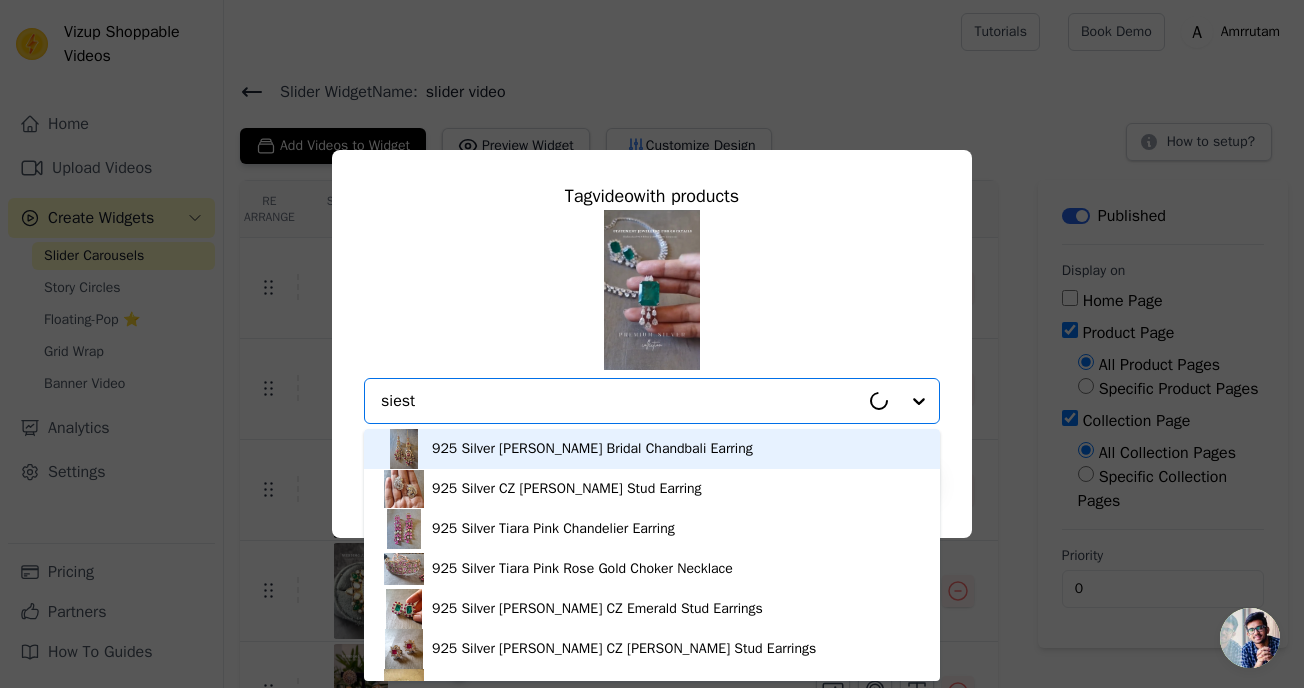 type on "siesta" 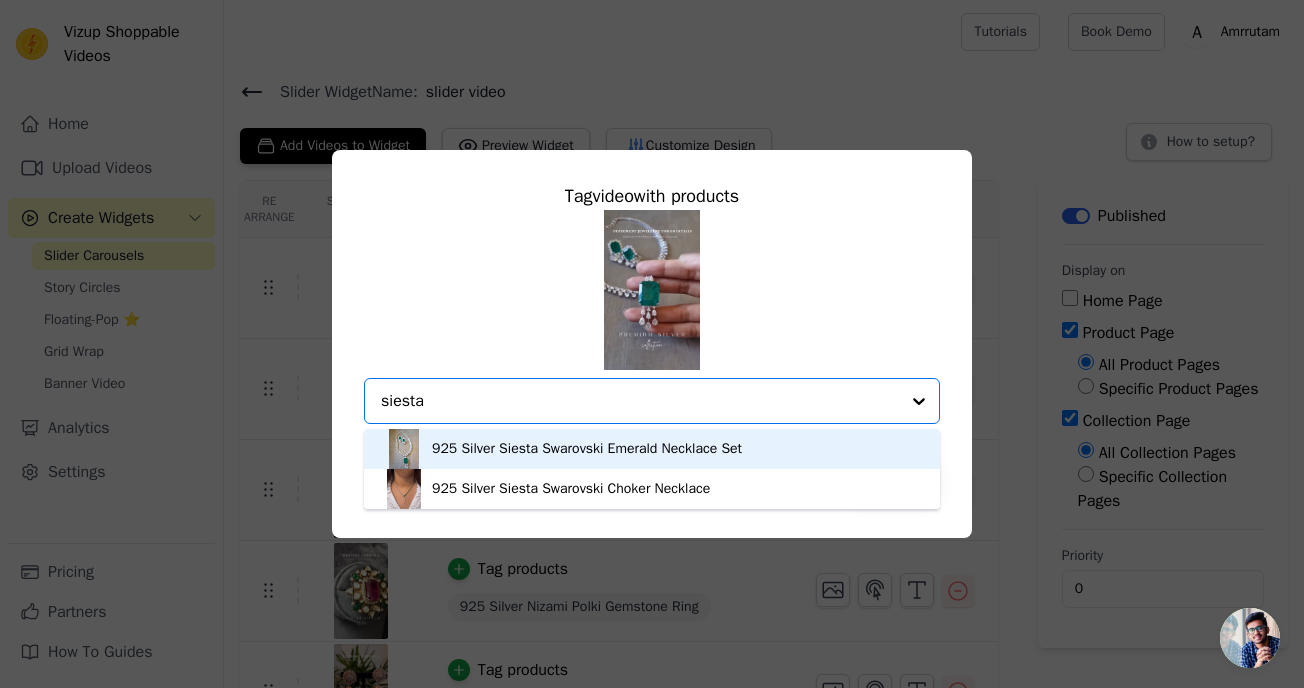 click on "925 Silver Siesta Swarovski Emerald Necklace Set" at bounding box center (587, 449) 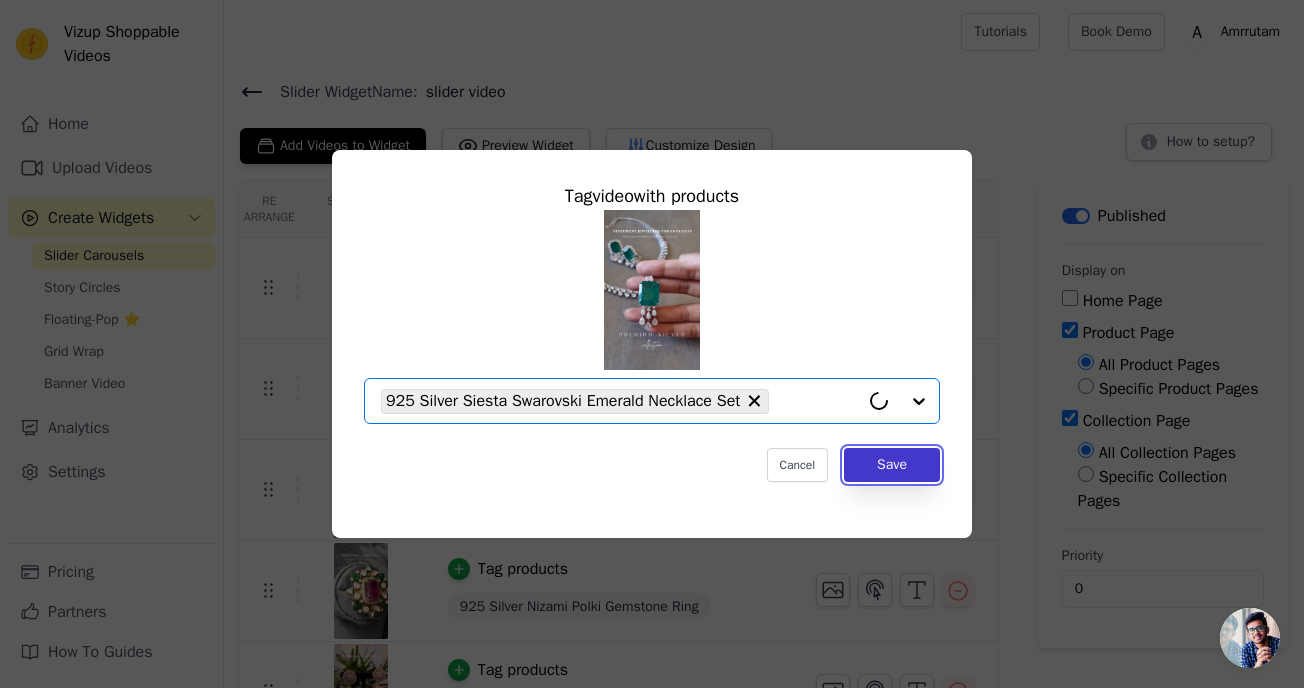 click on "Save" at bounding box center [892, 465] 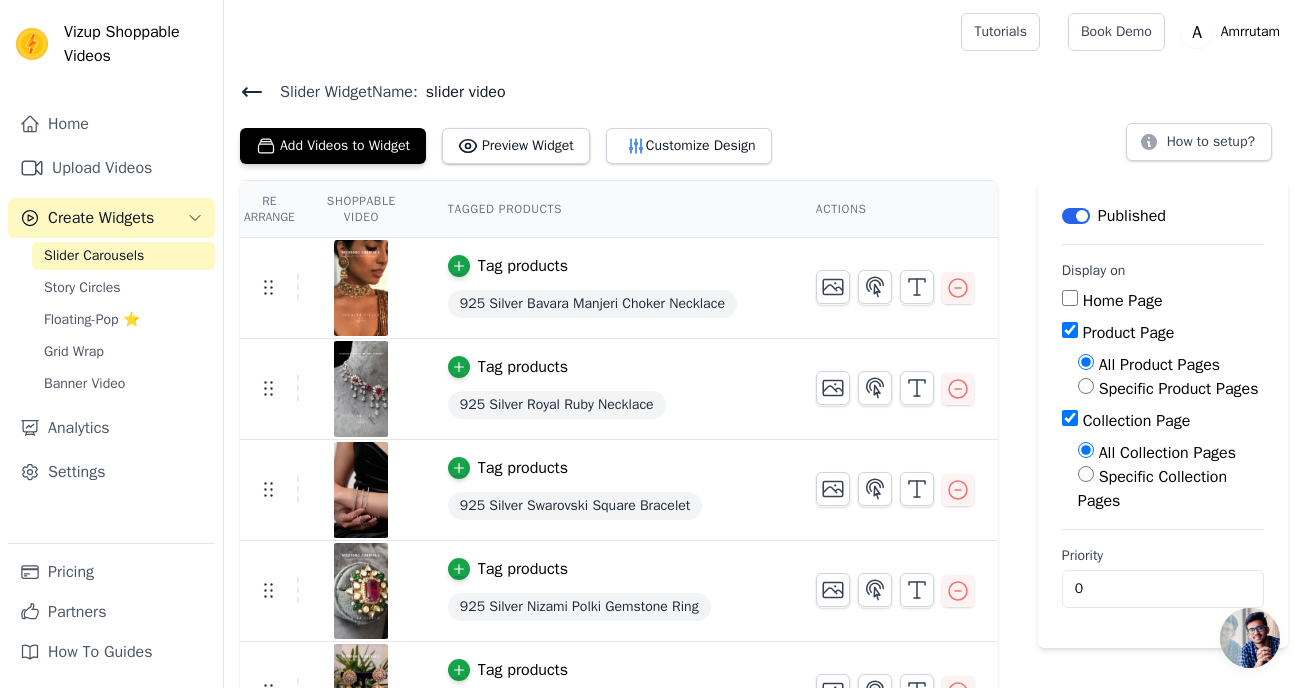 click on "Add Videos to Widget
Preview Widget       Customize Design
How to setup?" at bounding box center [764, 142] 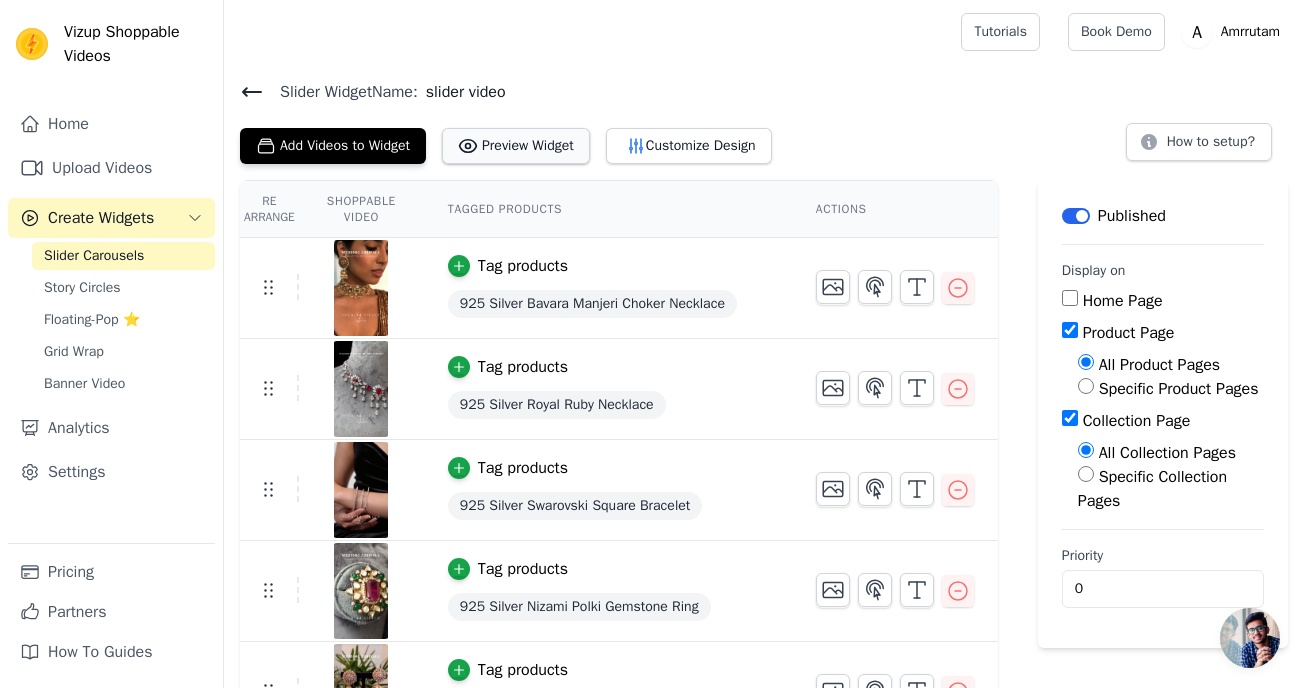 click on "Preview Widget" at bounding box center [516, 146] 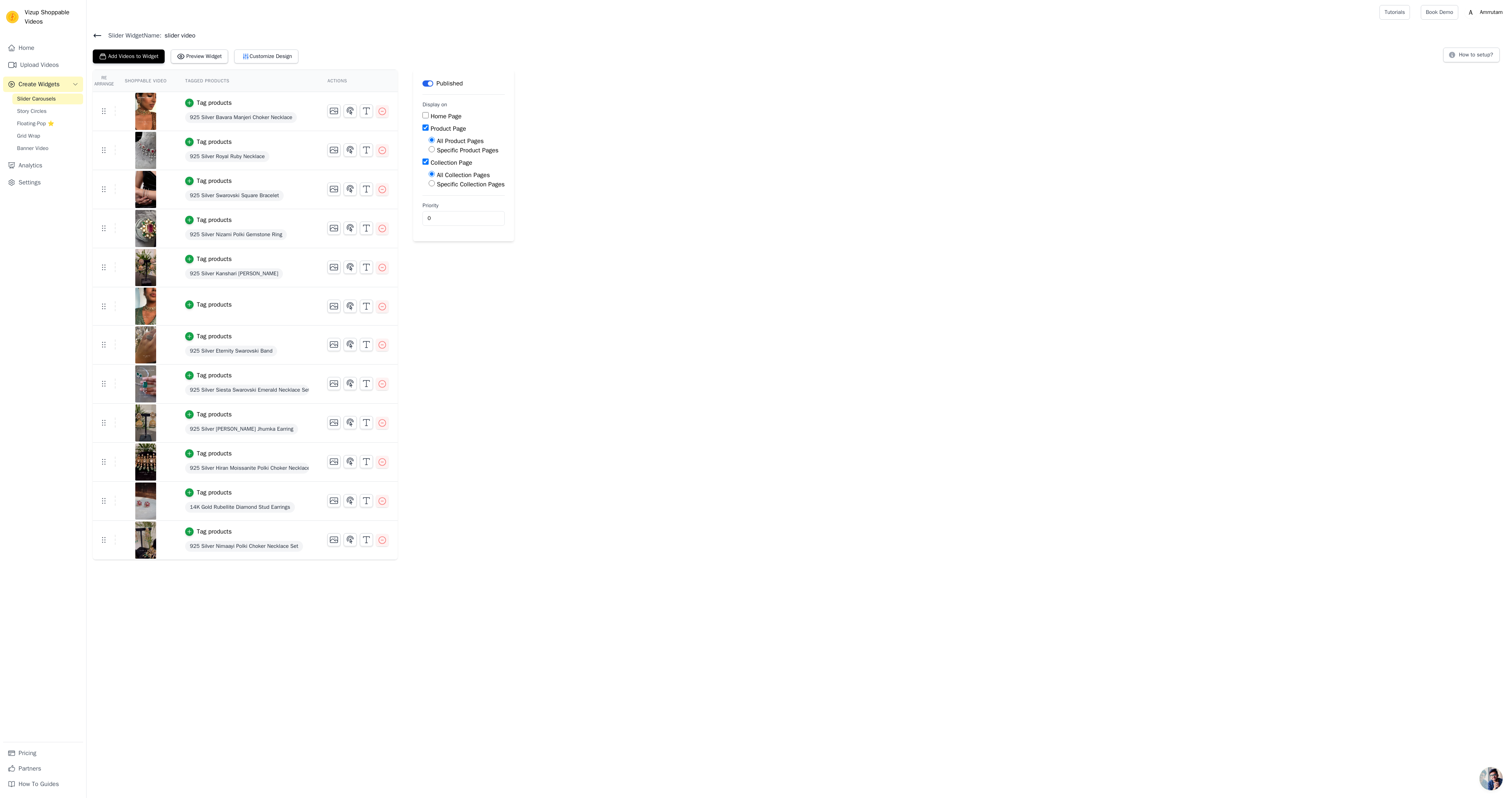 click on "Vizup Shoppable Videos
Home
Upload Videos       Create Widgets     Slider Carousels   Story Circles   Floating-Pop ⭐   Grid Wrap   Banner Video
Analytics
Settings
Pricing
Partners
How To Guides   Open sidebar       Tutorials     Book Demo   Open user menu" at bounding box center (756, 0) 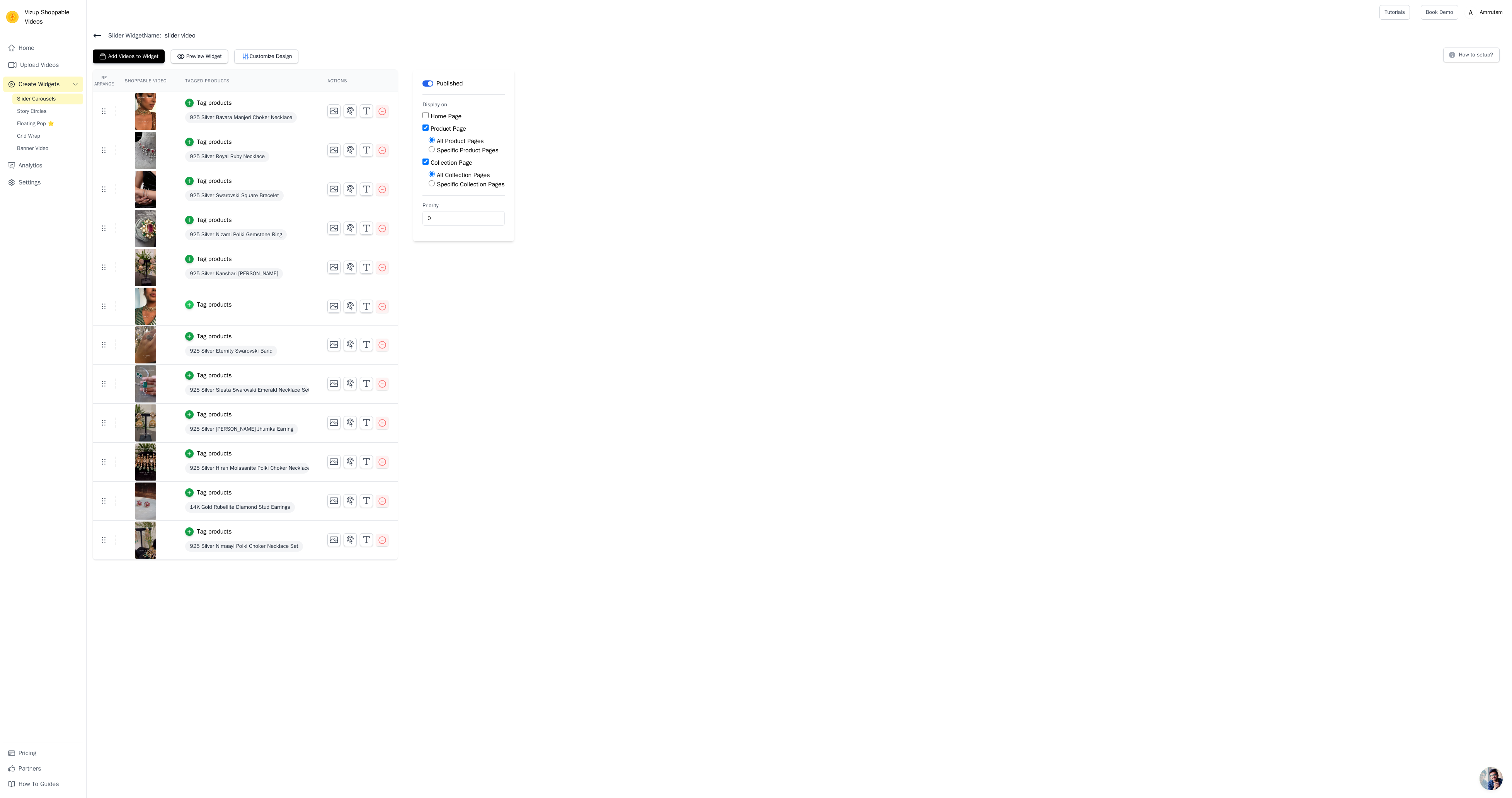 click 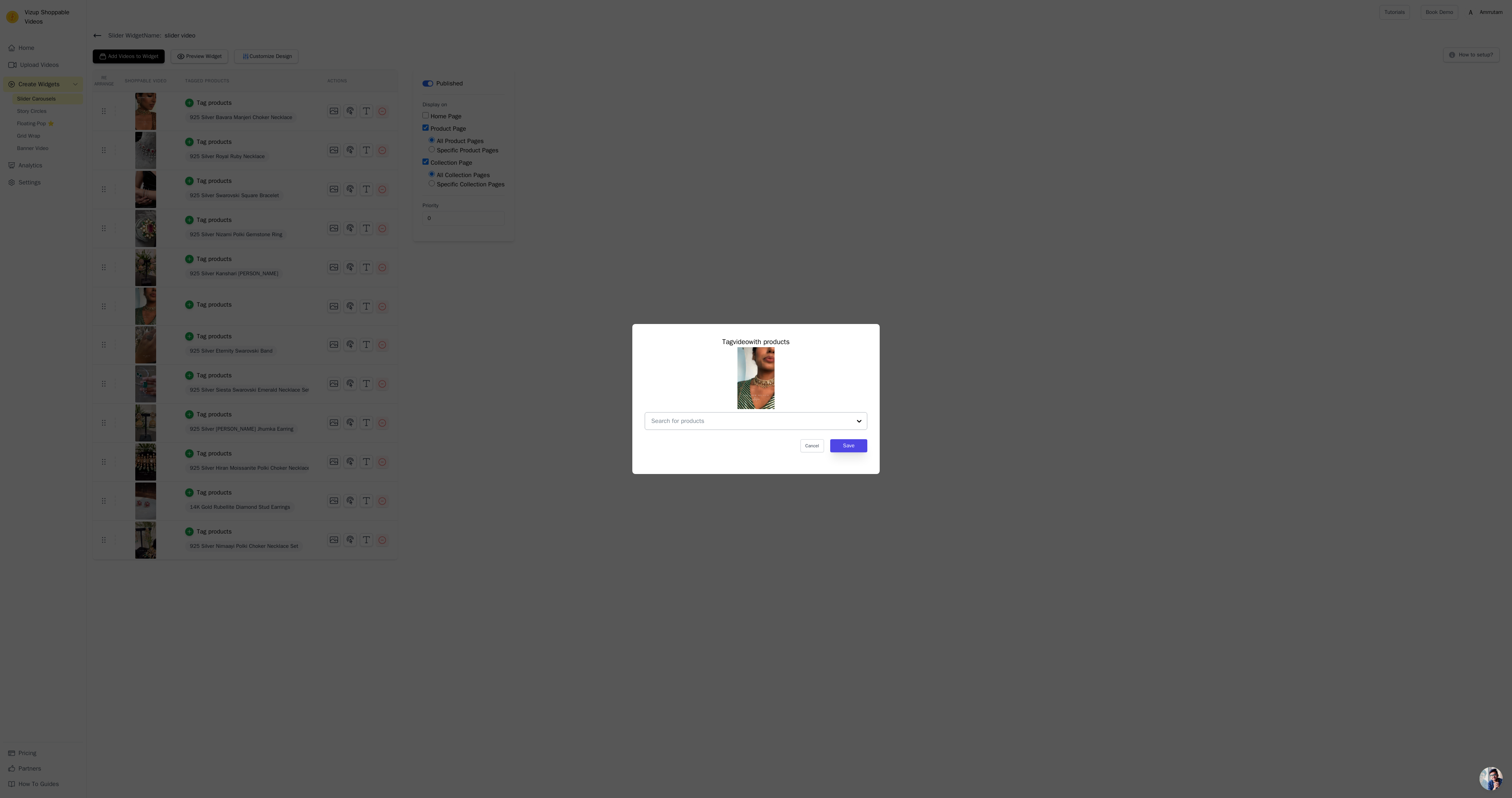 click at bounding box center [751, 421] 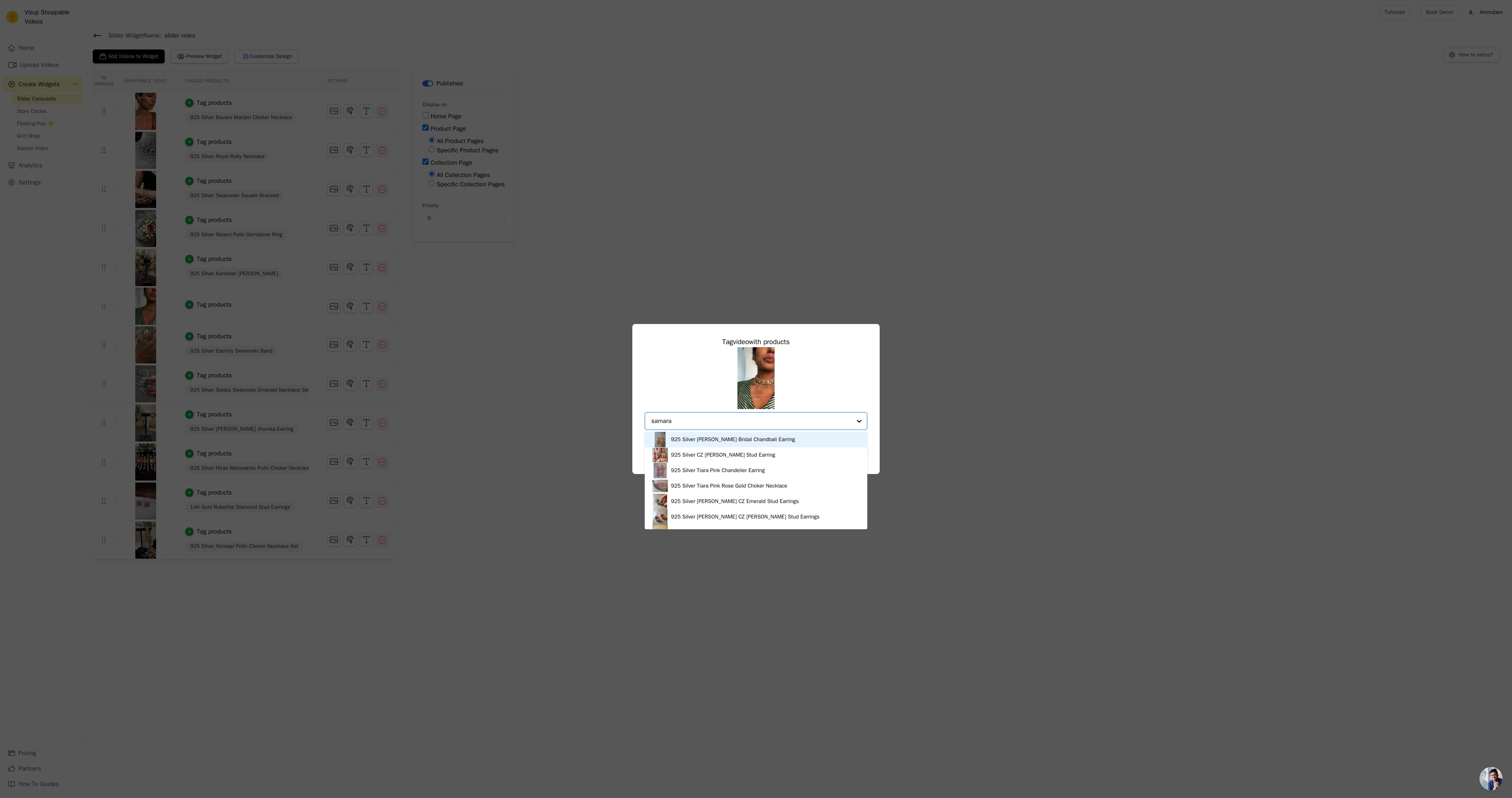 type on "samaran" 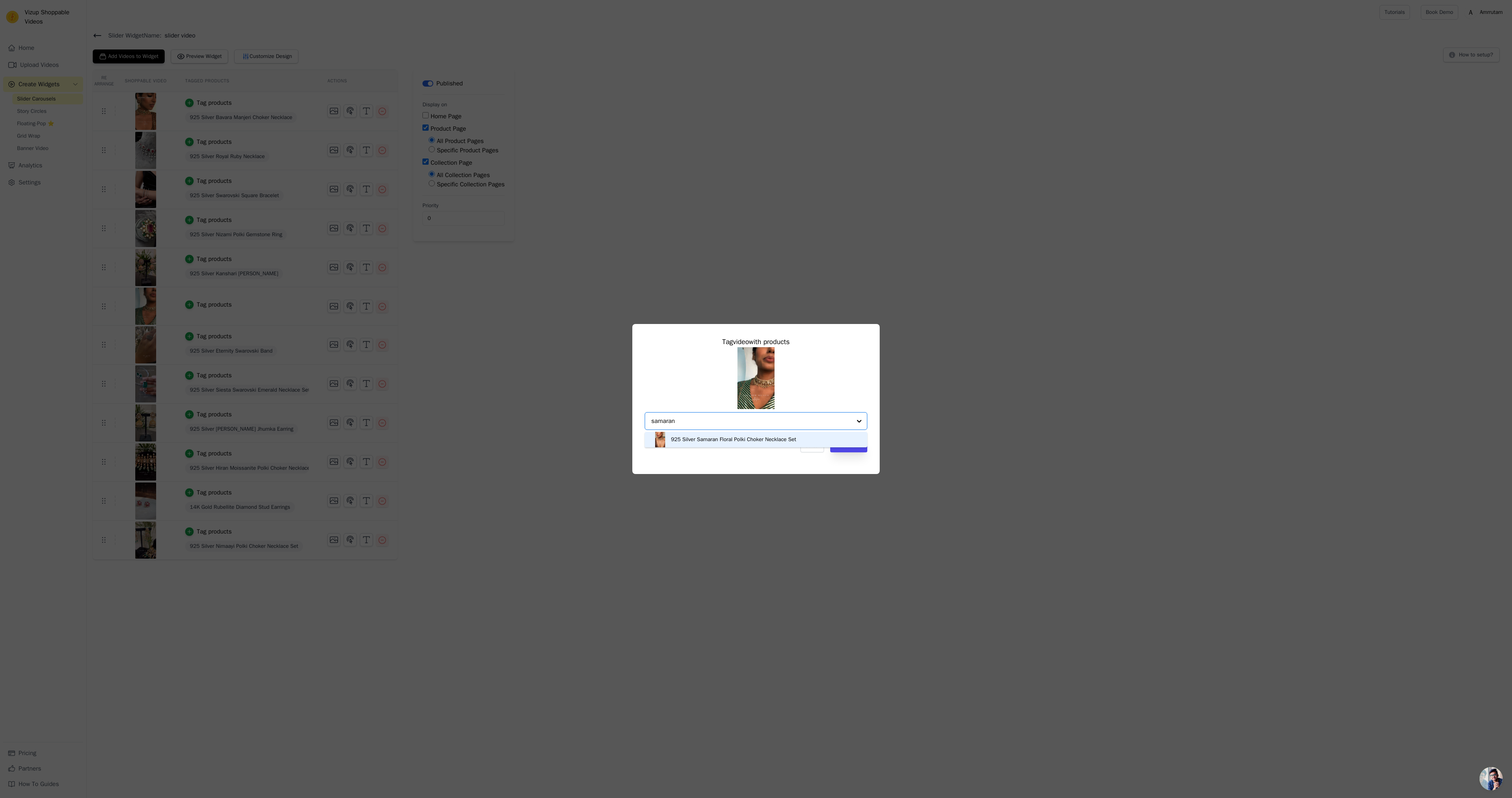 click on "925 Silver Samaran Floral Polki Choker Necklace Set" at bounding box center [756, 440] 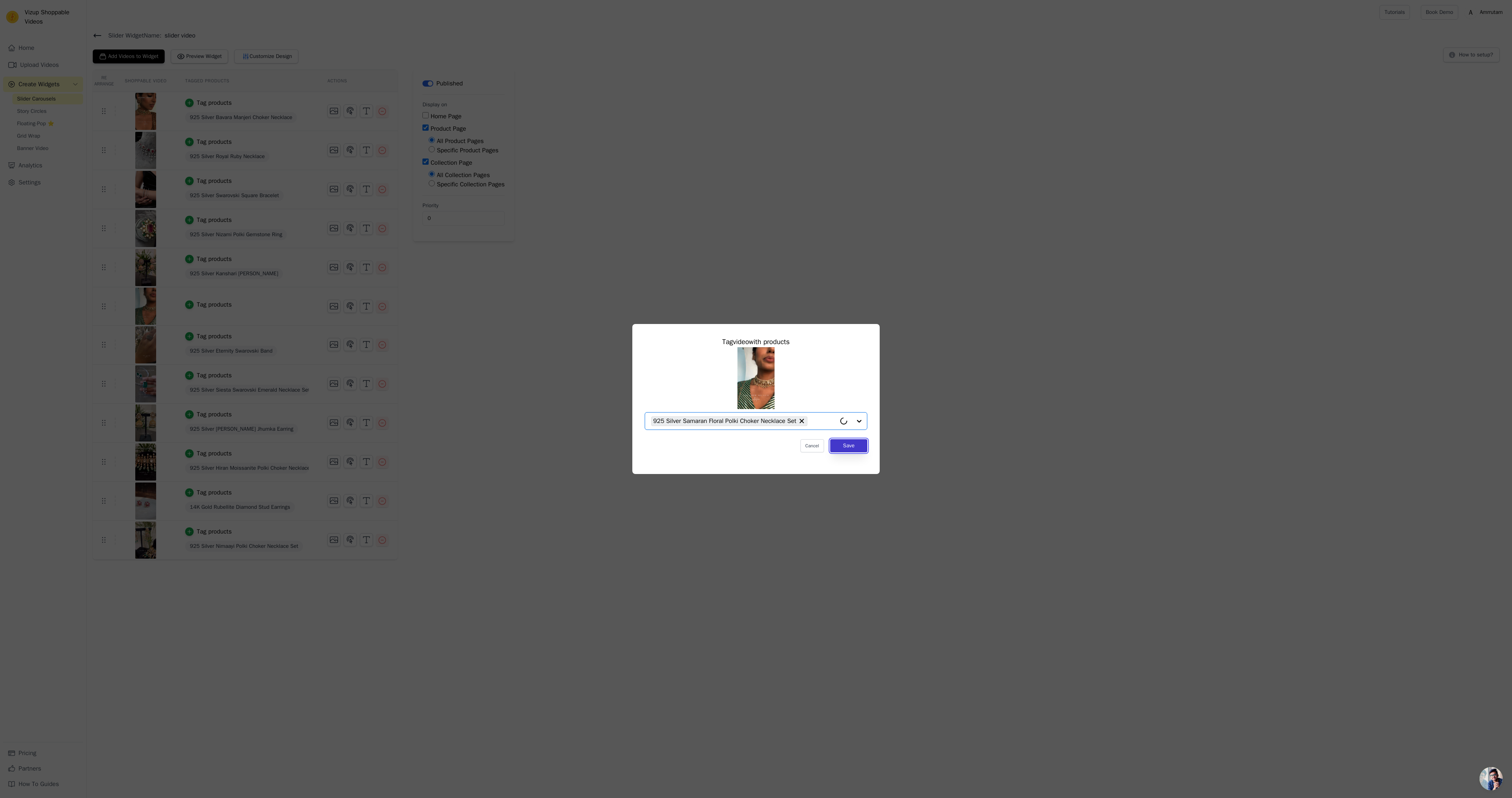 click on "Save" at bounding box center [849, 446] 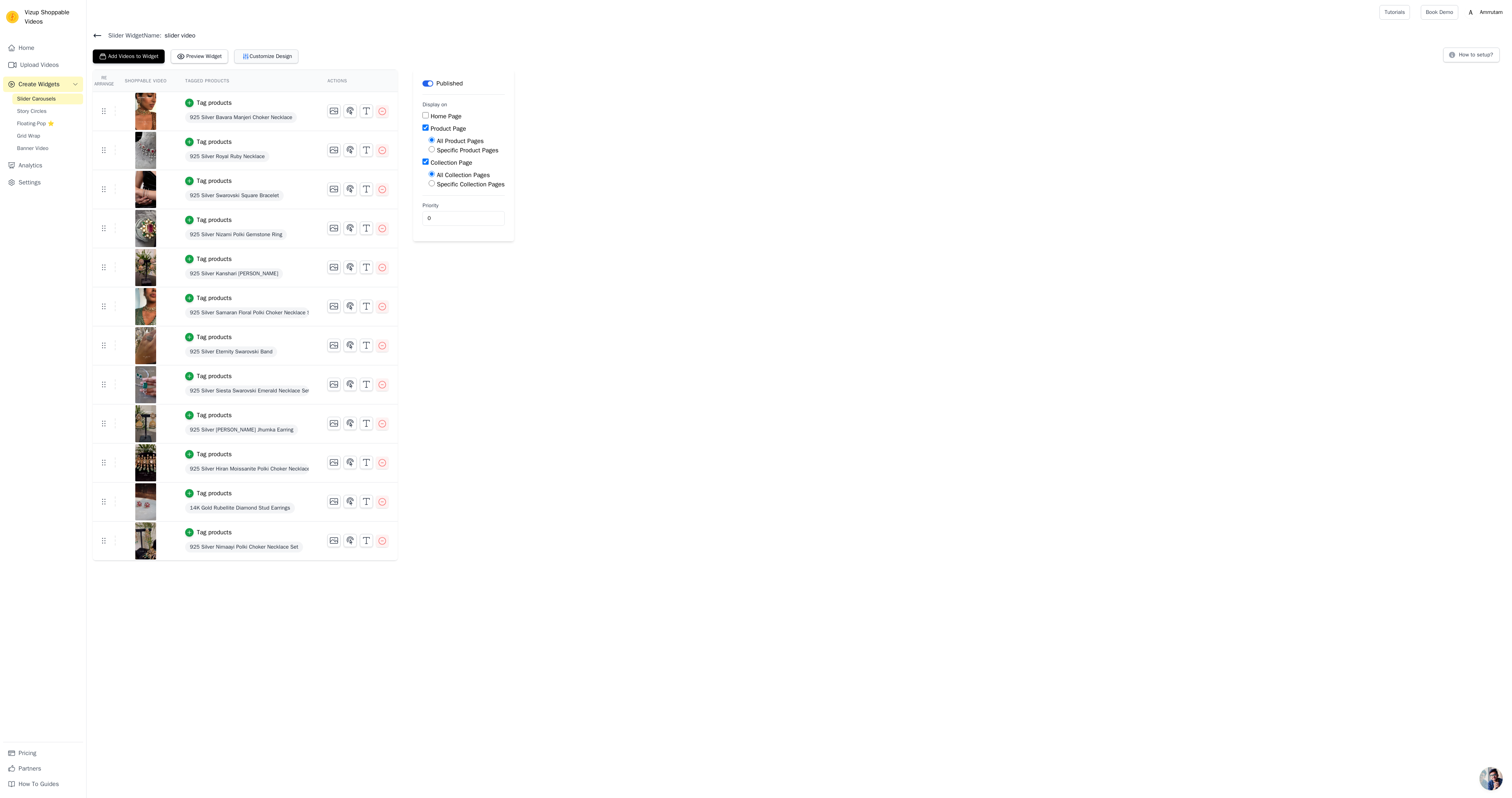 click on "Customize Design" at bounding box center [266, 56] 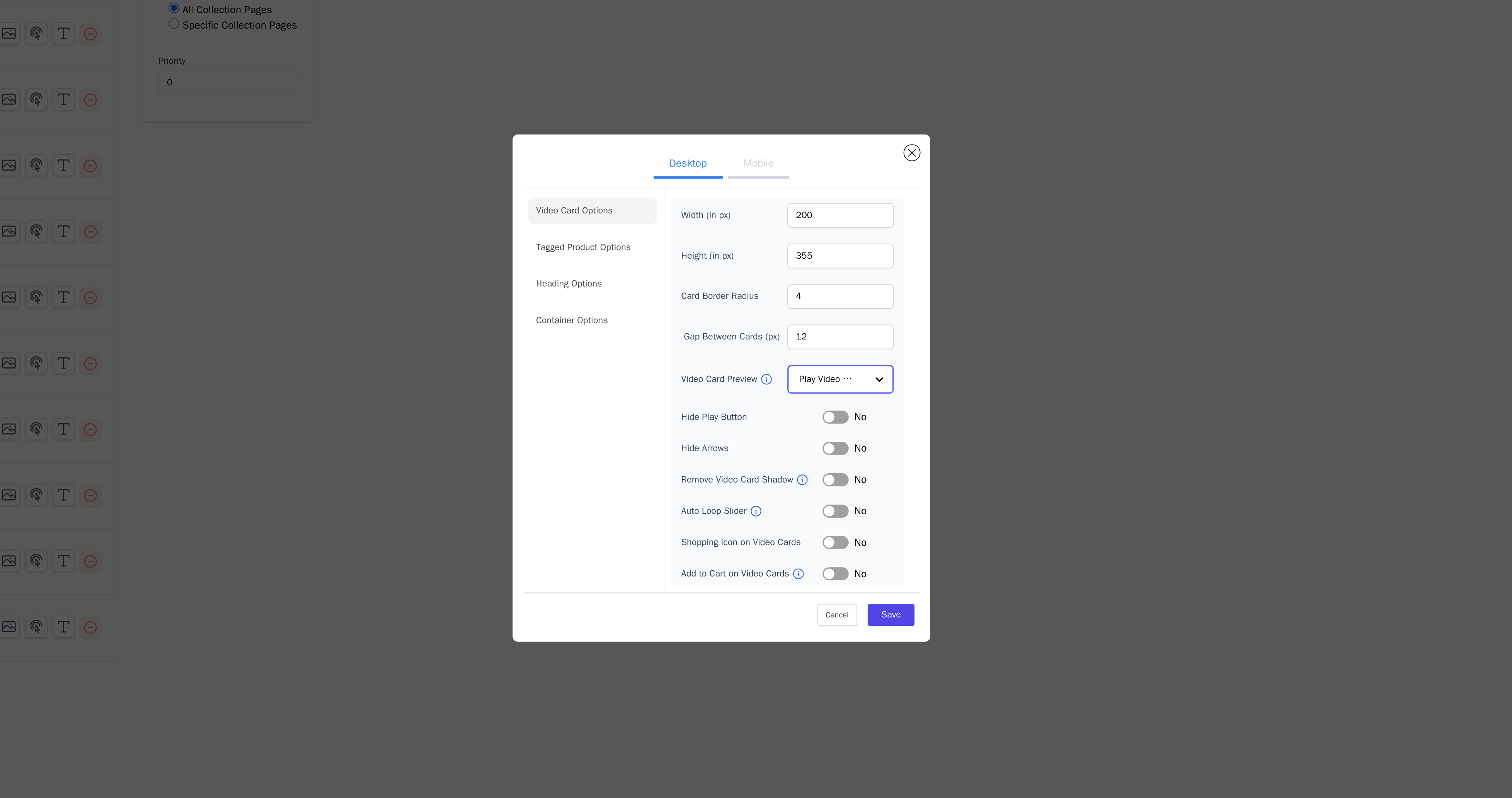 click on "Video Card Preview" 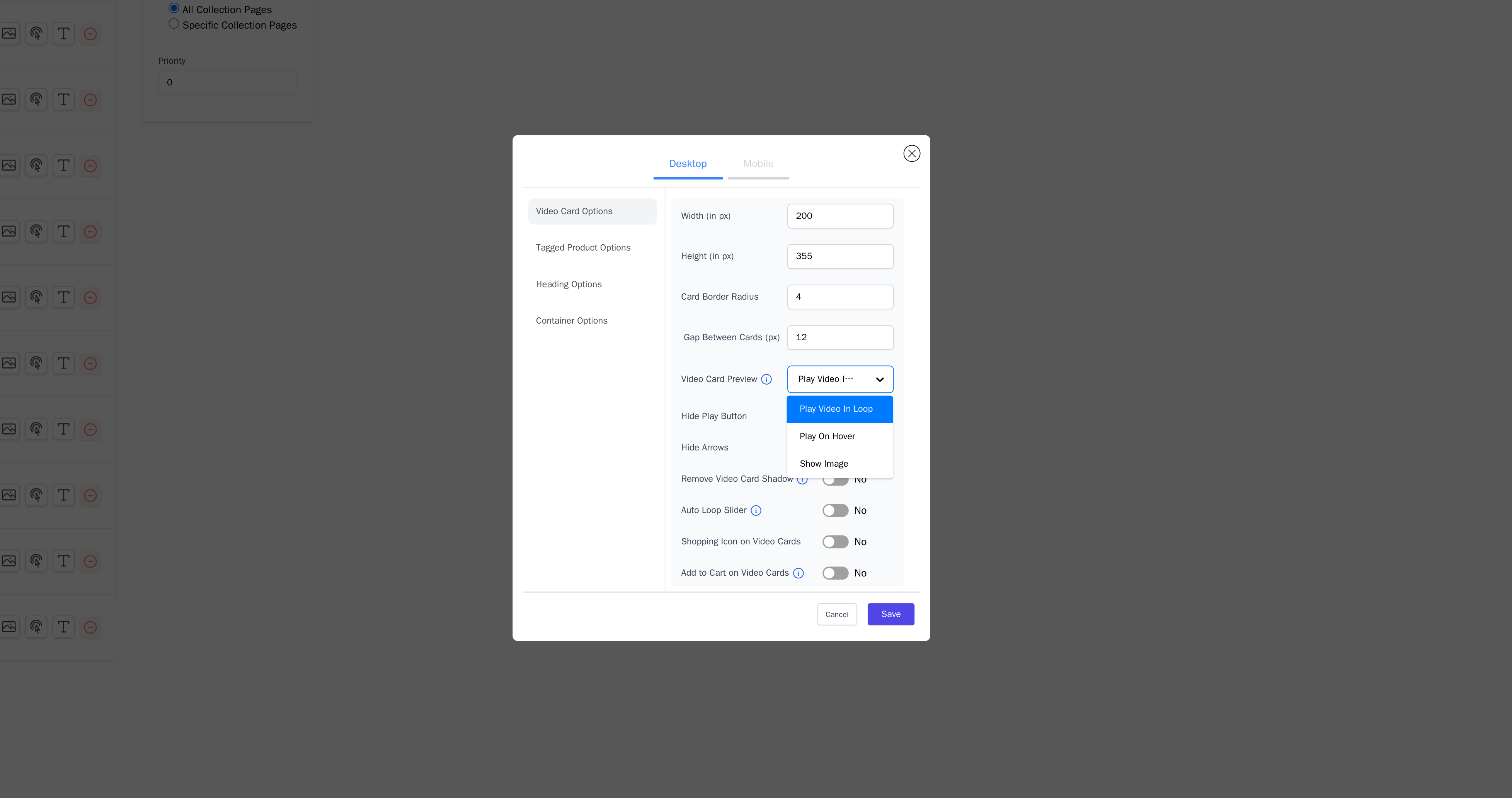 click on "Video Card Options Tagged Product Options Heading Options Container Options   Width (in px)   200   Height (in px)   355   Card Border Radius   4   Gap Between Cards (px)   12   Video Card Preview       Play Video In Loop   Play On Hover   Show Image       Option Play Video In Loop, selected.   You are currently focused on option Play Video In Loop. There are 3 results available.     Play Video In Loop               Hide Play Button   Label     No   Hide Arrows   Label     No   Remove Video Card Shadow     Label     No   Auto Loop Slider     Label     No   Shopping Icon on Video Cards   Label     No   Add to Cart on Video Cards     Label     No" at bounding box center [756, 400] 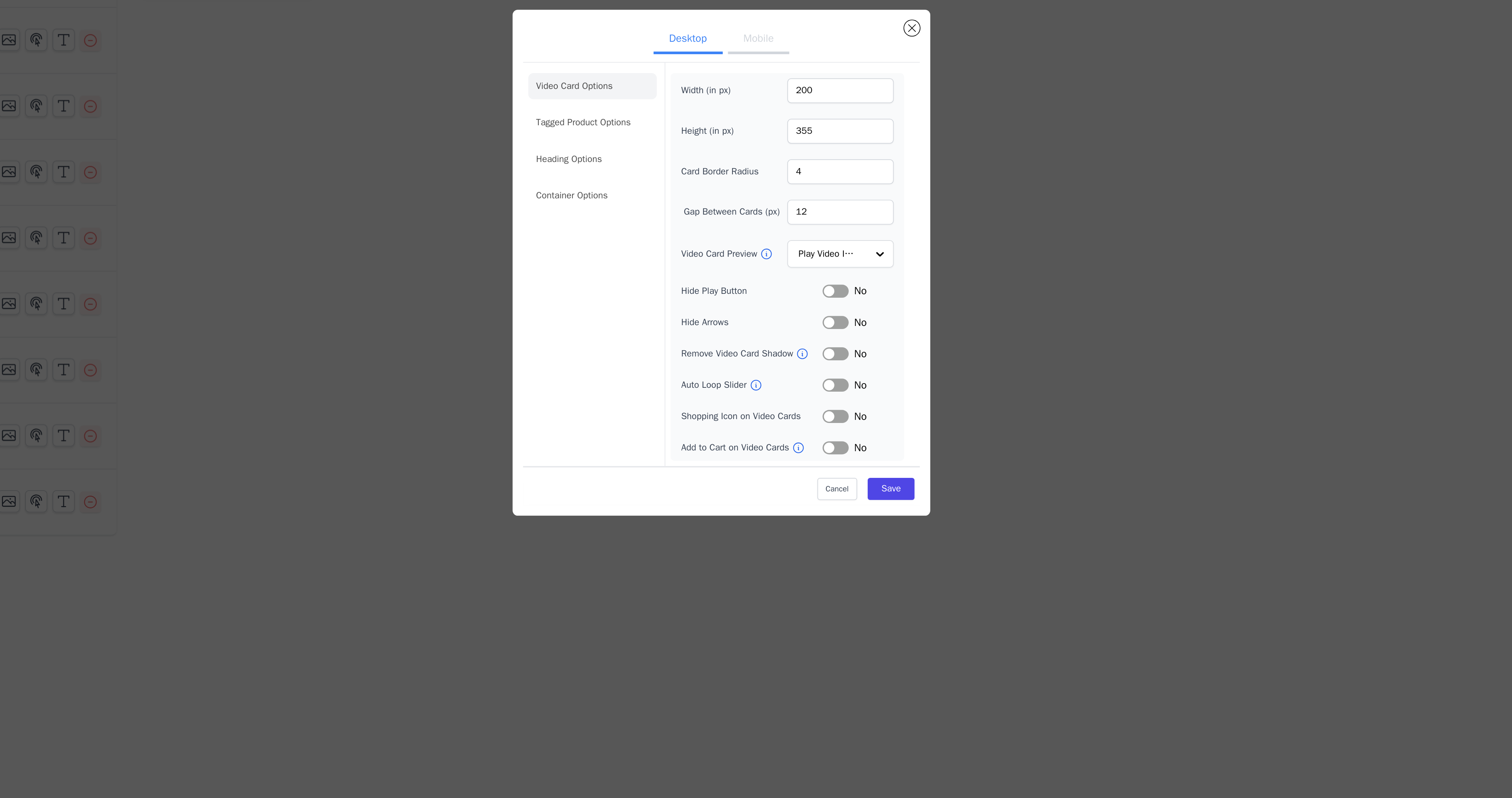 click 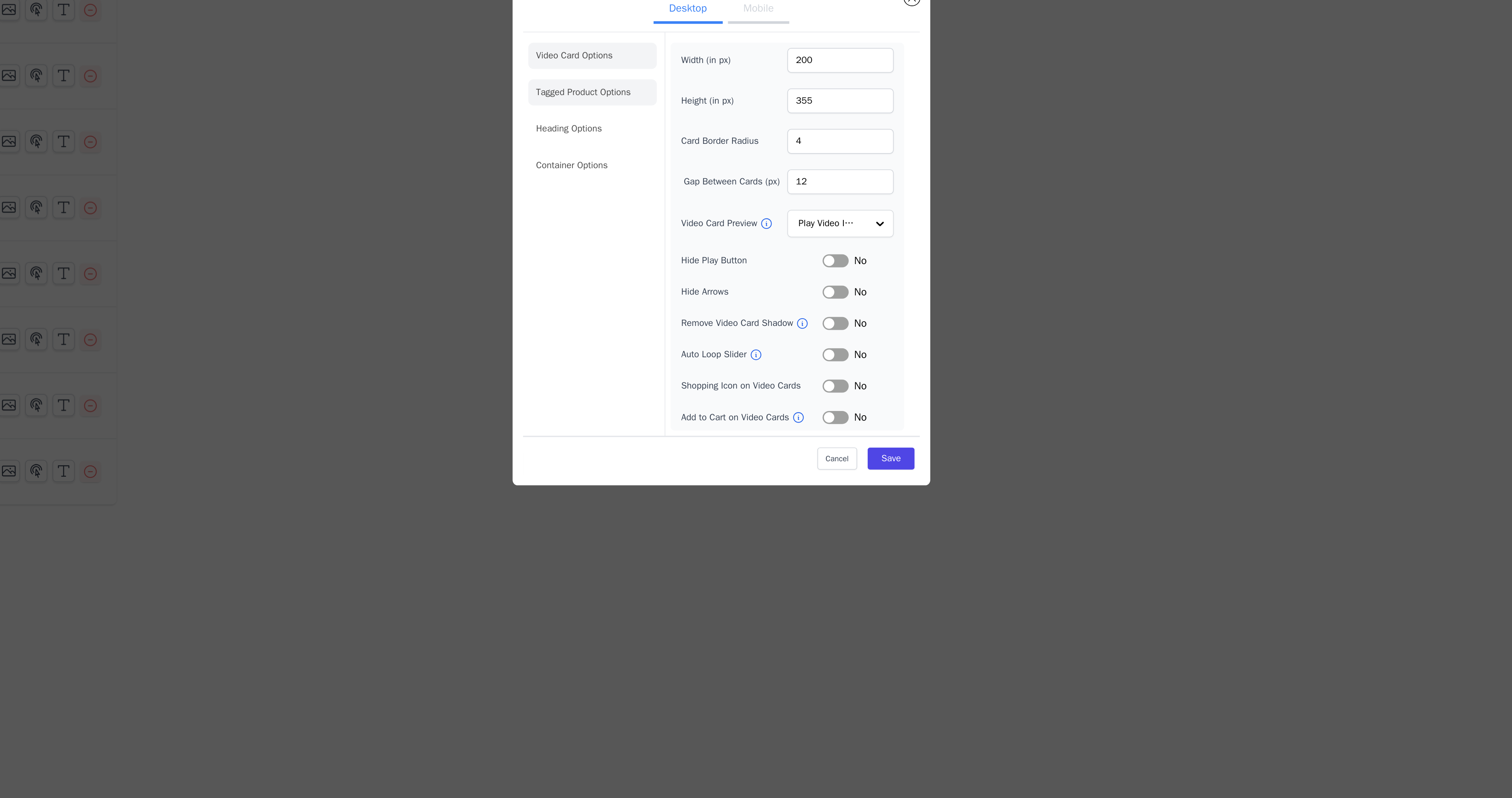 click on "Tagged Product Options" 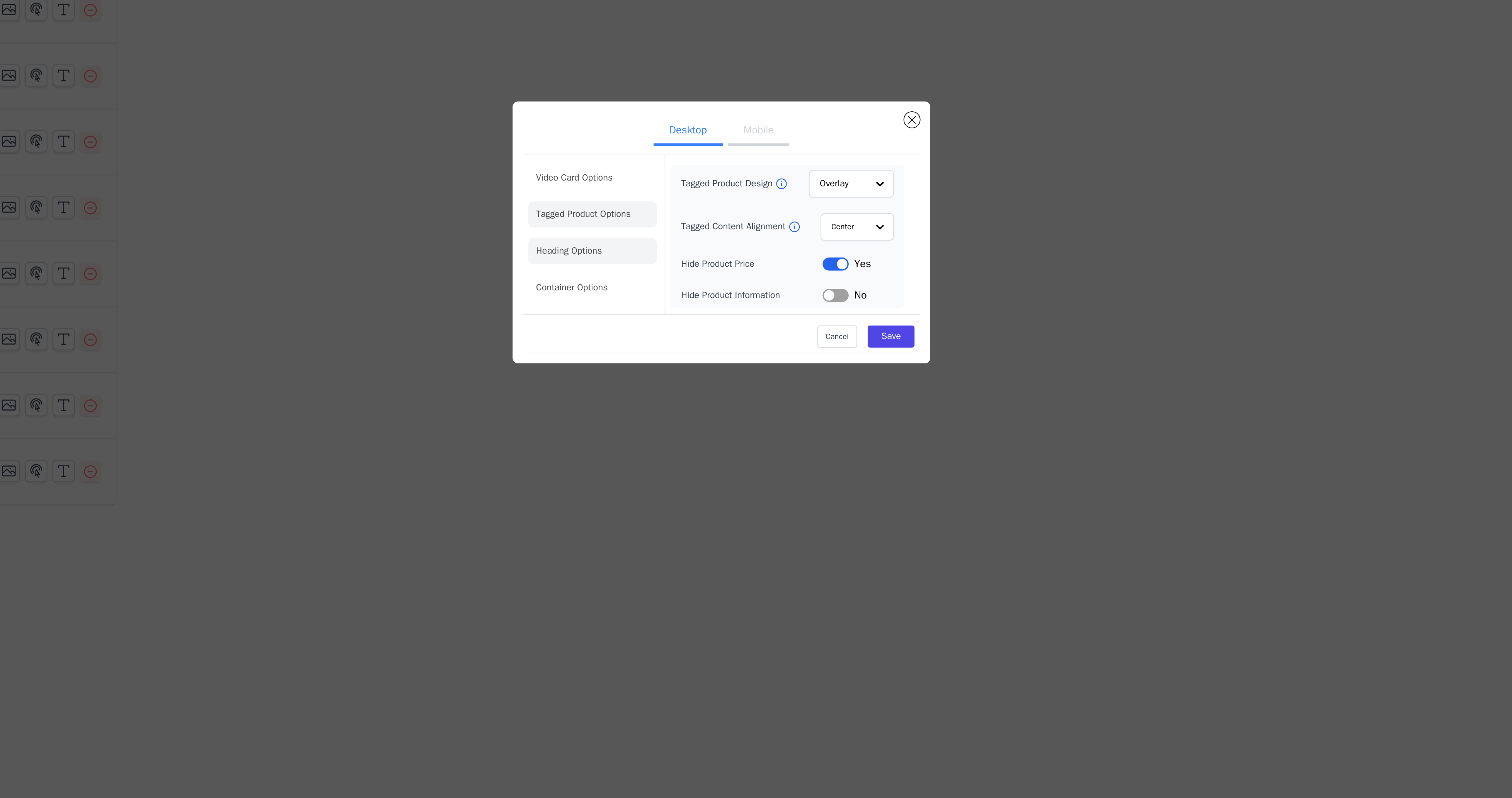 click on "Heading Options" 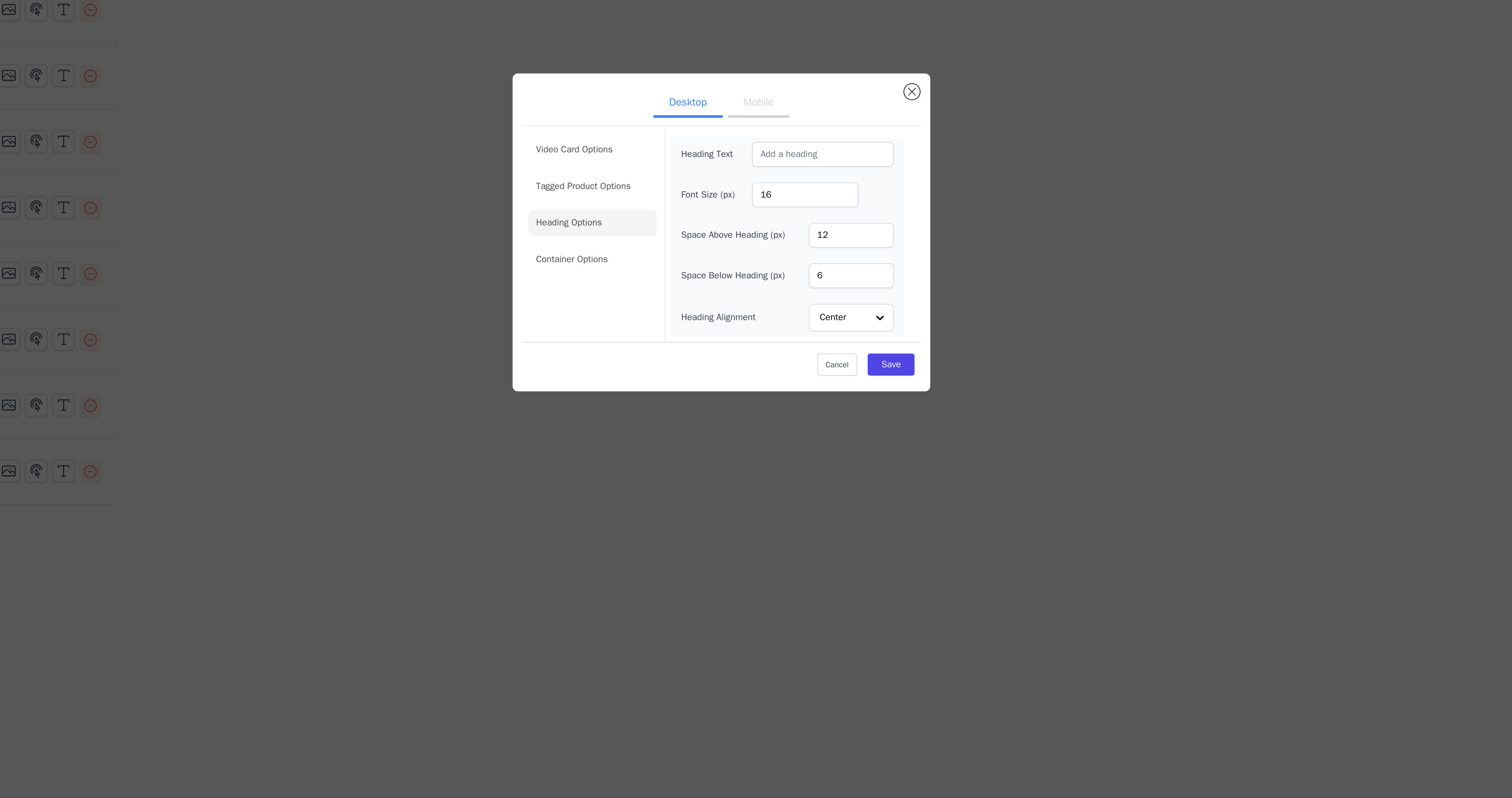 click on "Container Options" 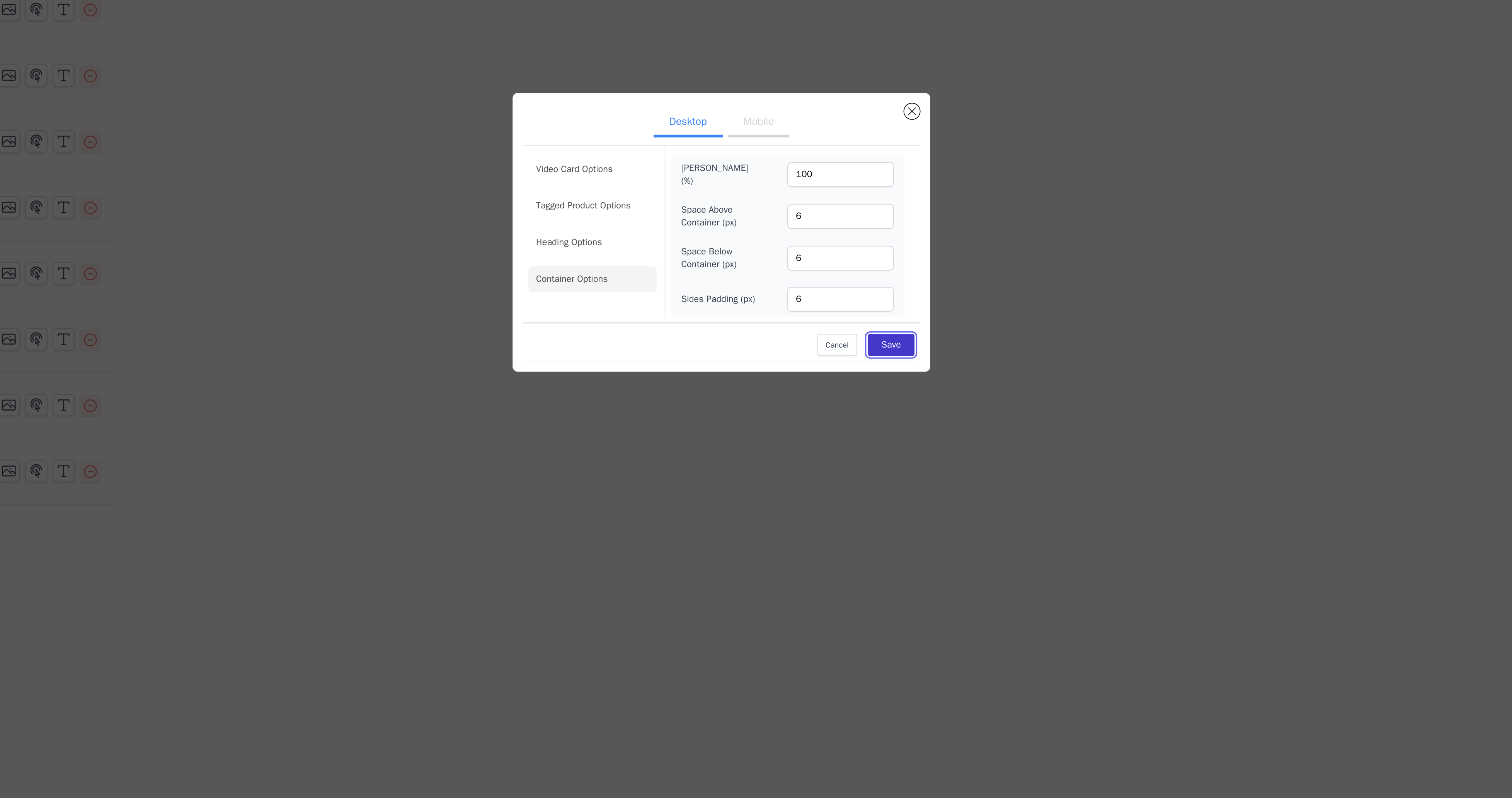click on "Save" at bounding box center (856, 466) 